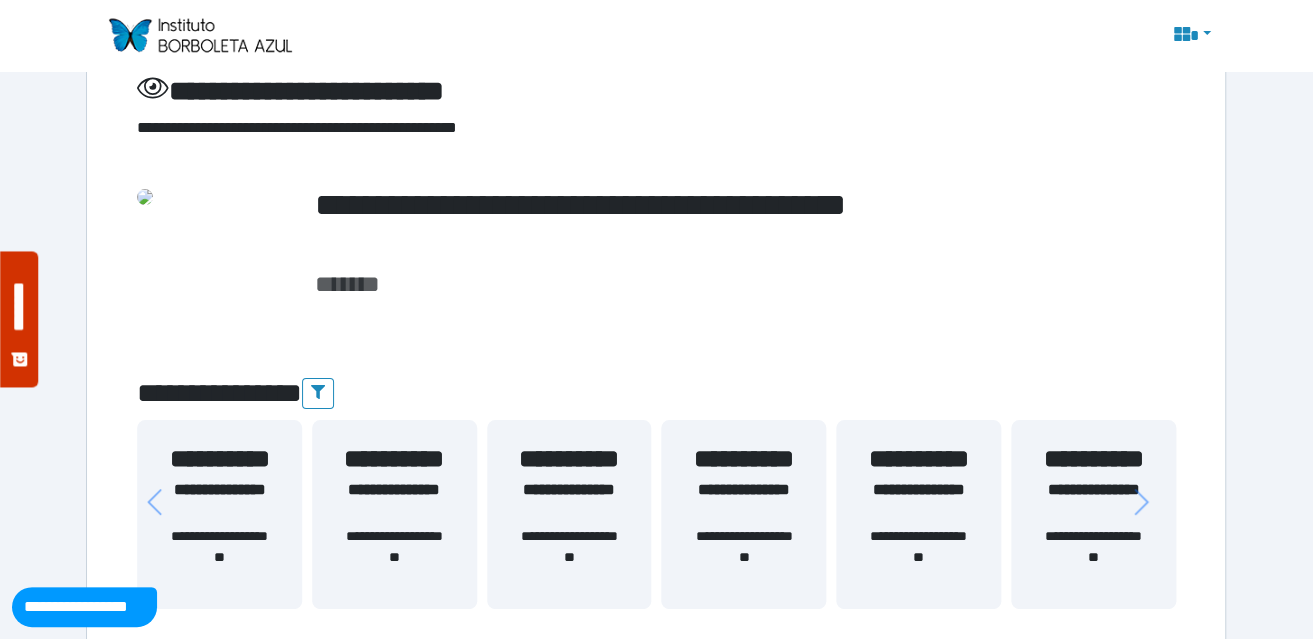 scroll, scrollTop: 299, scrollLeft: 0, axis: vertical 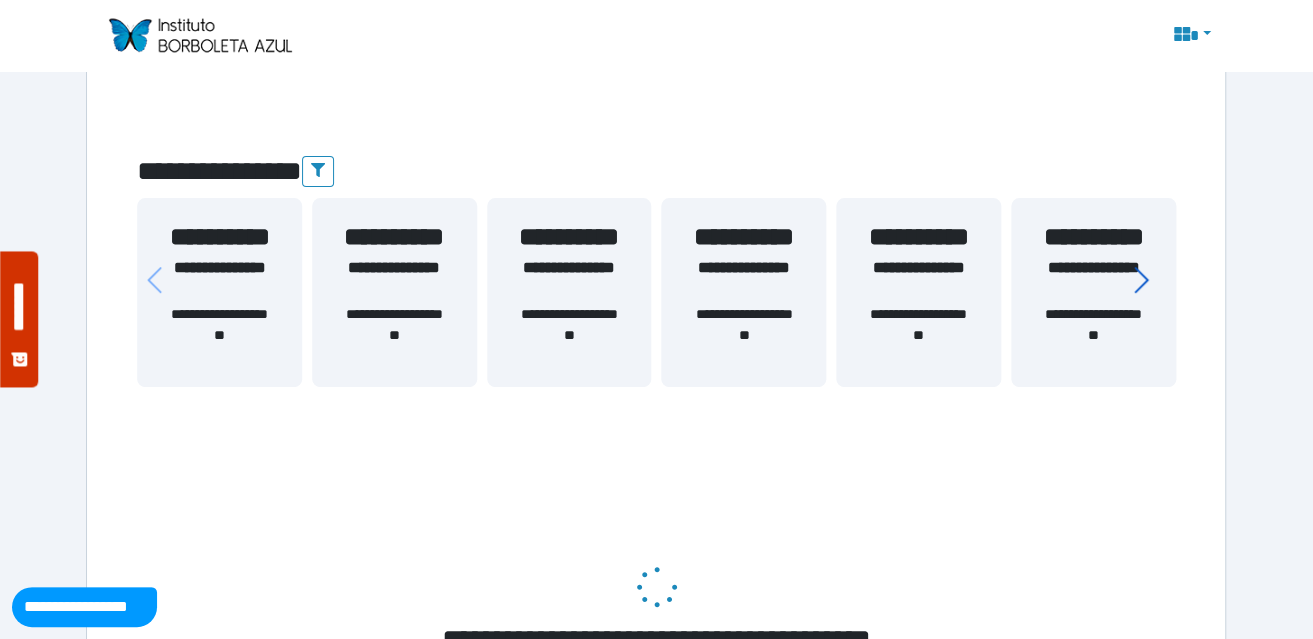 click 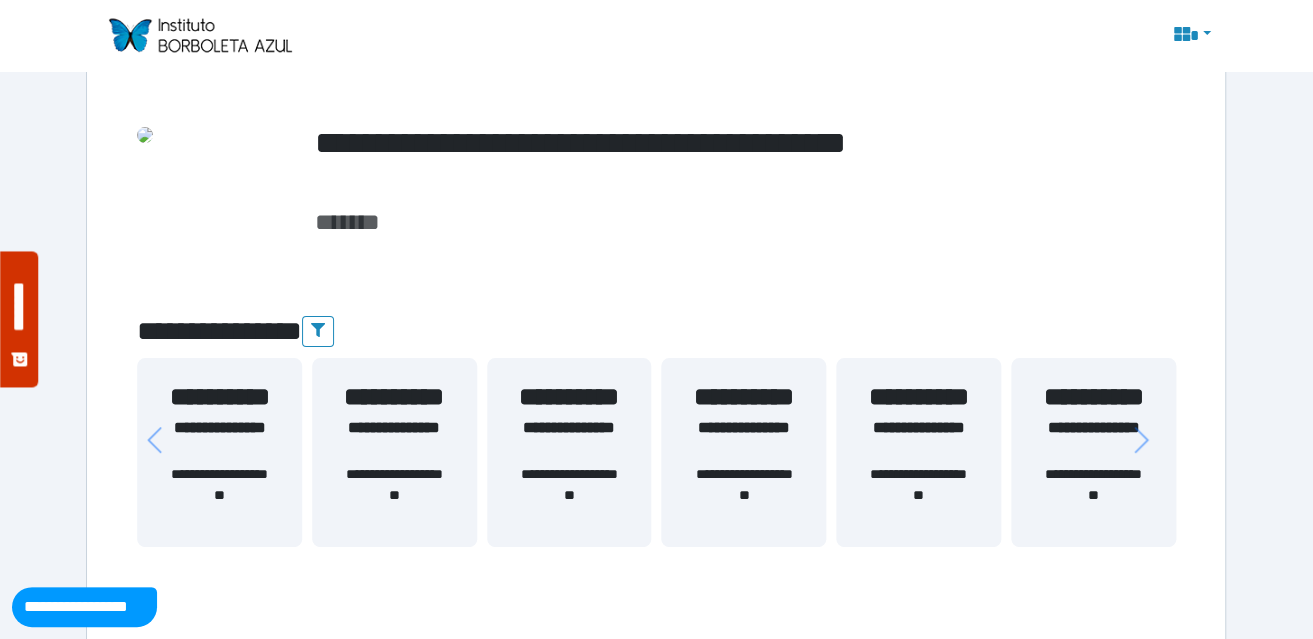 scroll, scrollTop: 0, scrollLeft: 0, axis: both 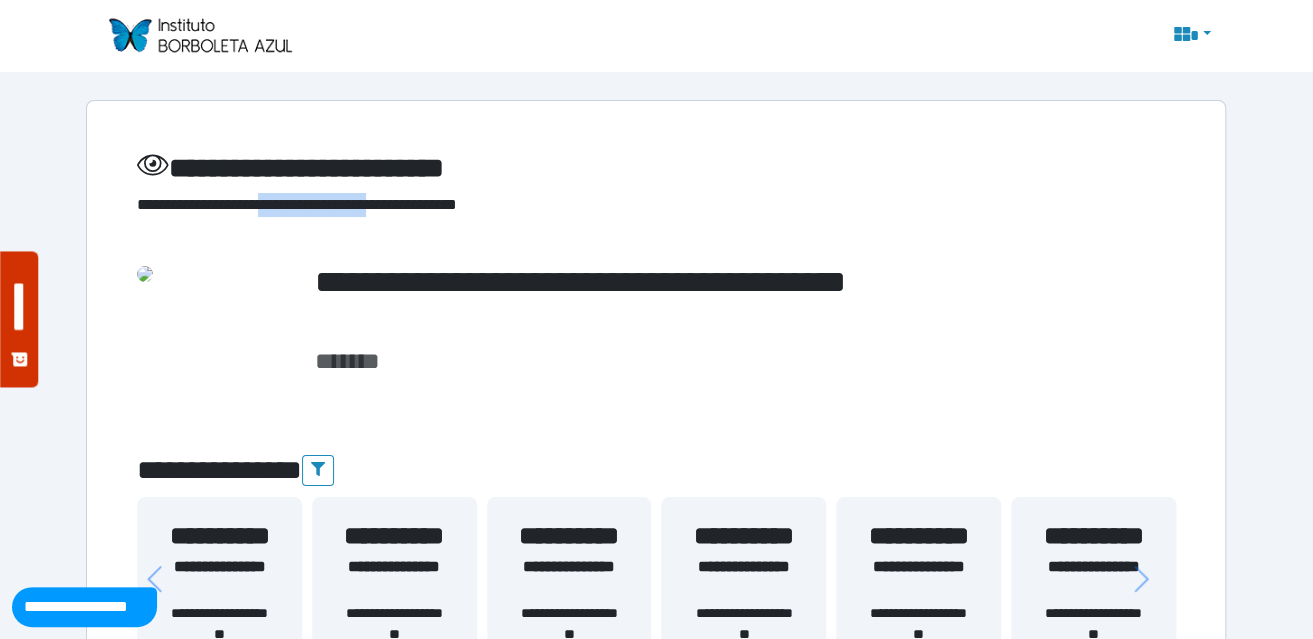 drag, startPoint x: 281, startPoint y: 202, endPoint x: 431, endPoint y: 200, distance: 150.01334 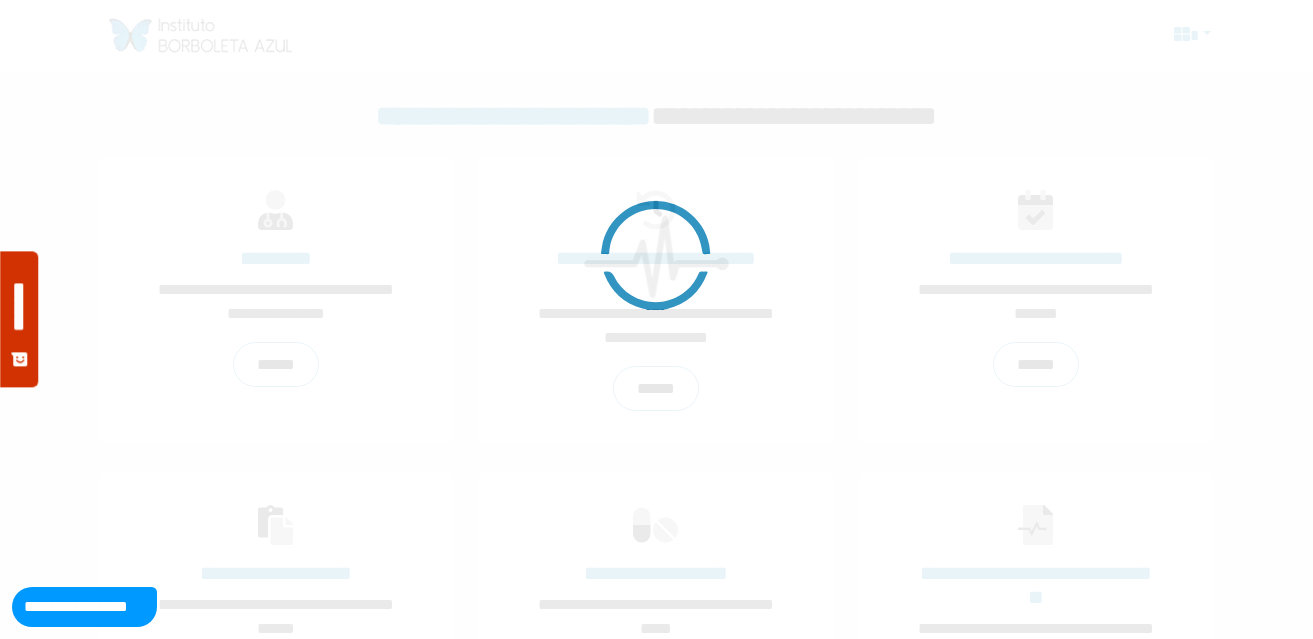 scroll, scrollTop: 0, scrollLeft: 0, axis: both 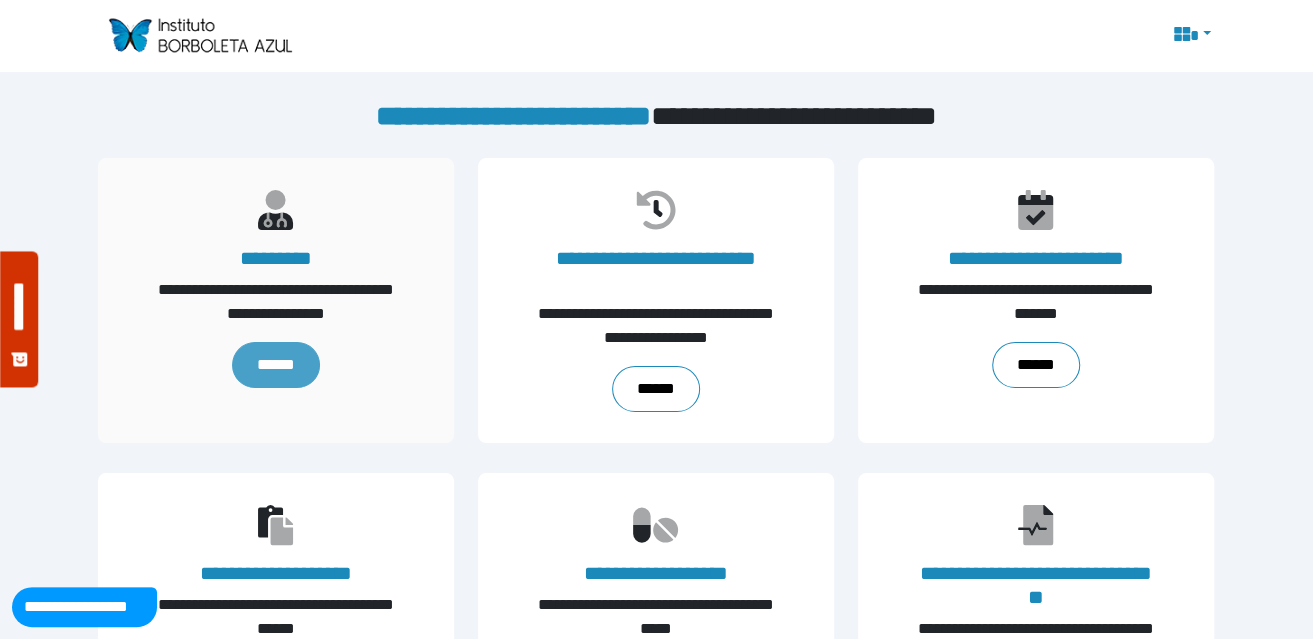 click on "******" at bounding box center (276, 365) 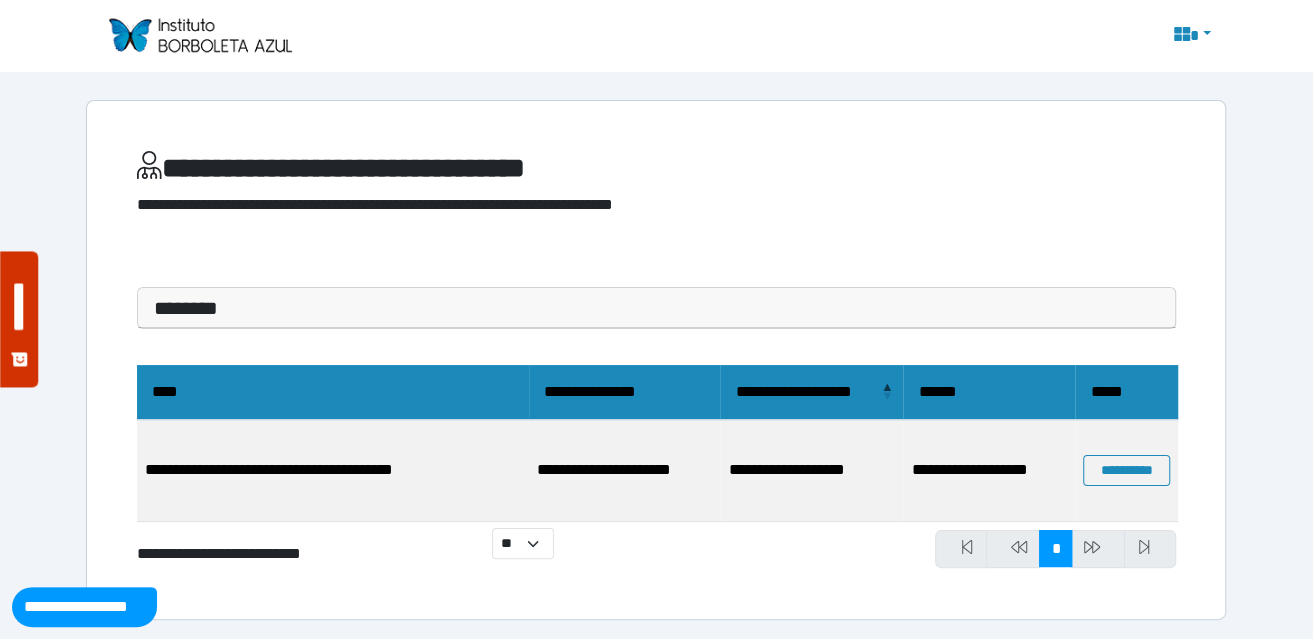 scroll, scrollTop: 0, scrollLeft: 0, axis: both 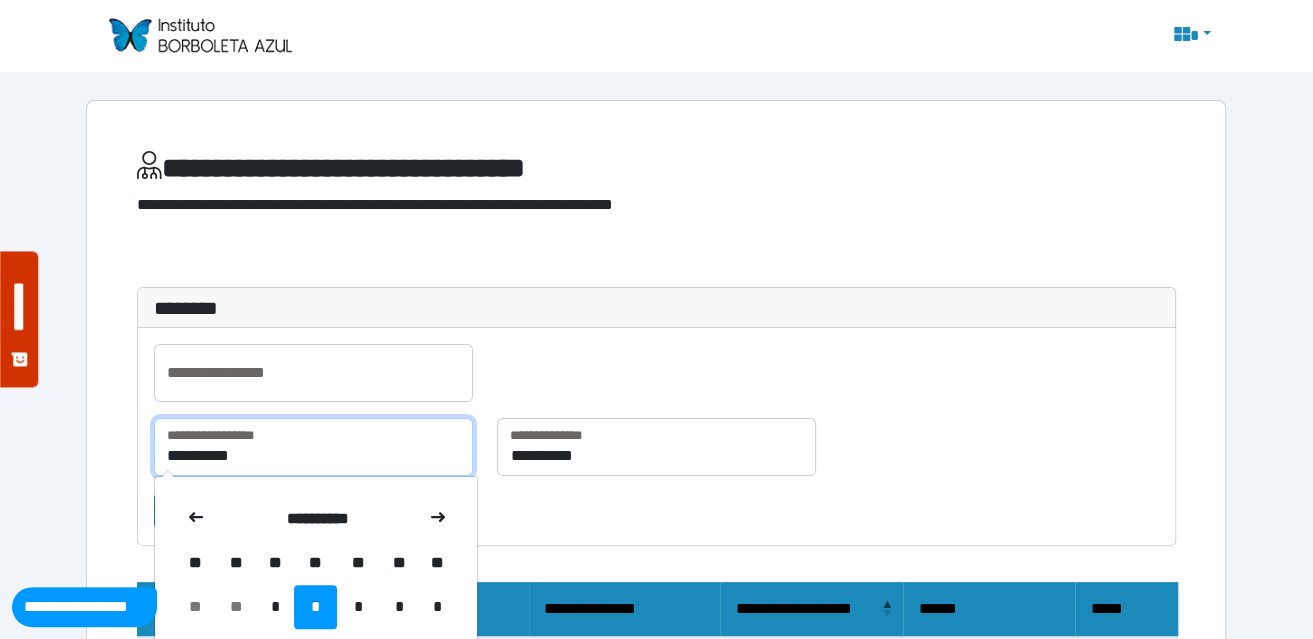 click on "**********" at bounding box center [313, 447] 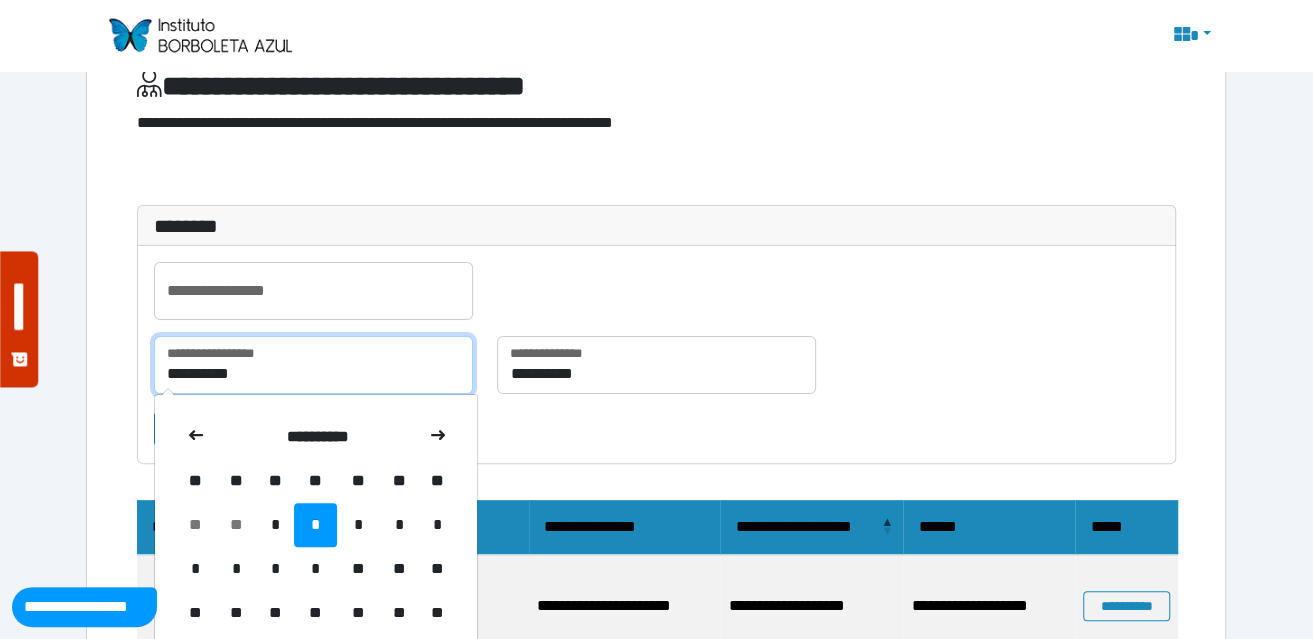 scroll, scrollTop: 201, scrollLeft: 0, axis: vertical 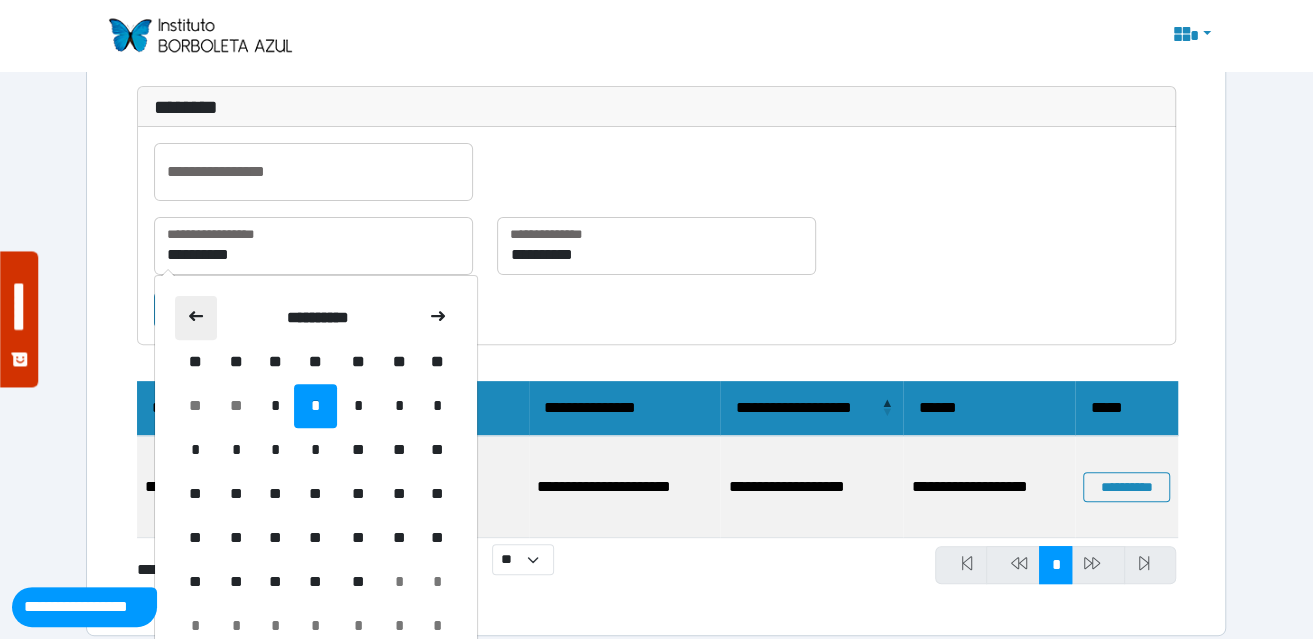 click 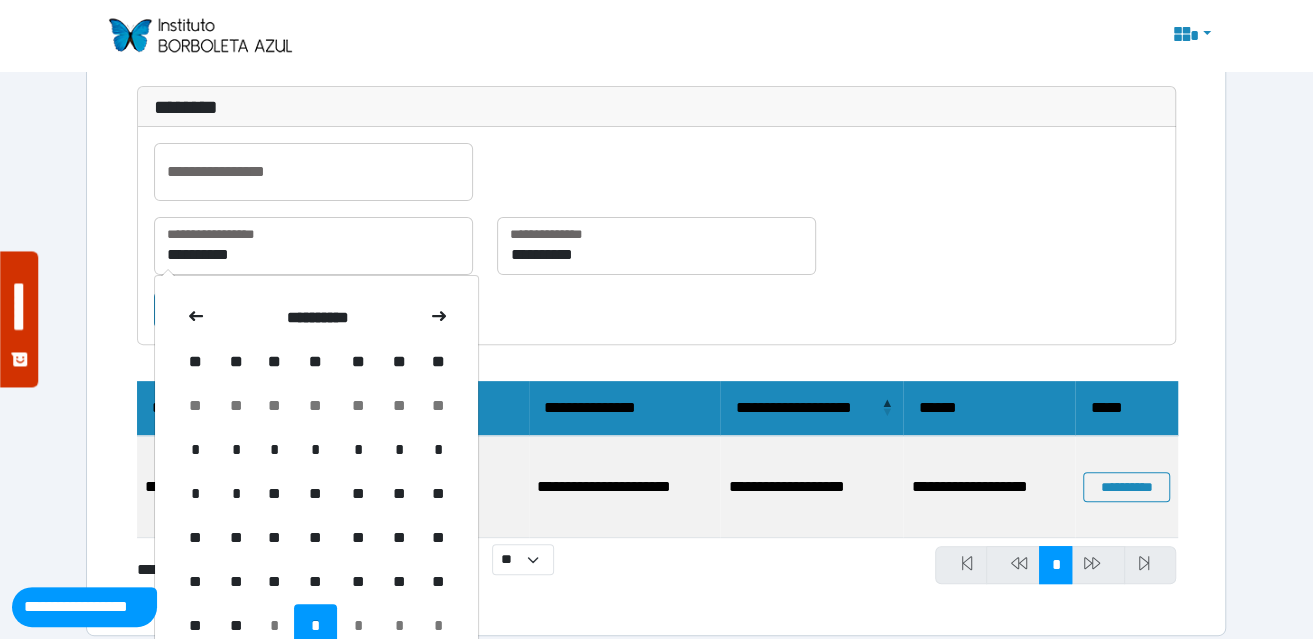 click 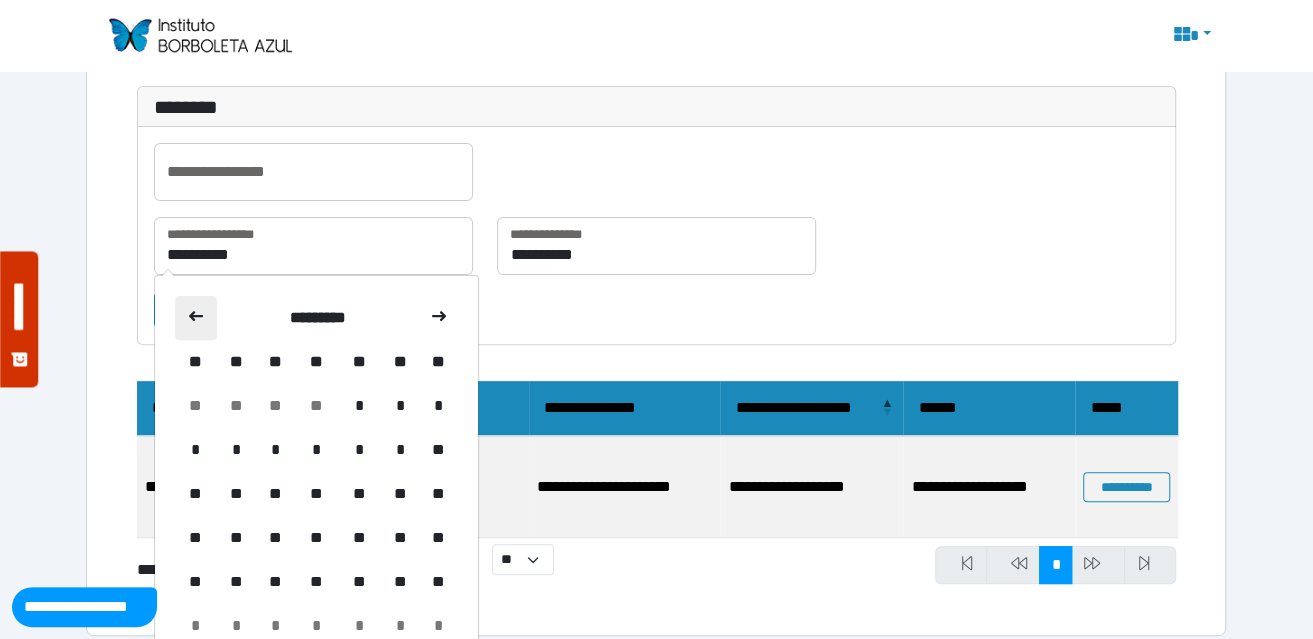click 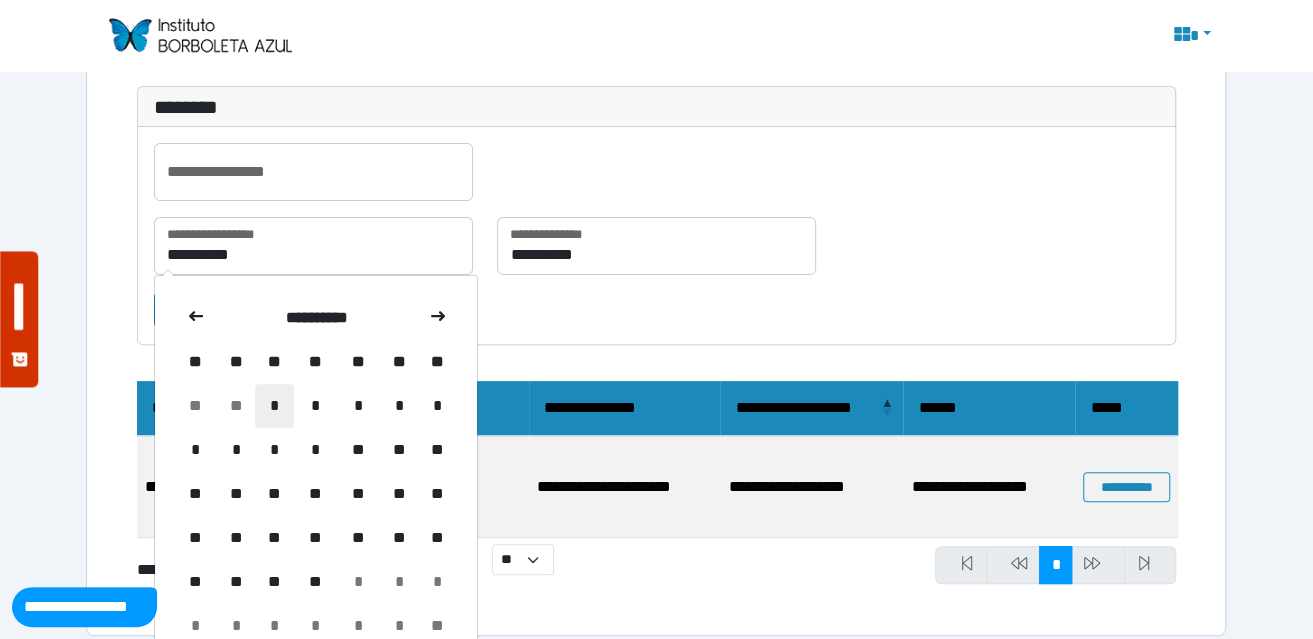 click on "*" at bounding box center (274, 406) 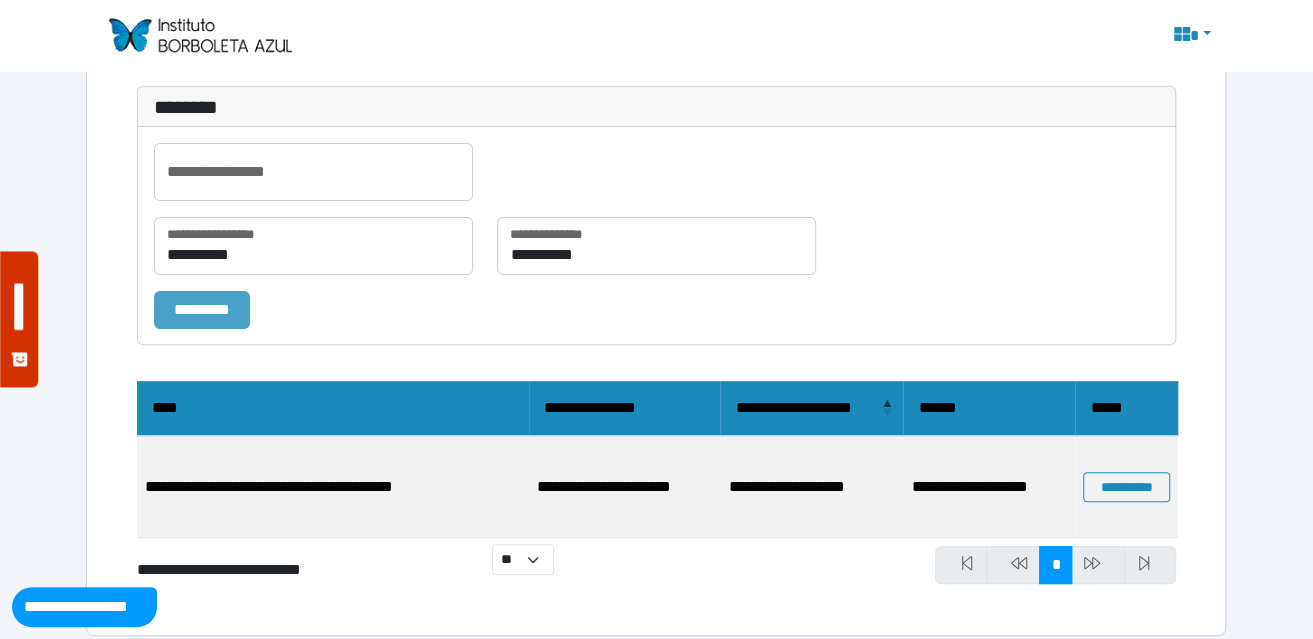click on "*********" at bounding box center [202, 309] 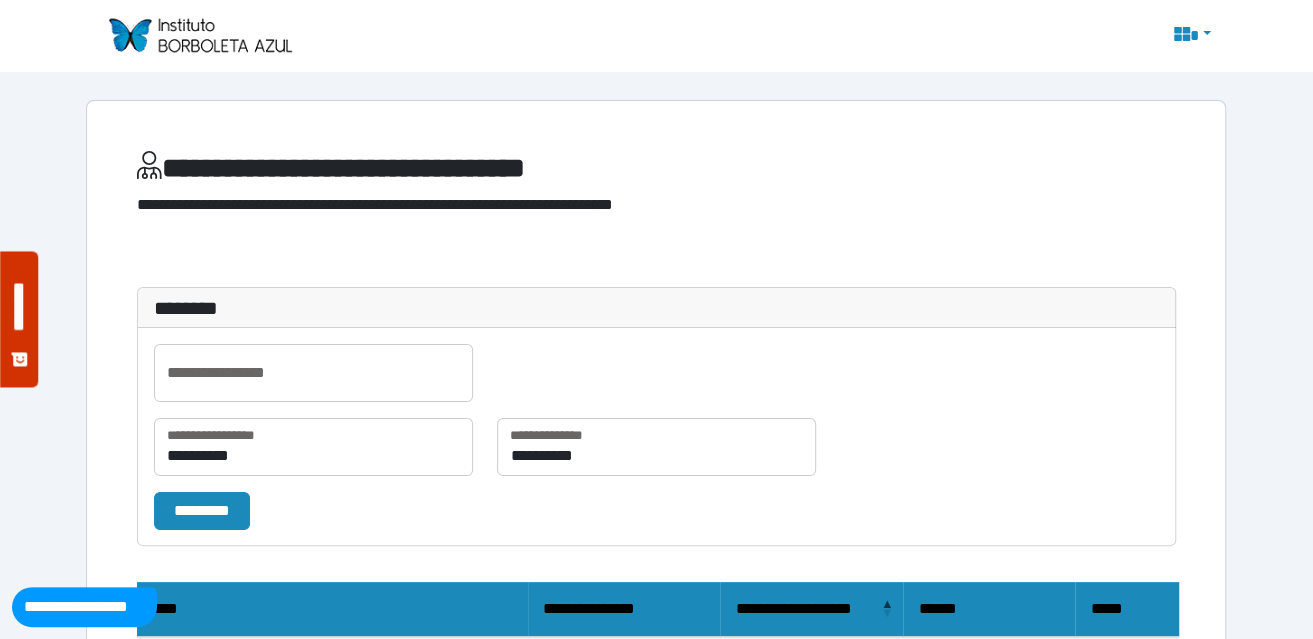 scroll, scrollTop: 255, scrollLeft: 0, axis: vertical 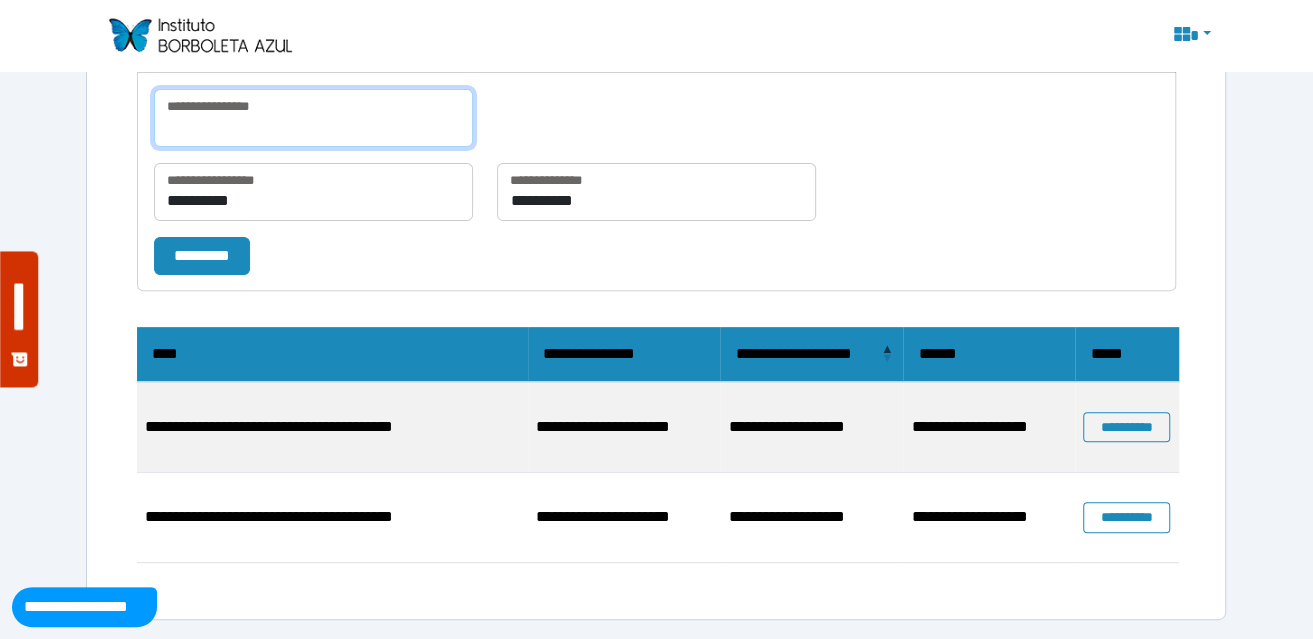 click at bounding box center [313, 118] 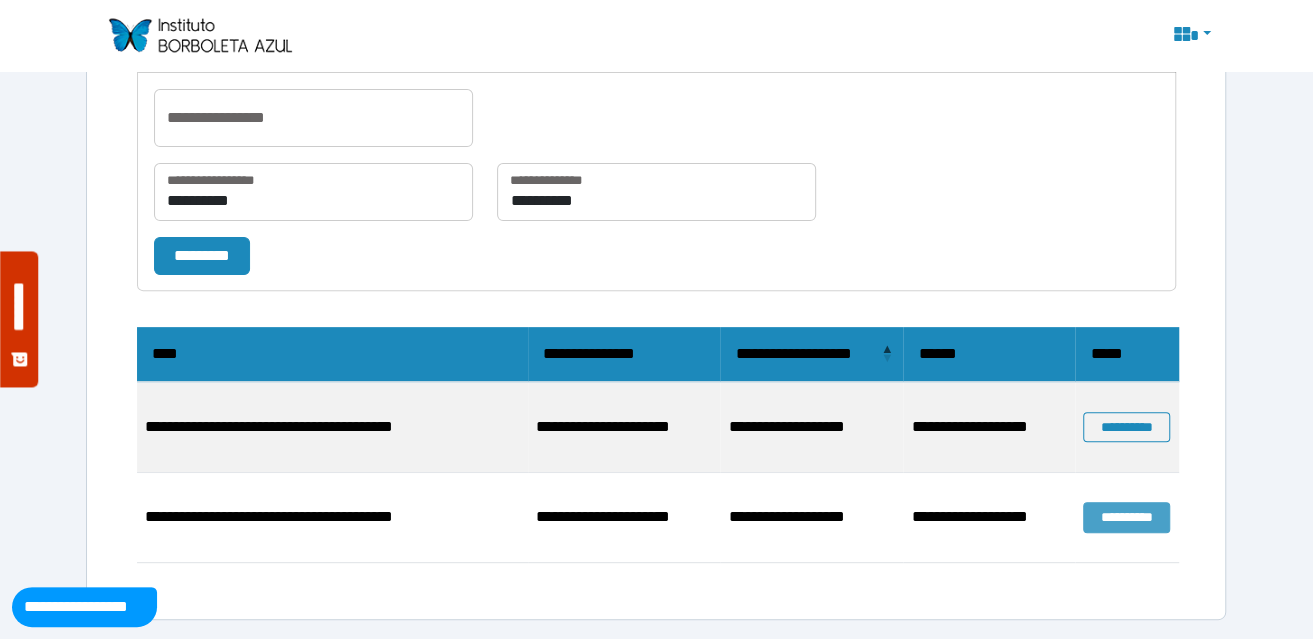 click on "**********" at bounding box center [1126, 517] 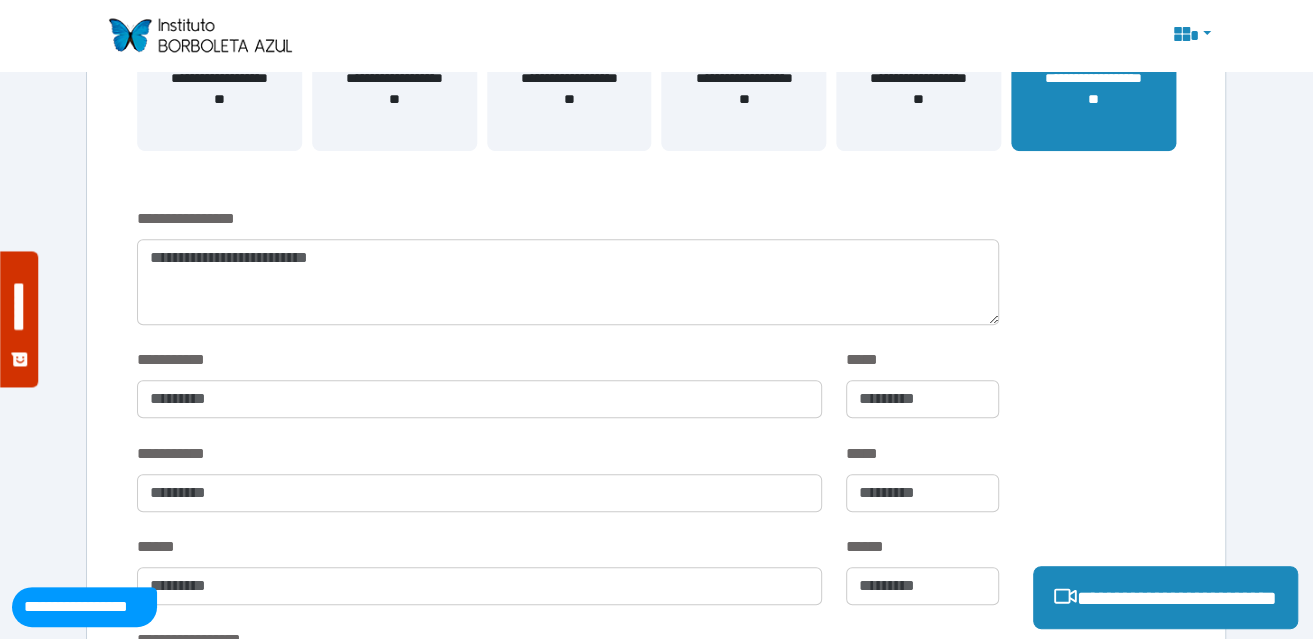 scroll, scrollTop: 600, scrollLeft: 0, axis: vertical 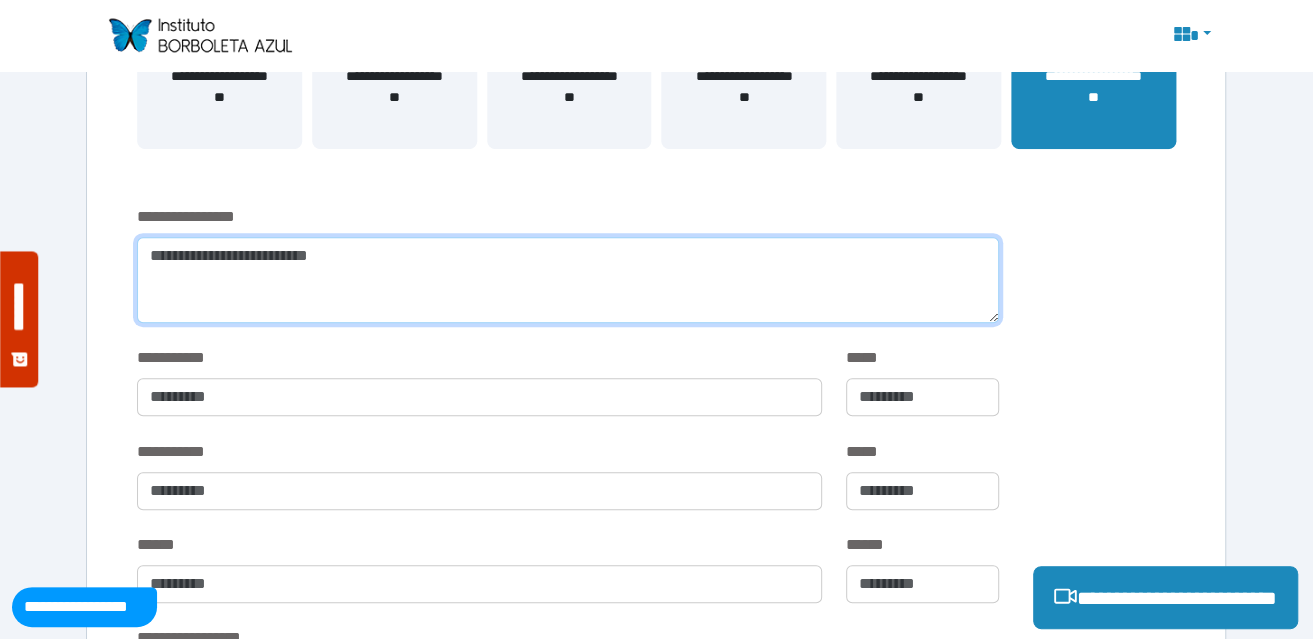click at bounding box center [568, 280] 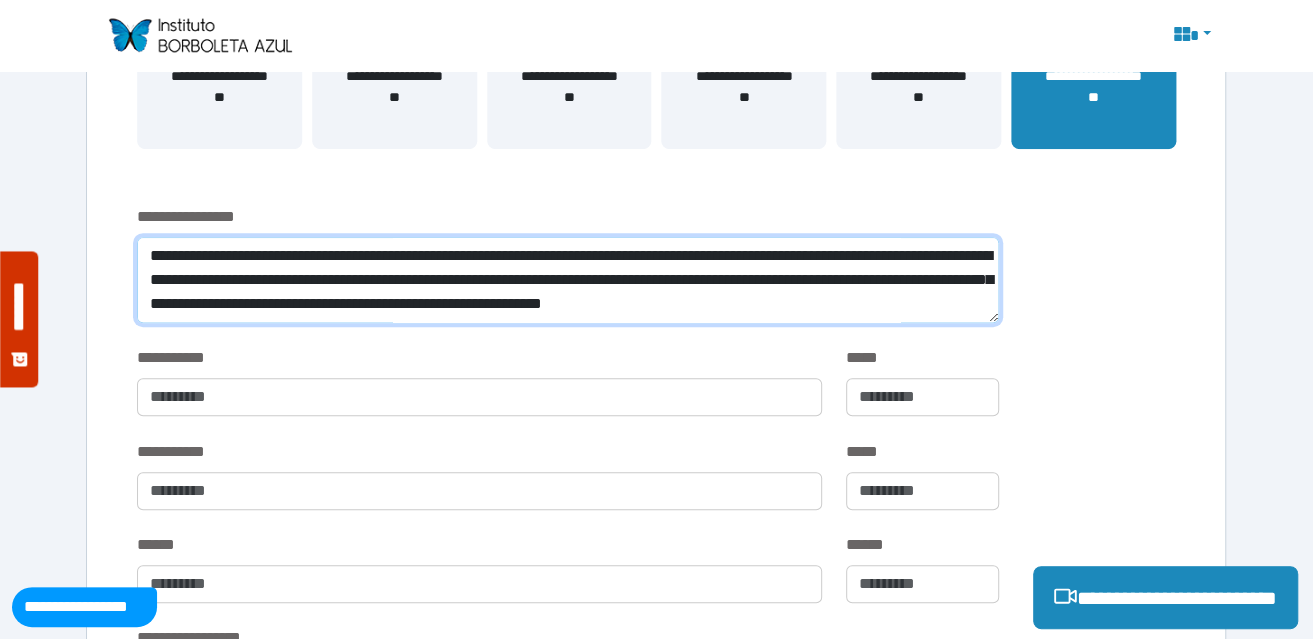 scroll, scrollTop: 0, scrollLeft: 0, axis: both 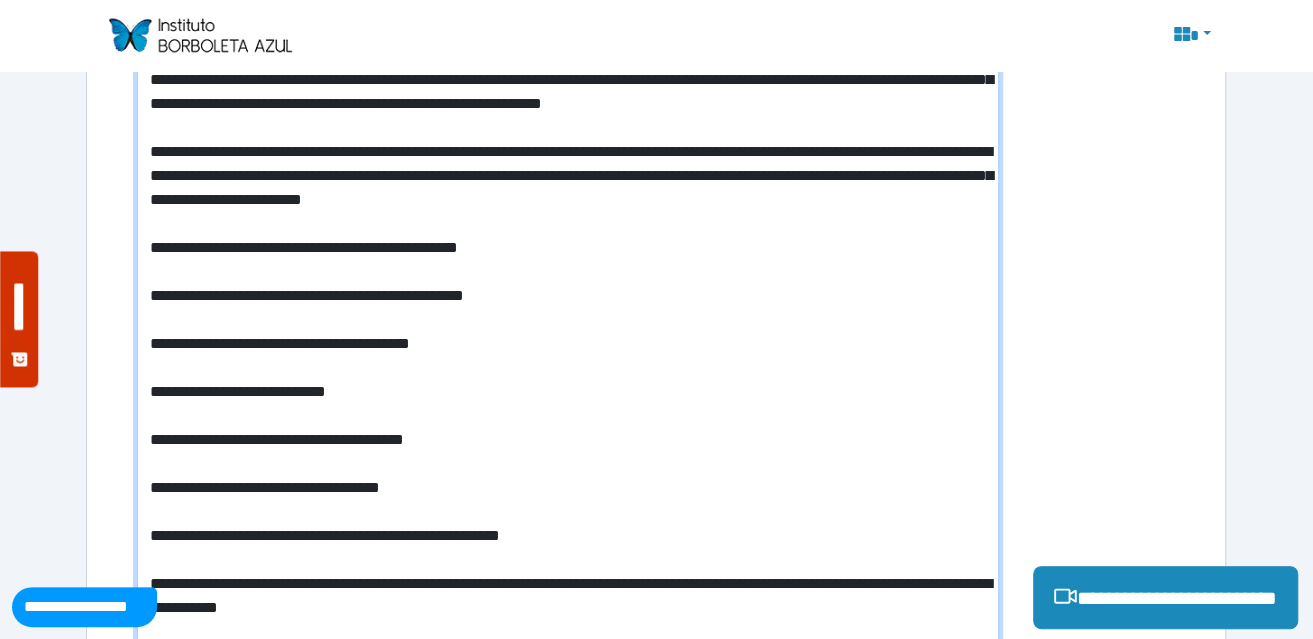 click at bounding box center (568, 624) 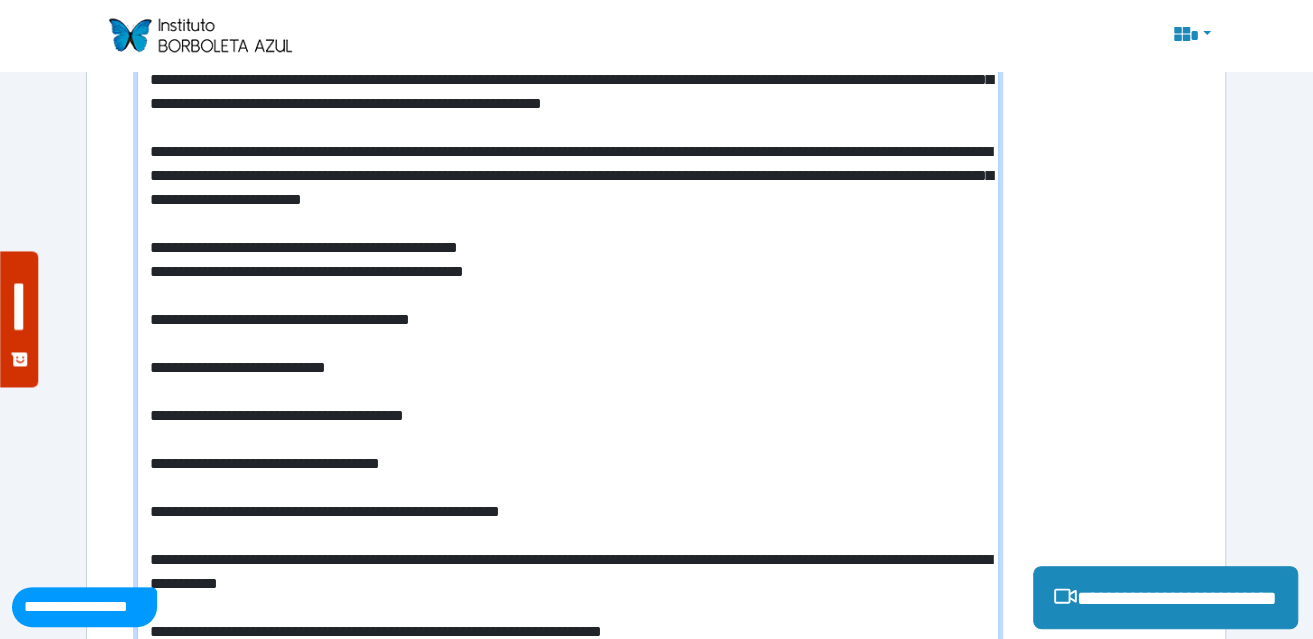 click at bounding box center (568, 612) 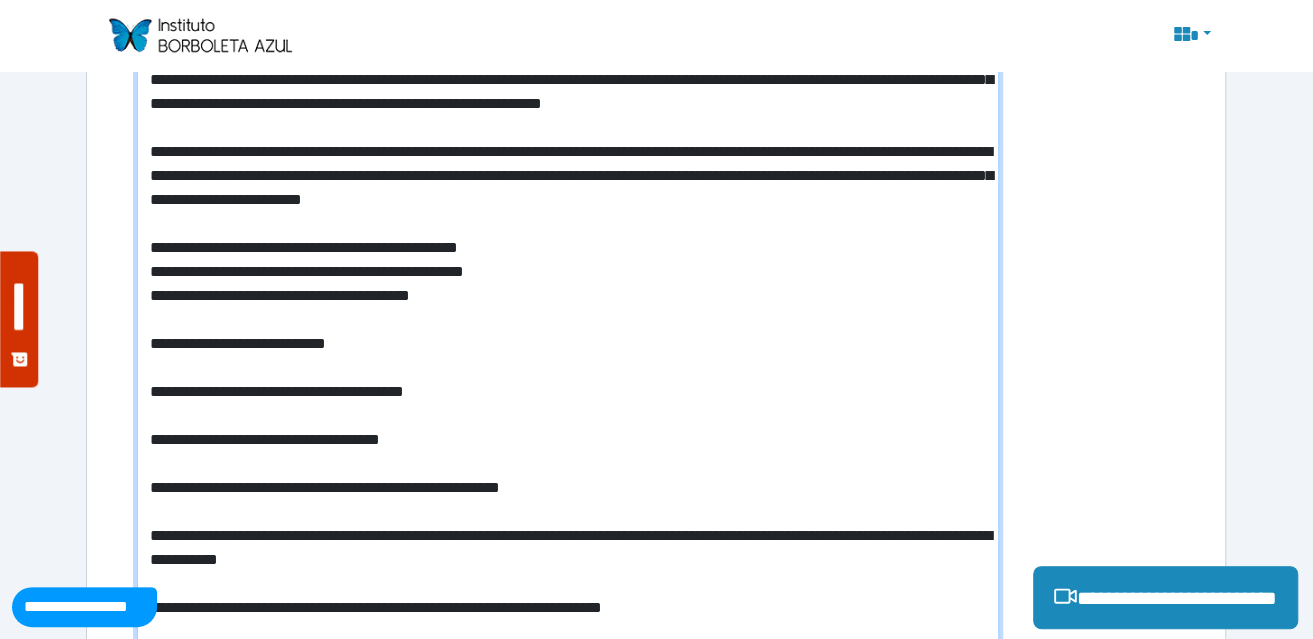 click at bounding box center [568, 600] 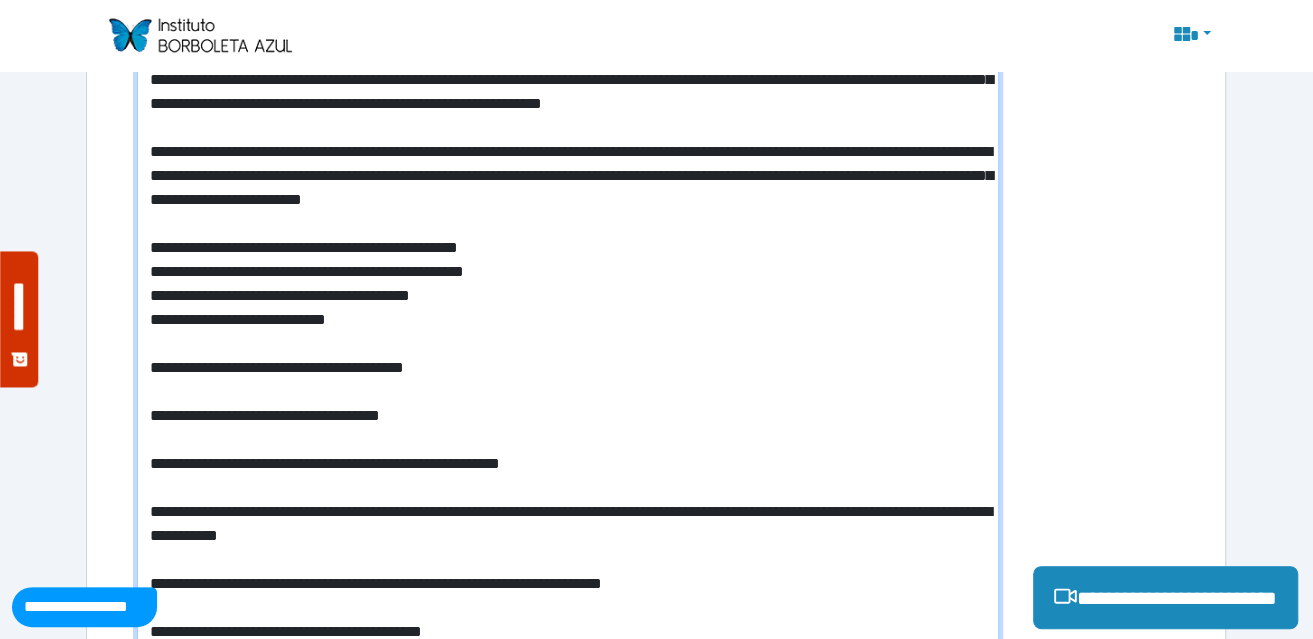 click at bounding box center (568, 588) 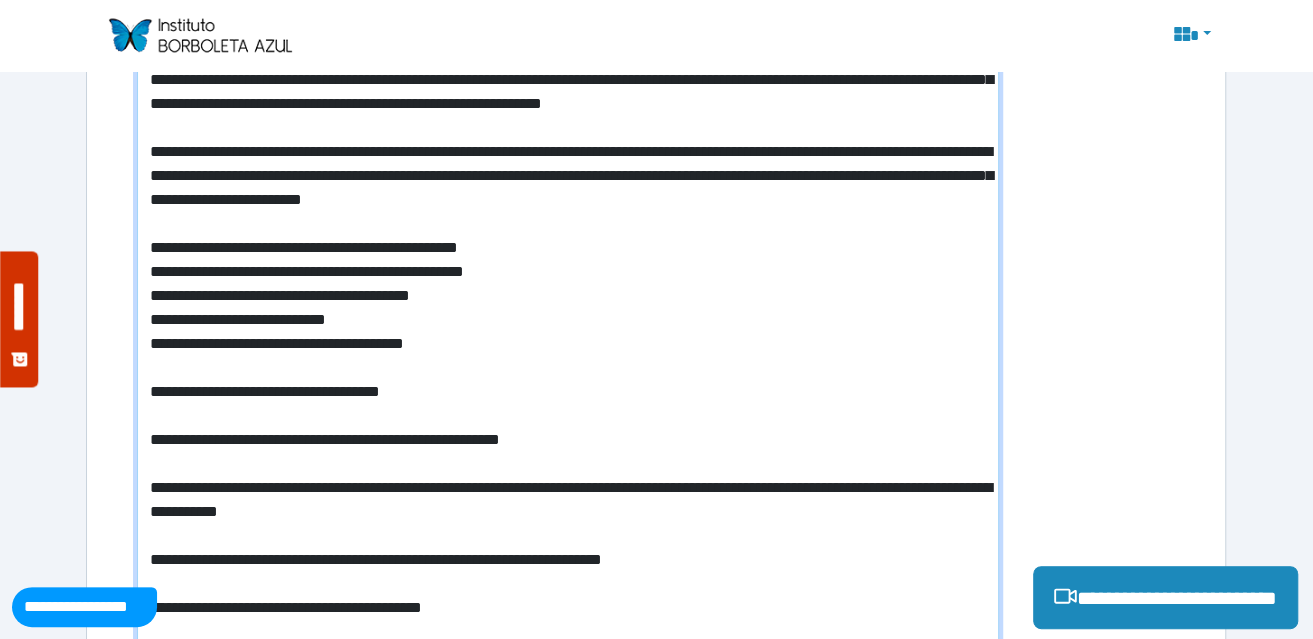 click at bounding box center (568, 576) 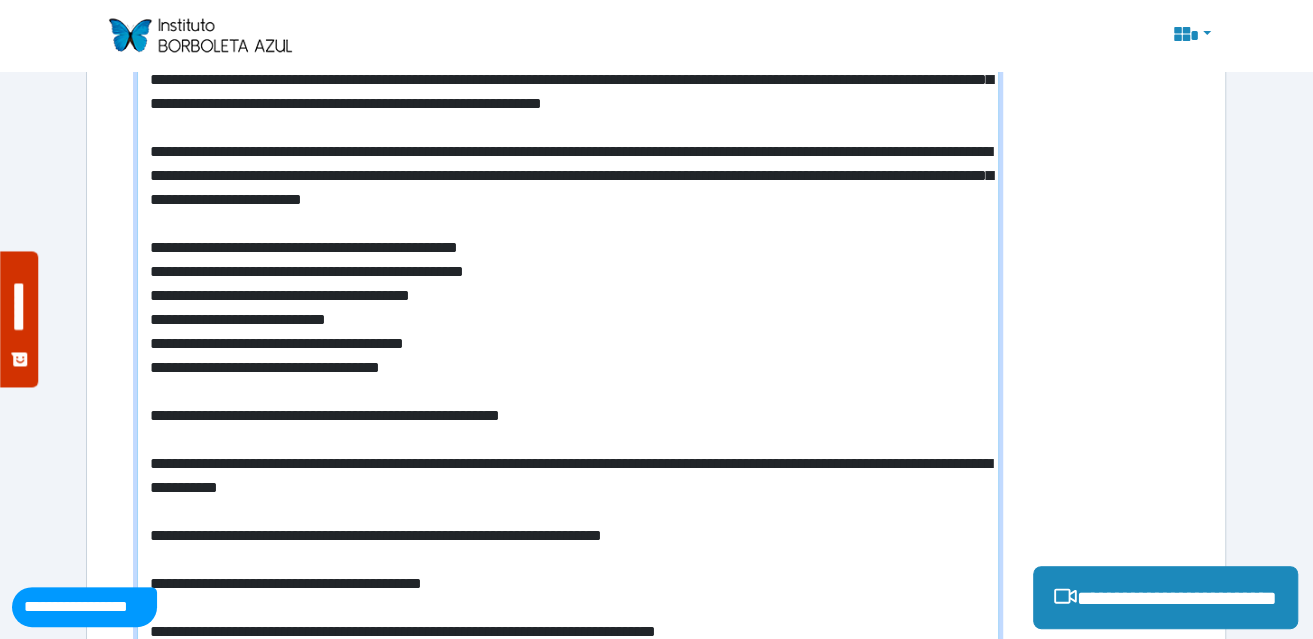 click at bounding box center (568, 564) 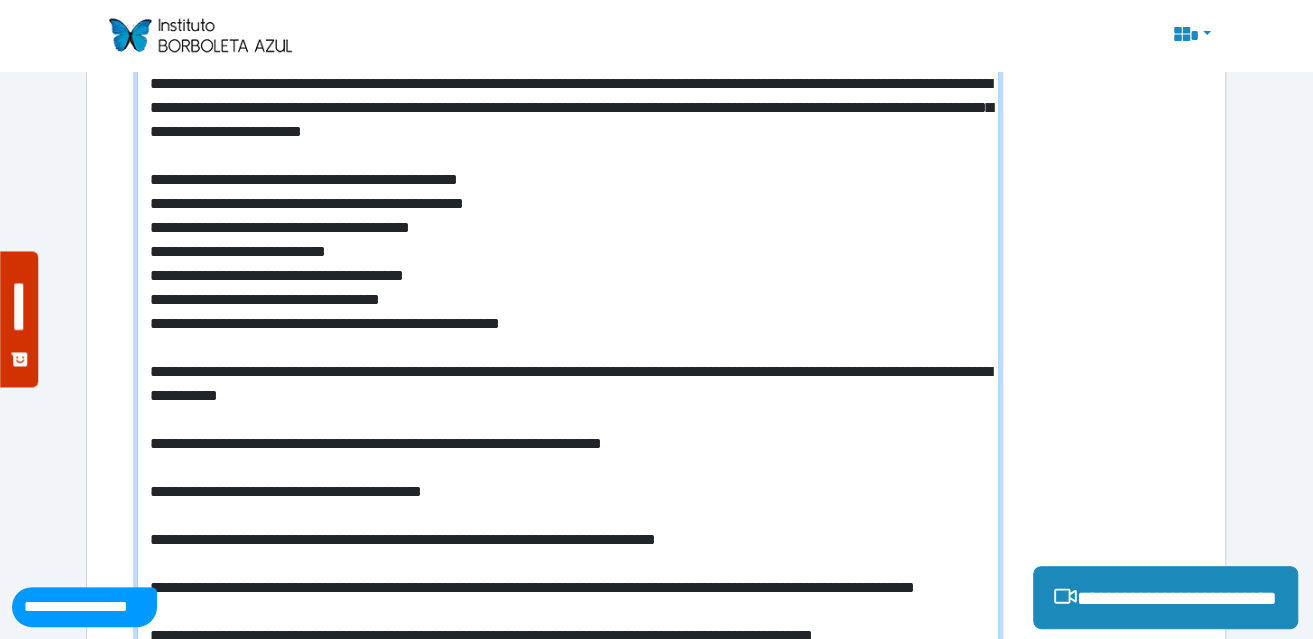 scroll, scrollTop: 900, scrollLeft: 0, axis: vertical 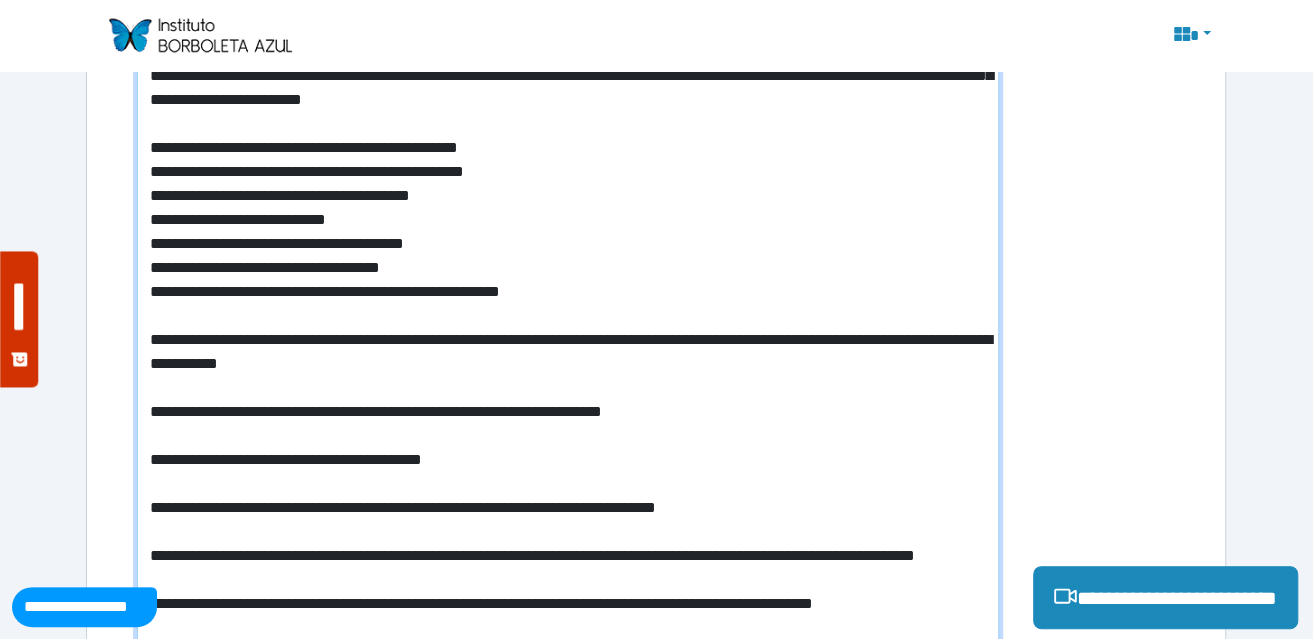 click at bounding box center (568, 452) 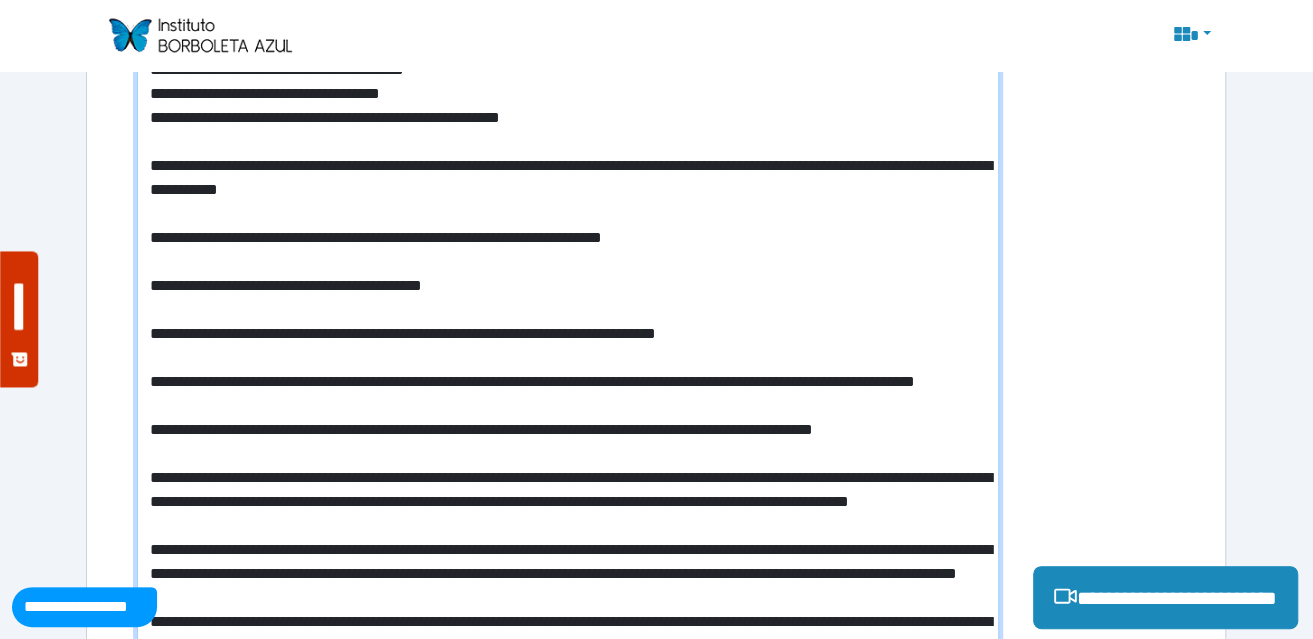 scroll, scrollTop: 1053, scrollLeft: 0, axis: vertical 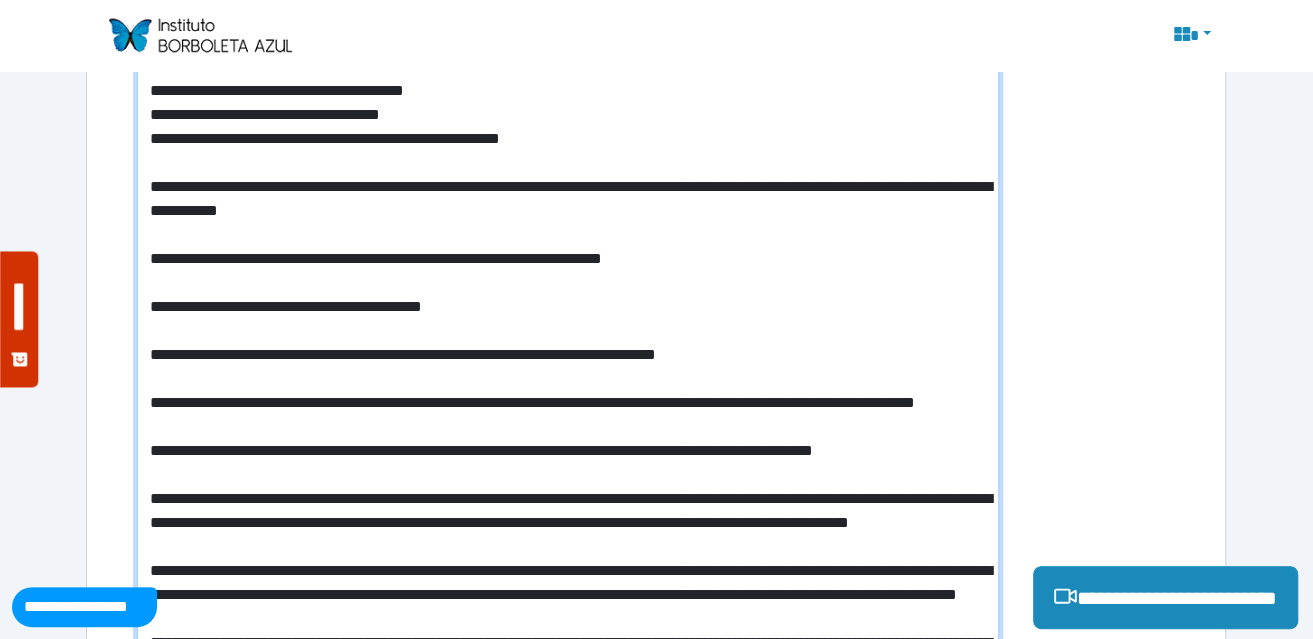 click at bounding box center [568, 299] 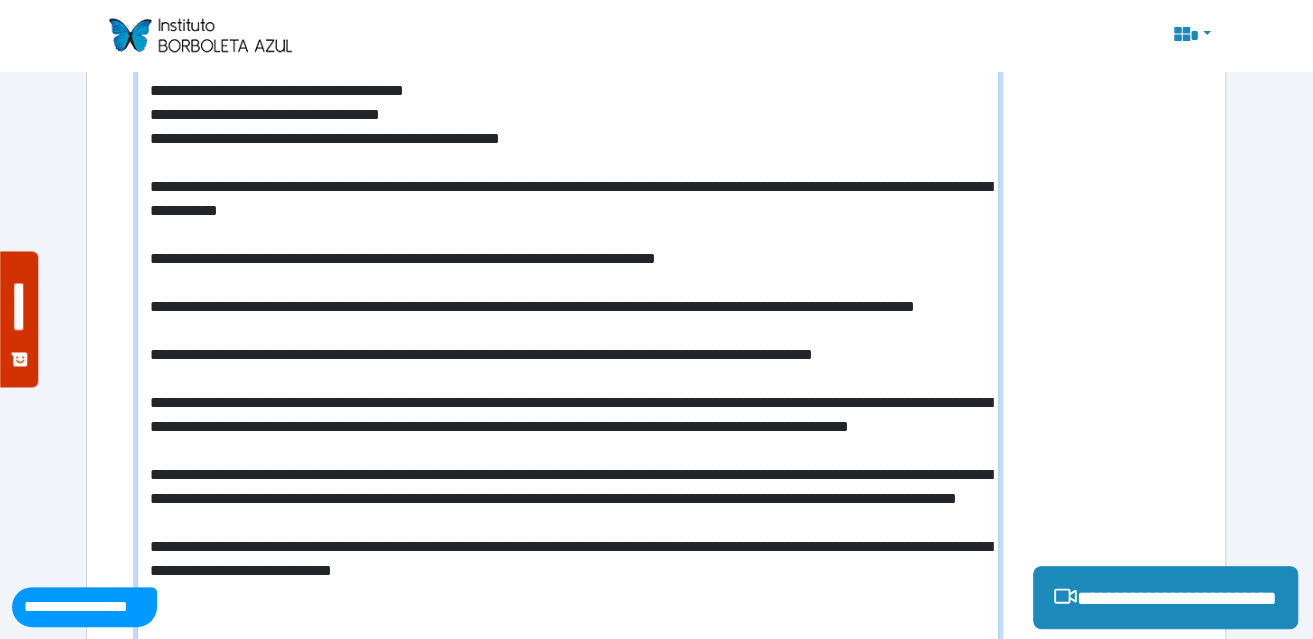 click at bounding box center (568, 251) 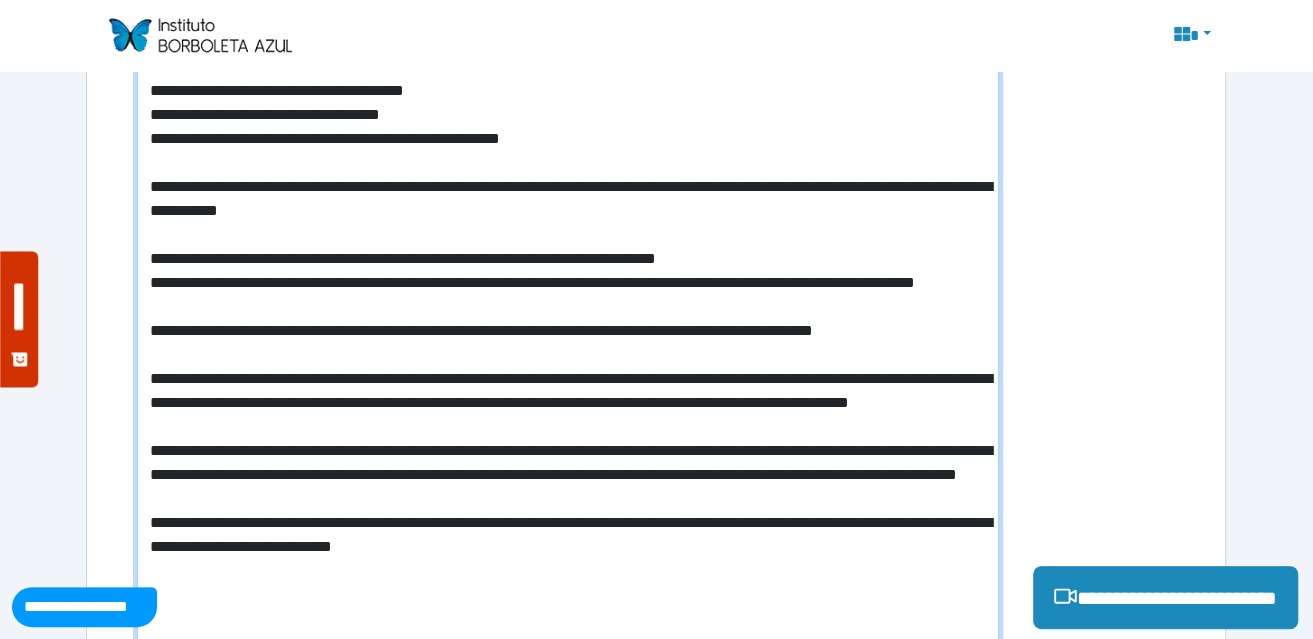 click at bounding box center (568, 239) 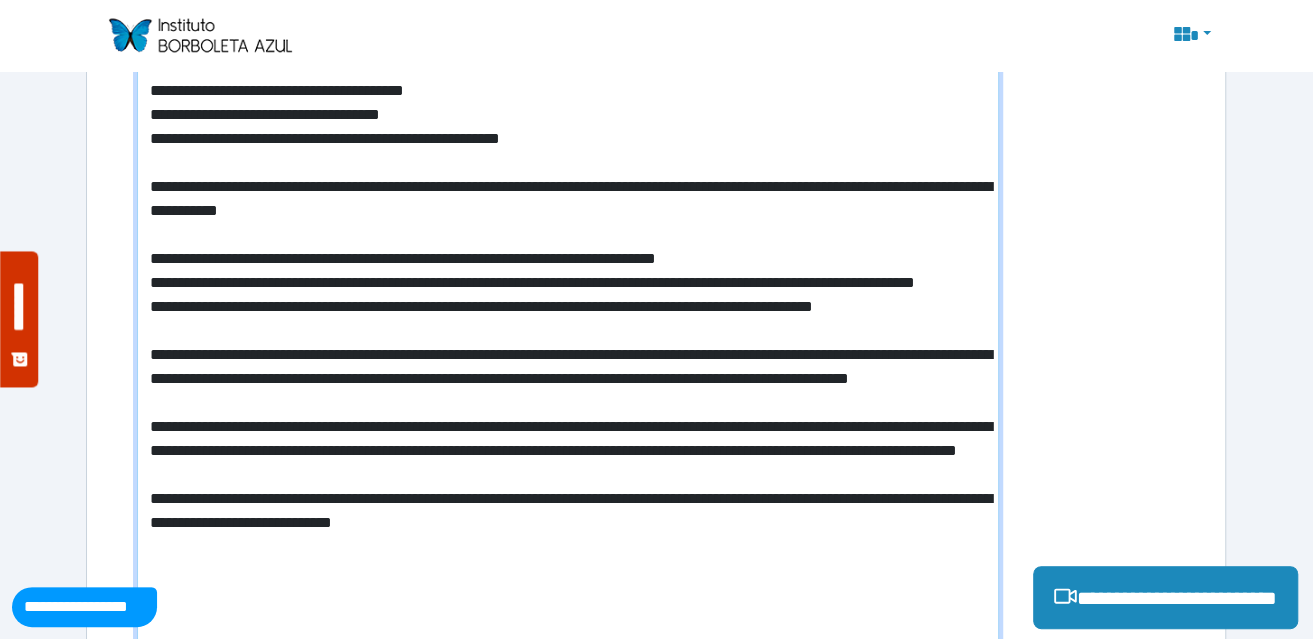 scroll, scrollTop: 1152, scrollLeft: 0, axis: vertical 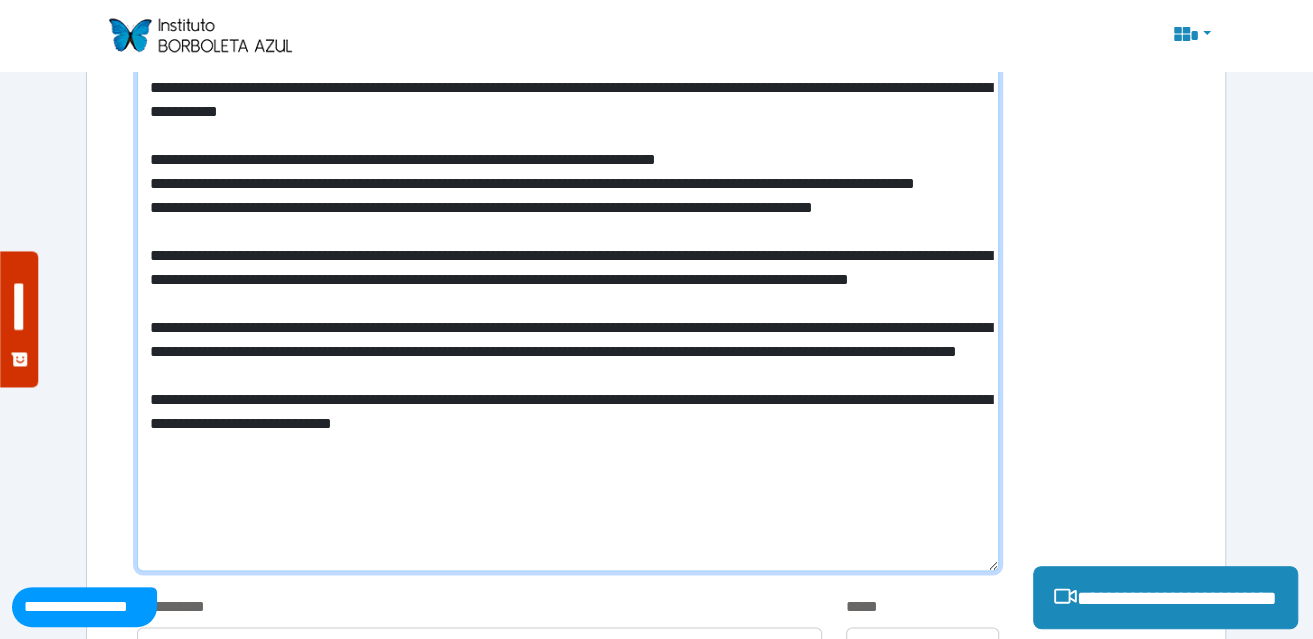click at bounding box center (568, 128) 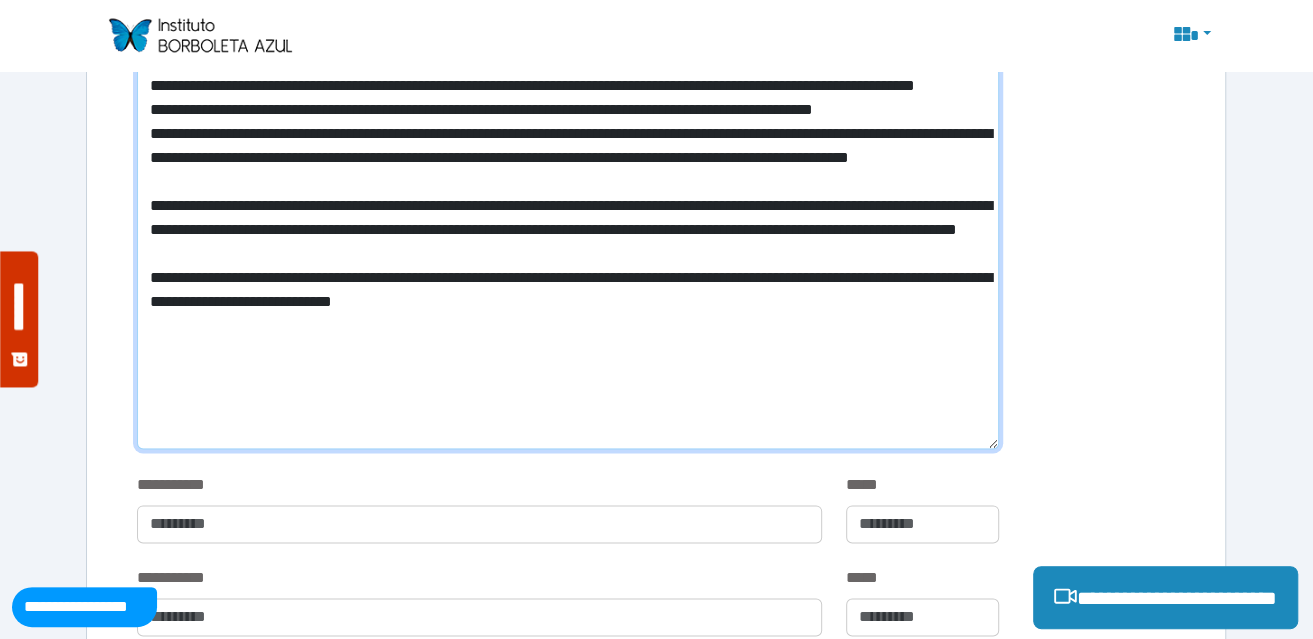 scroll, scrollTop: 1252, scrollLeft: 0, axis: vertical 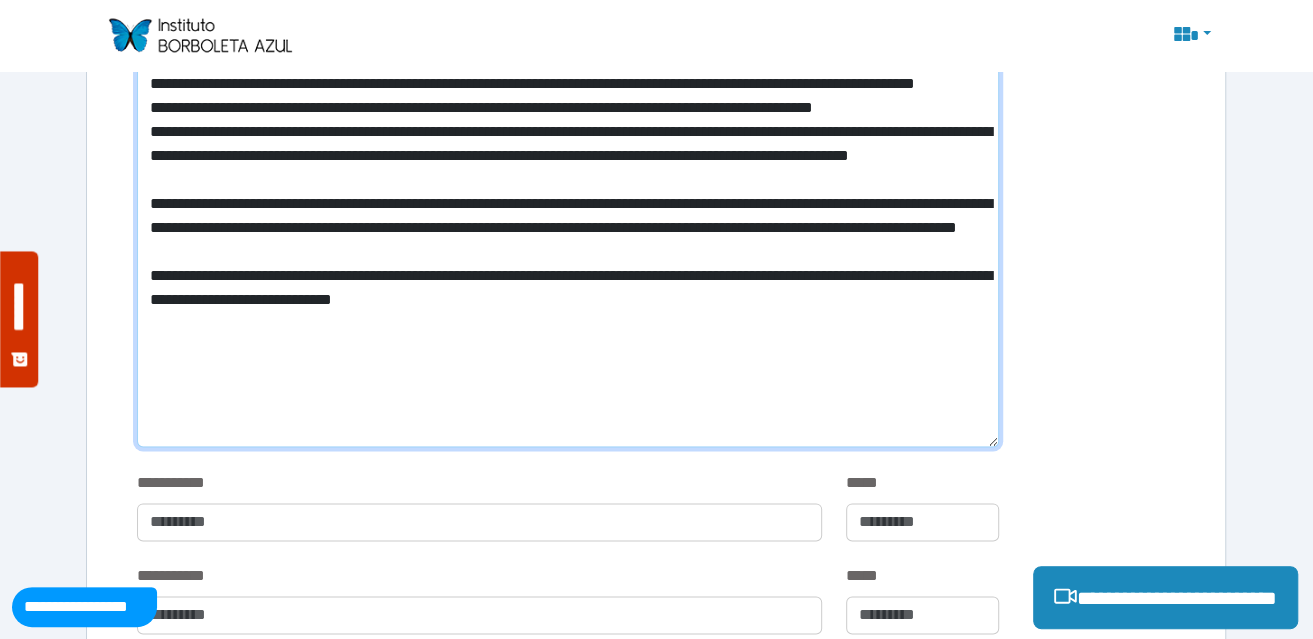 drag, startPoint x: 671, startPoint y: 346, endPoint x: 469, endPoint y: 311, distance: 205.00975 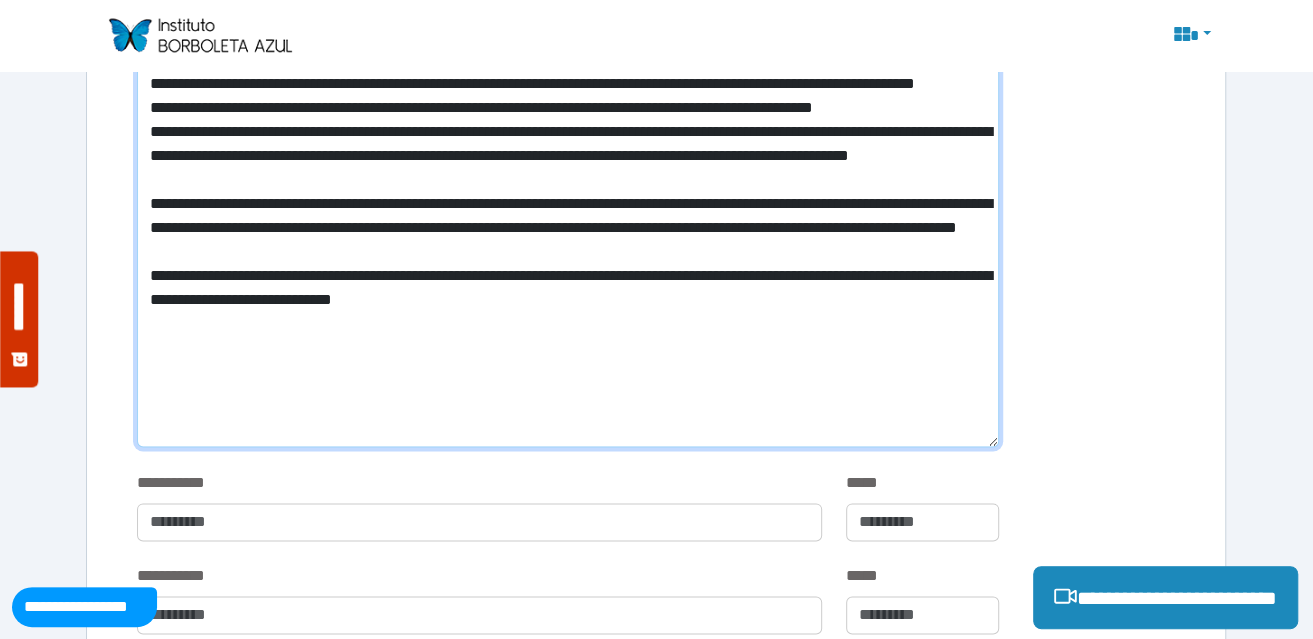 click at bounding box center (568, 16) 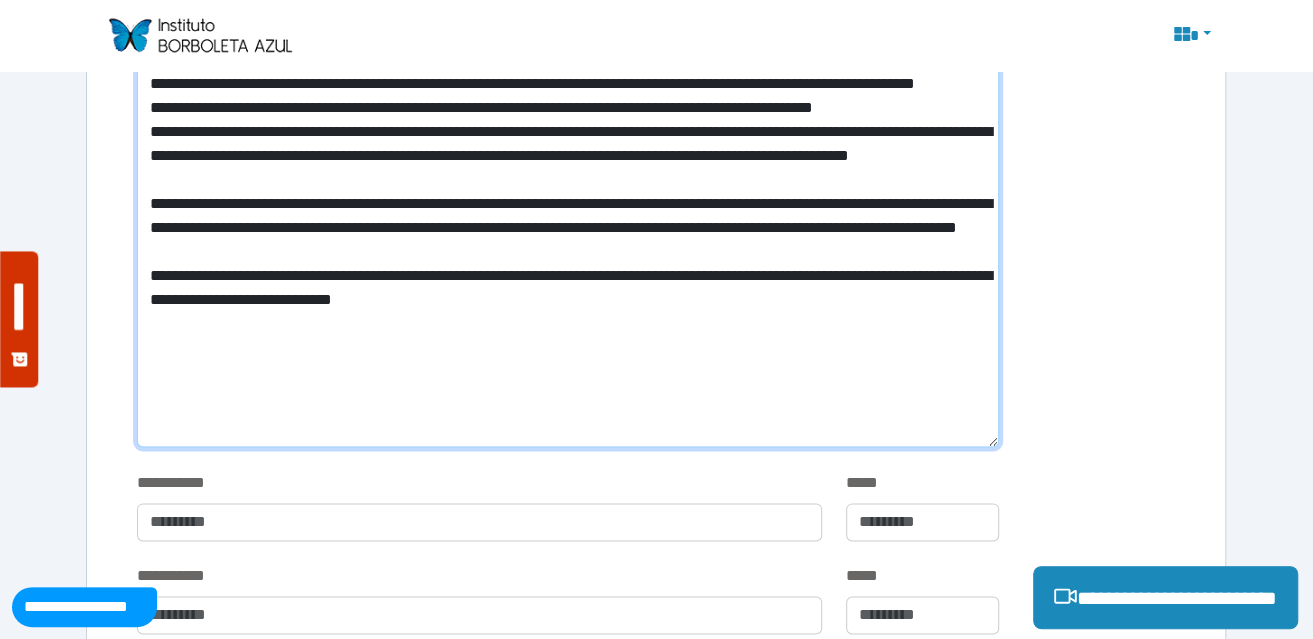 drag, startPoint x: 672, startPoint y: 422, endPoint x: 95, endPoint y: 393, distance: 577.72833 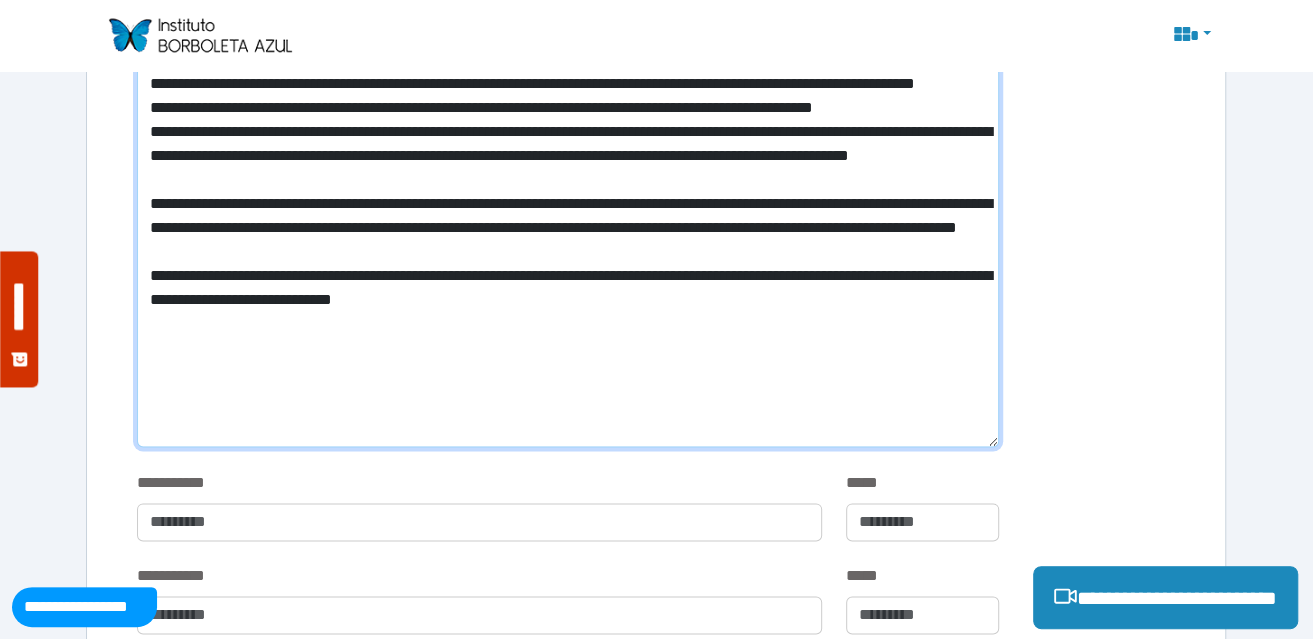 click on "**********" at bounding box center (656, 1446) 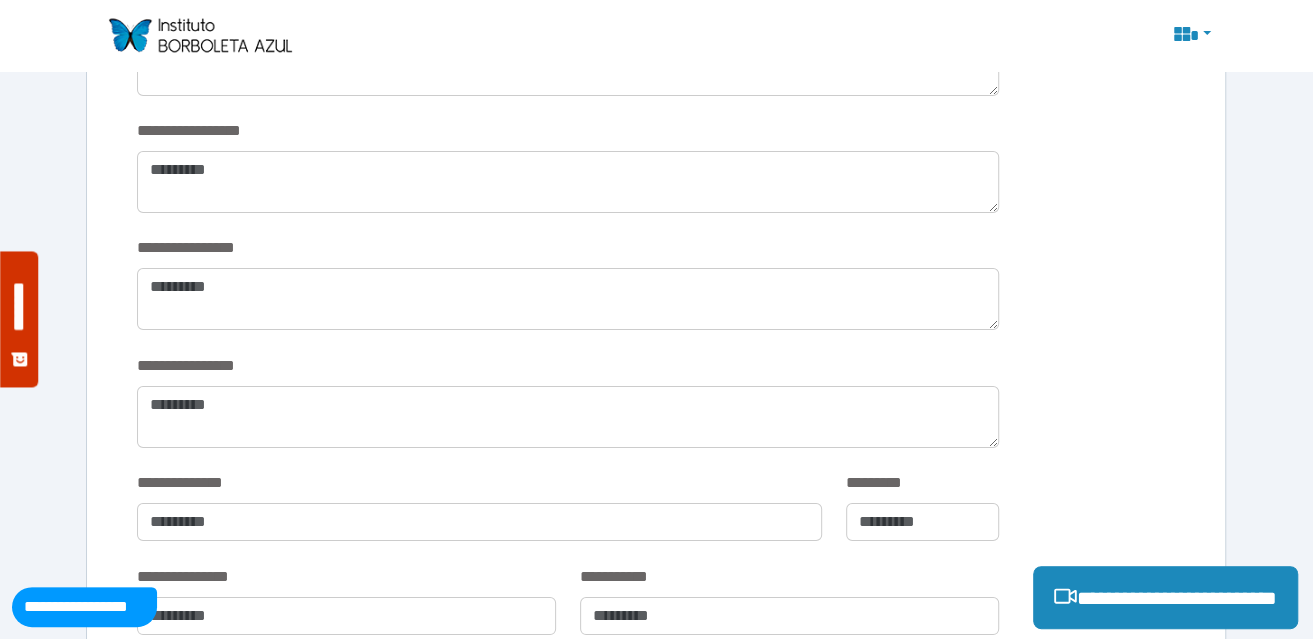 scroll, scrollTop: 4553, scrollLeft: 0, axis: vertical 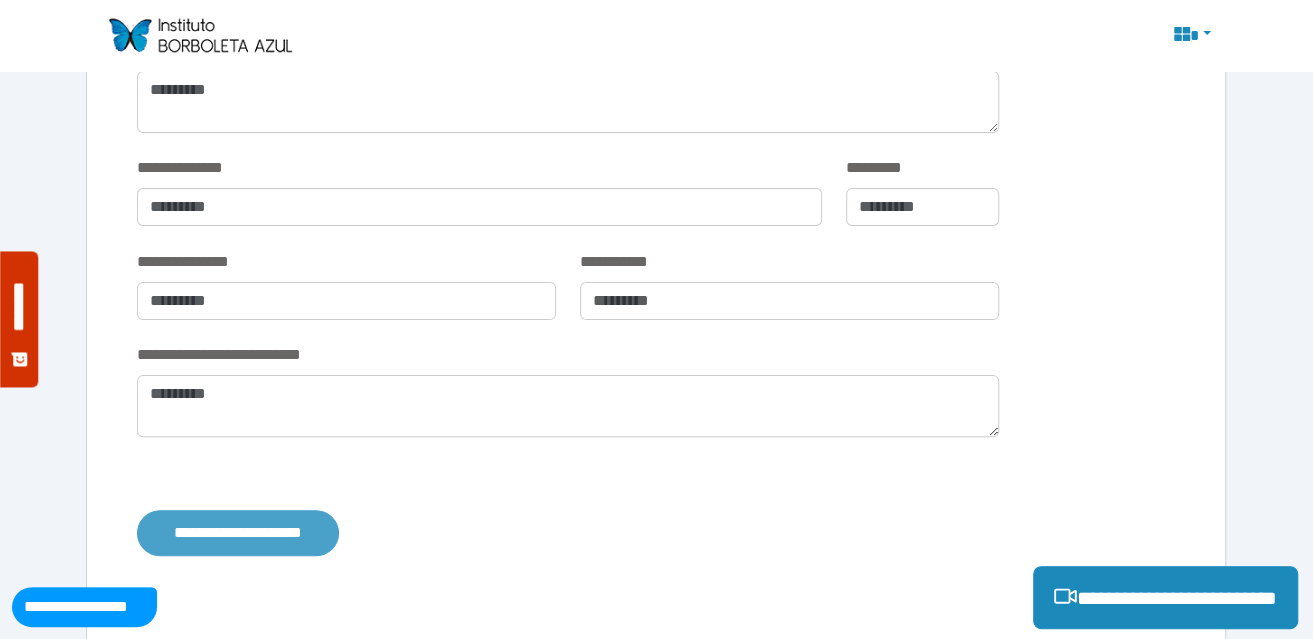 type on "**********" 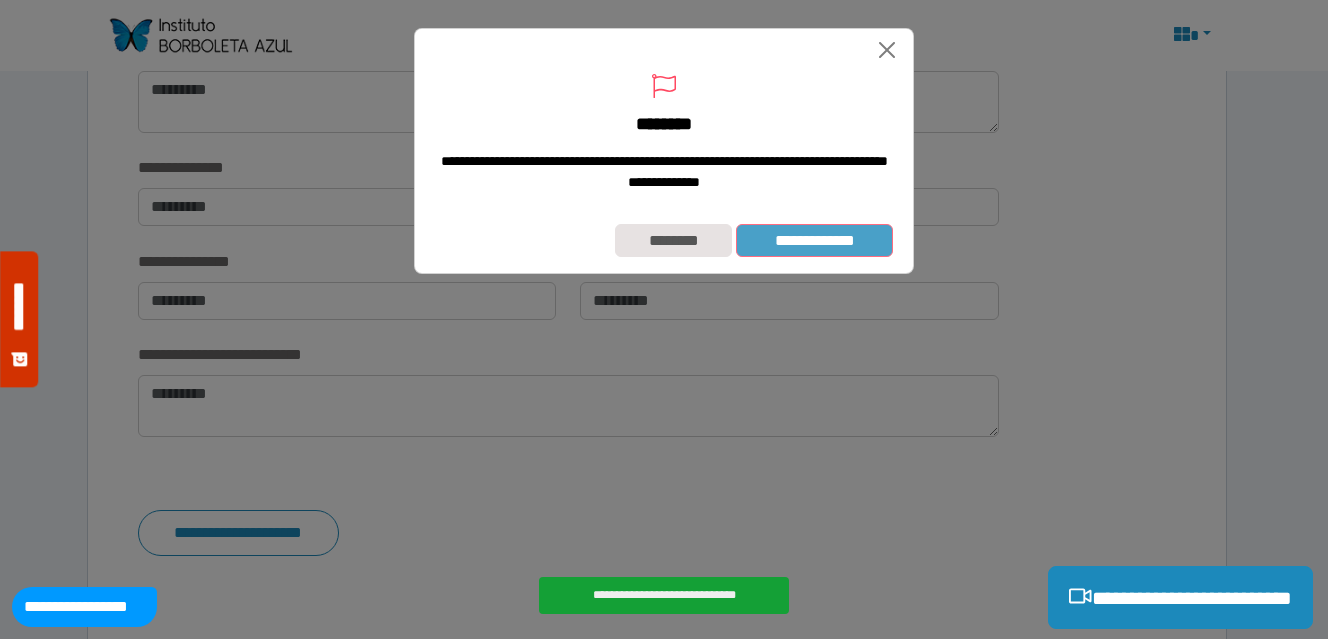 click on "**********" at bounding box center [814, 240] 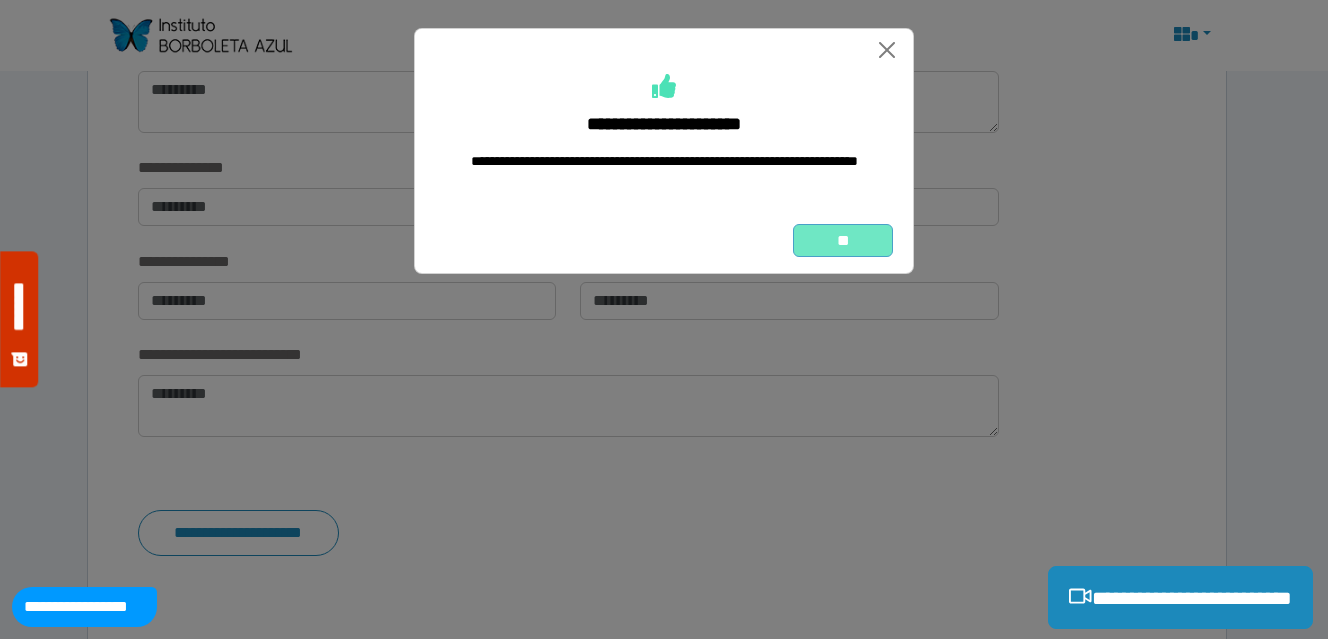 click on "**" at bounding box center [843, 240] 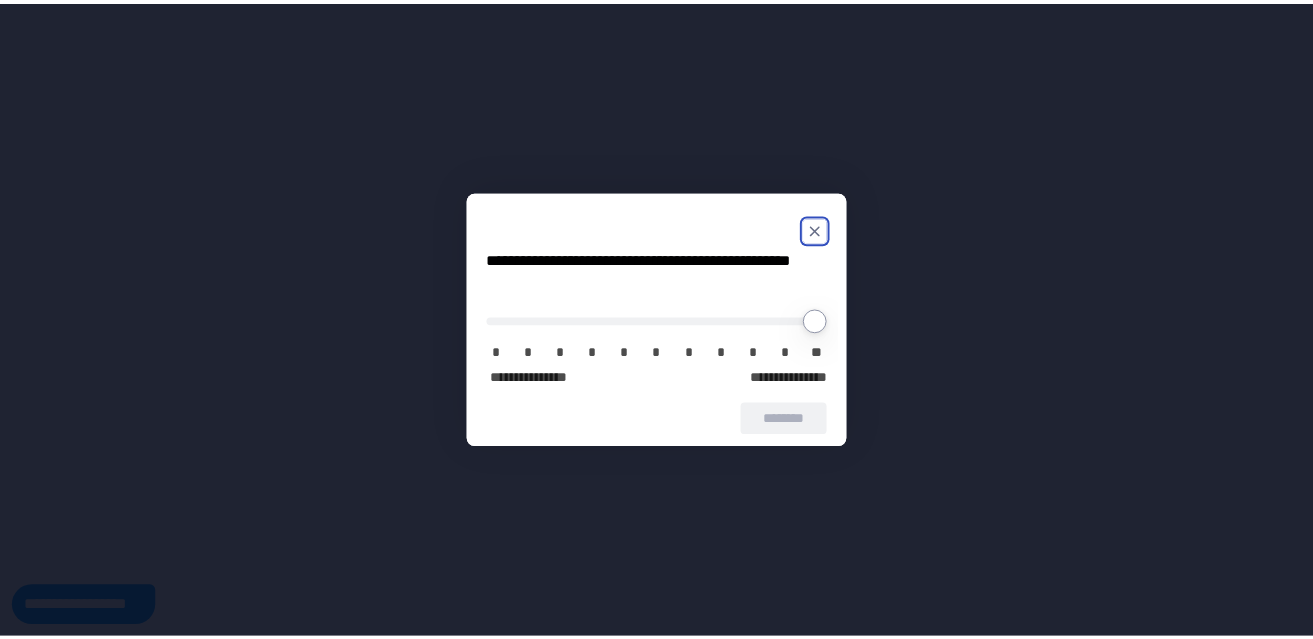 scroll, scrollTop: 0, scrollLeft: 0, axis: both 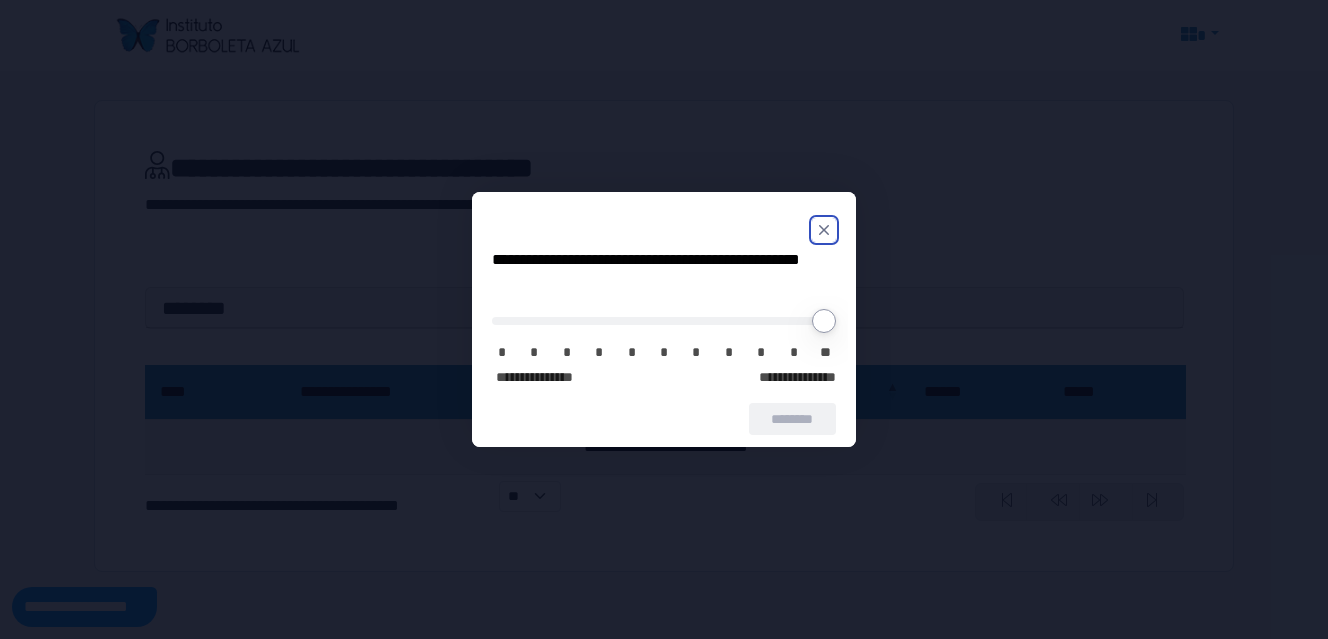 click 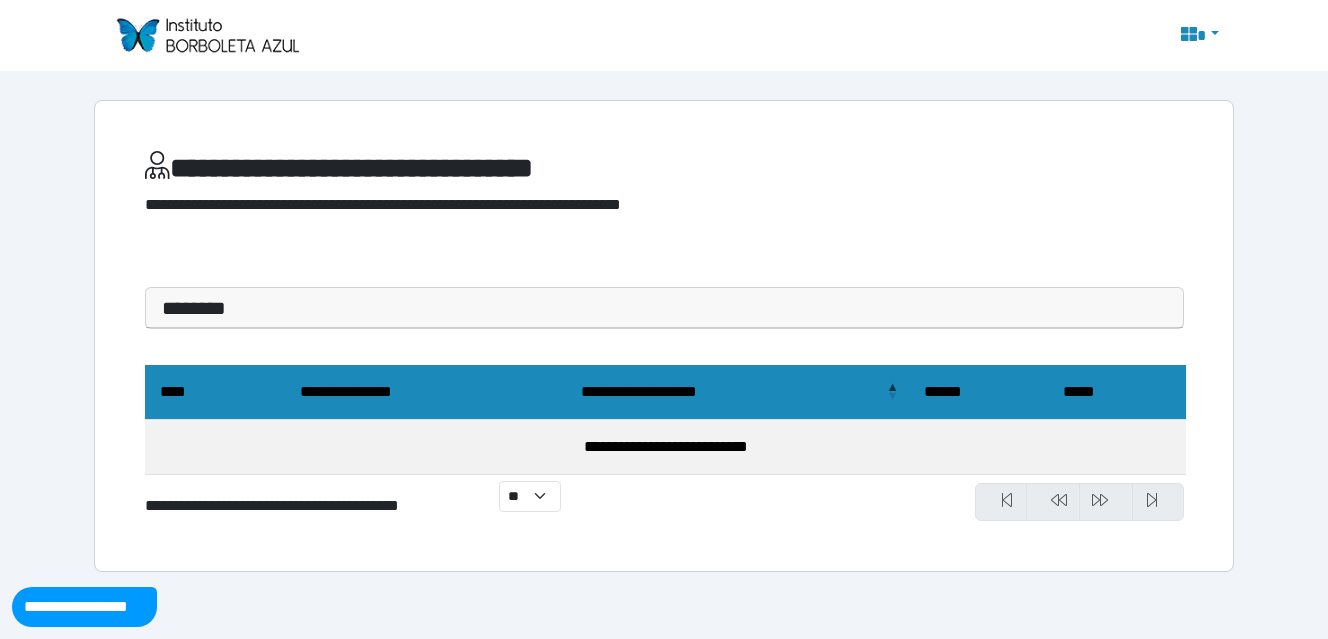 click on "********" at bounding box center [664, 308] 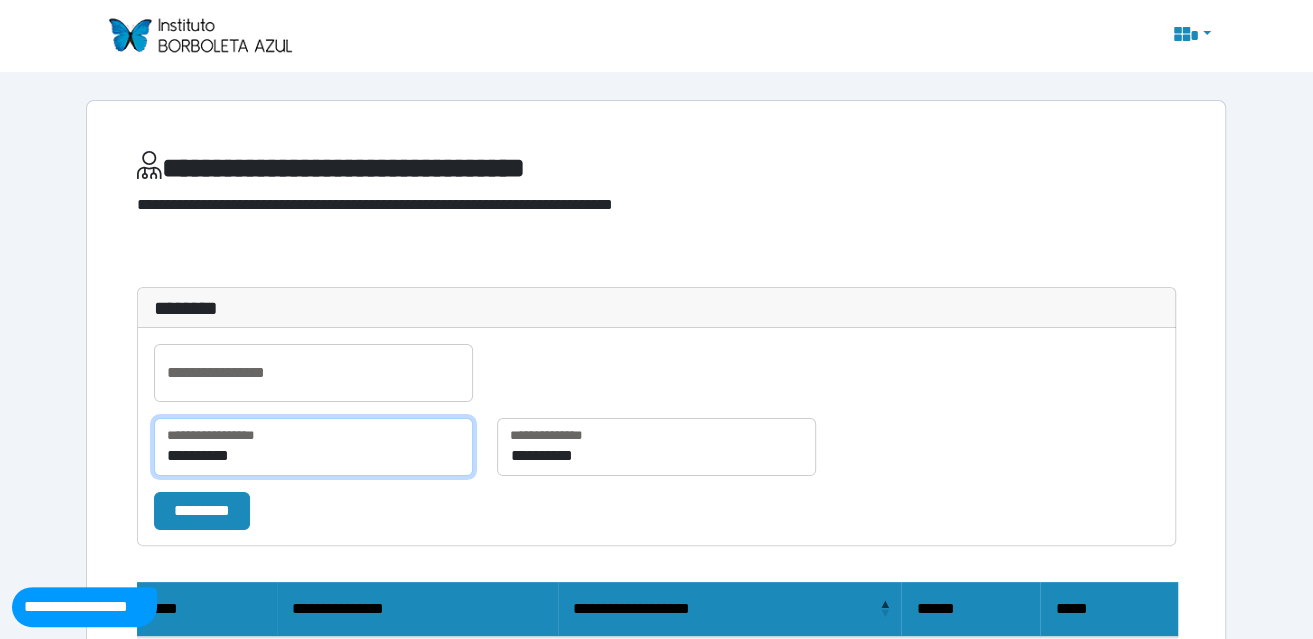 drag, startPoint x: 206, startPoint y: 422, endPoint x: 218, endPoint y: 437, distance: 19.209373 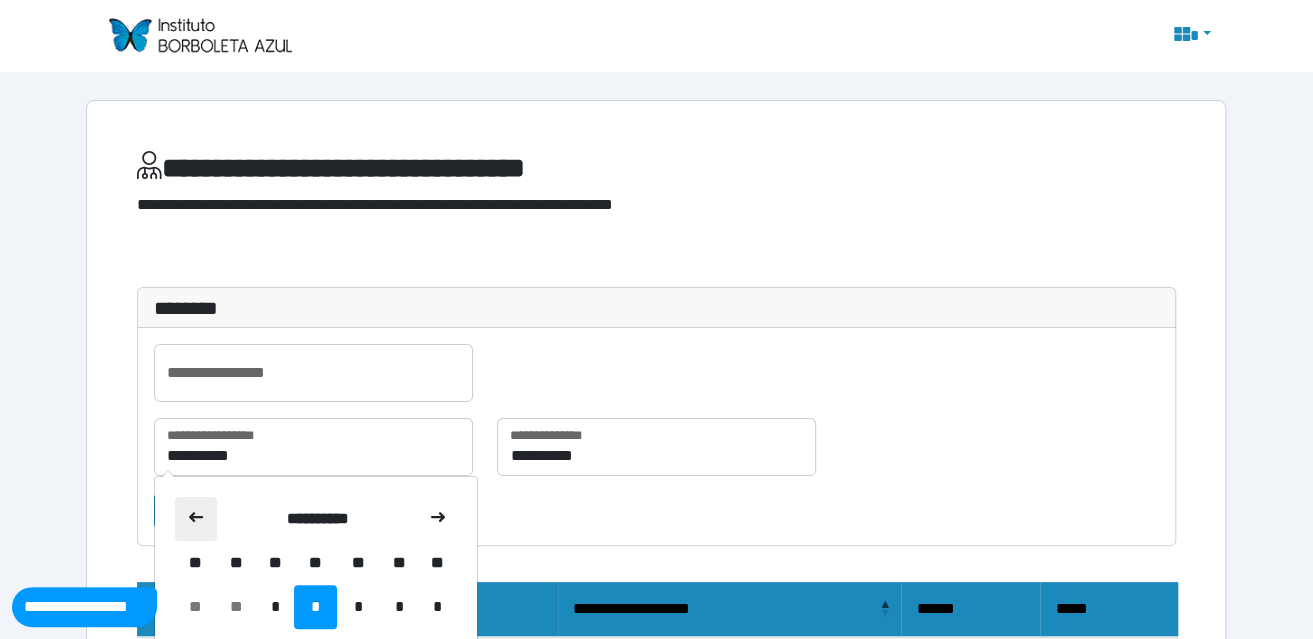 click at bounding box center (196, 519) 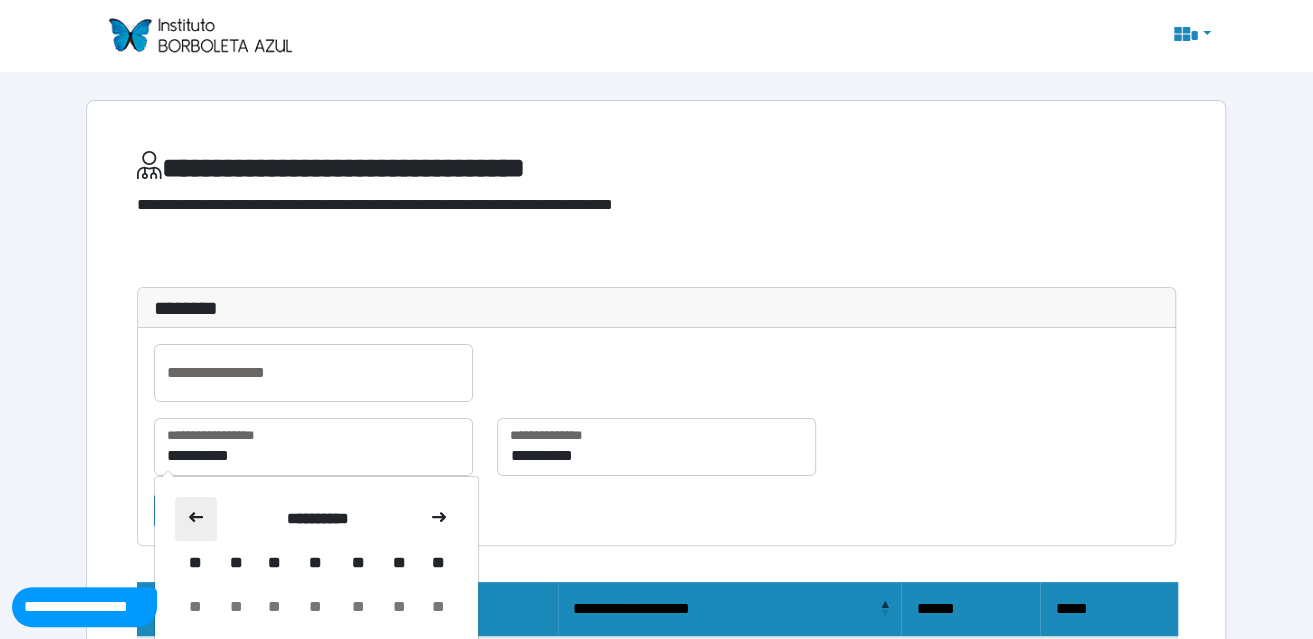 click 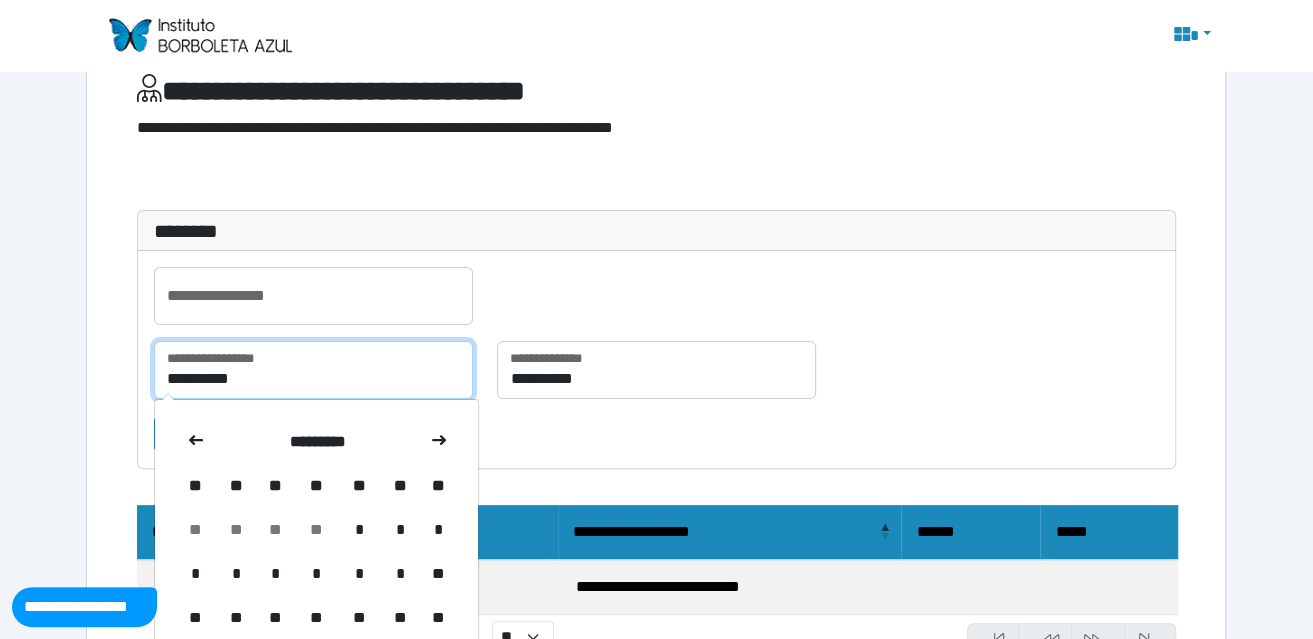 scroll, scrollTop: 200, scrollLeft: 0, axis: vertical 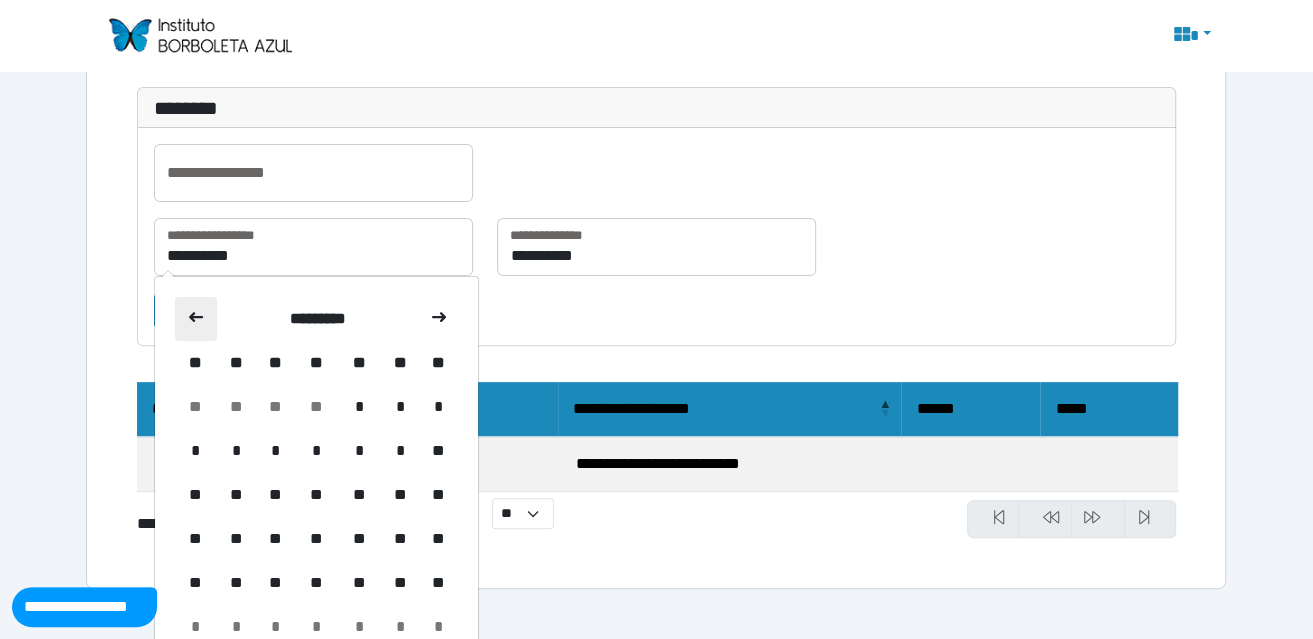 click 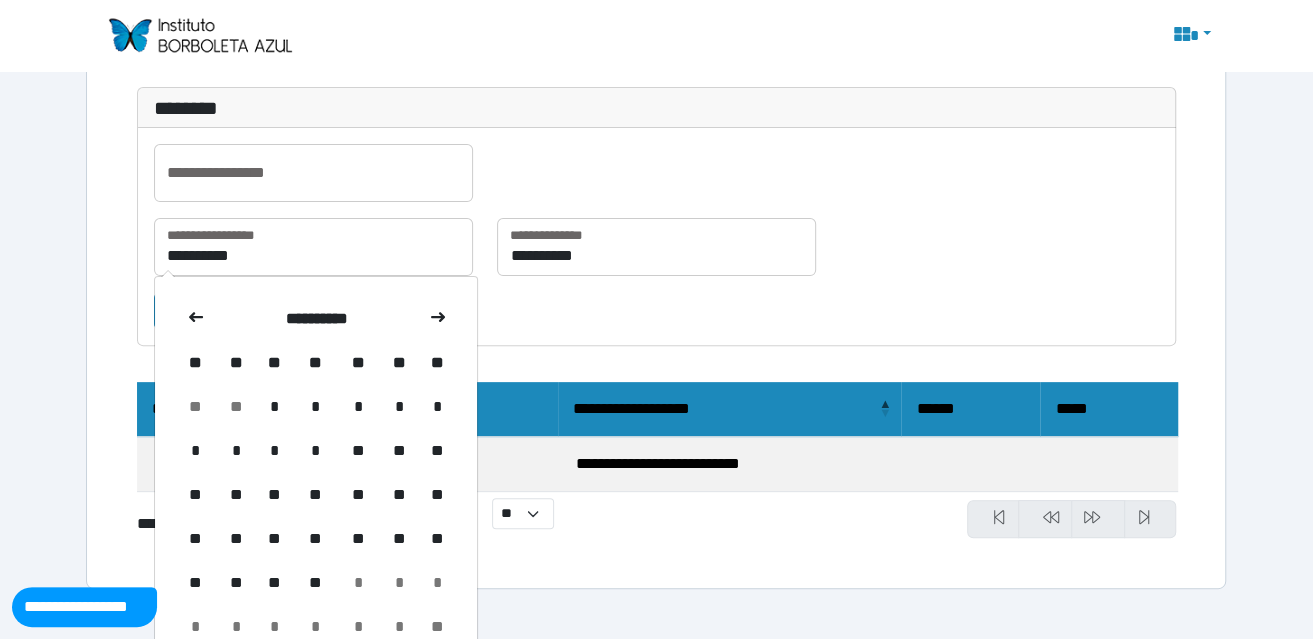 click on "*" at bounding box center [274, 407] 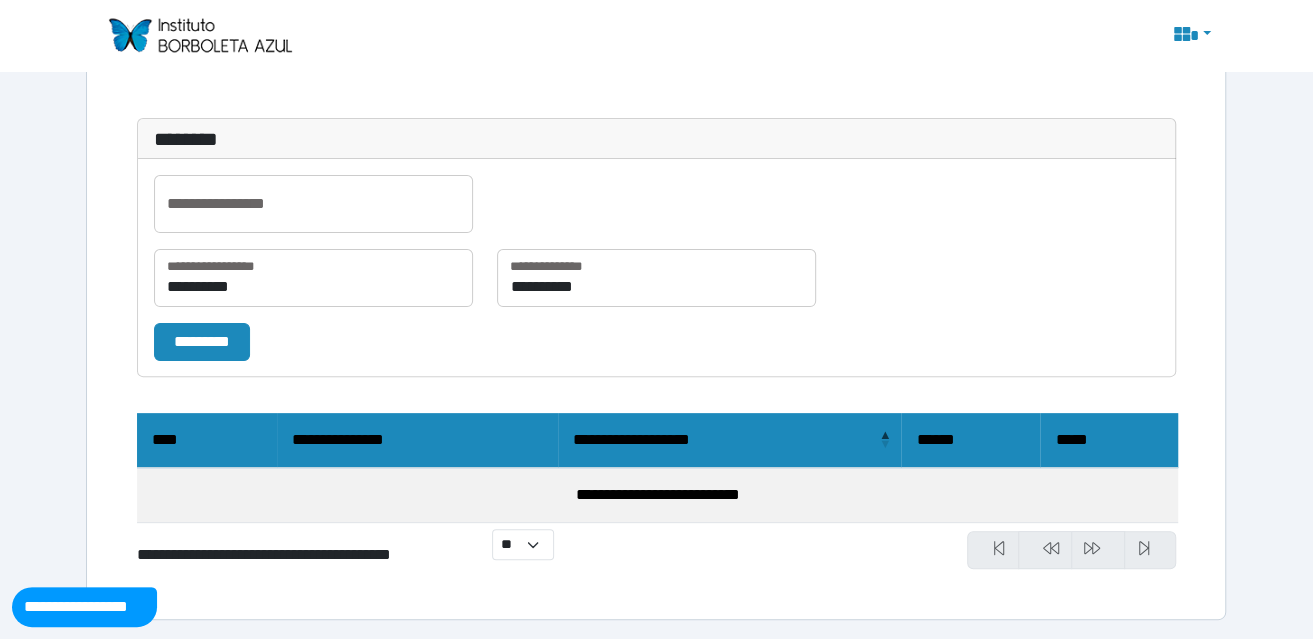 click on "*********" at bounding box center (202, 341) 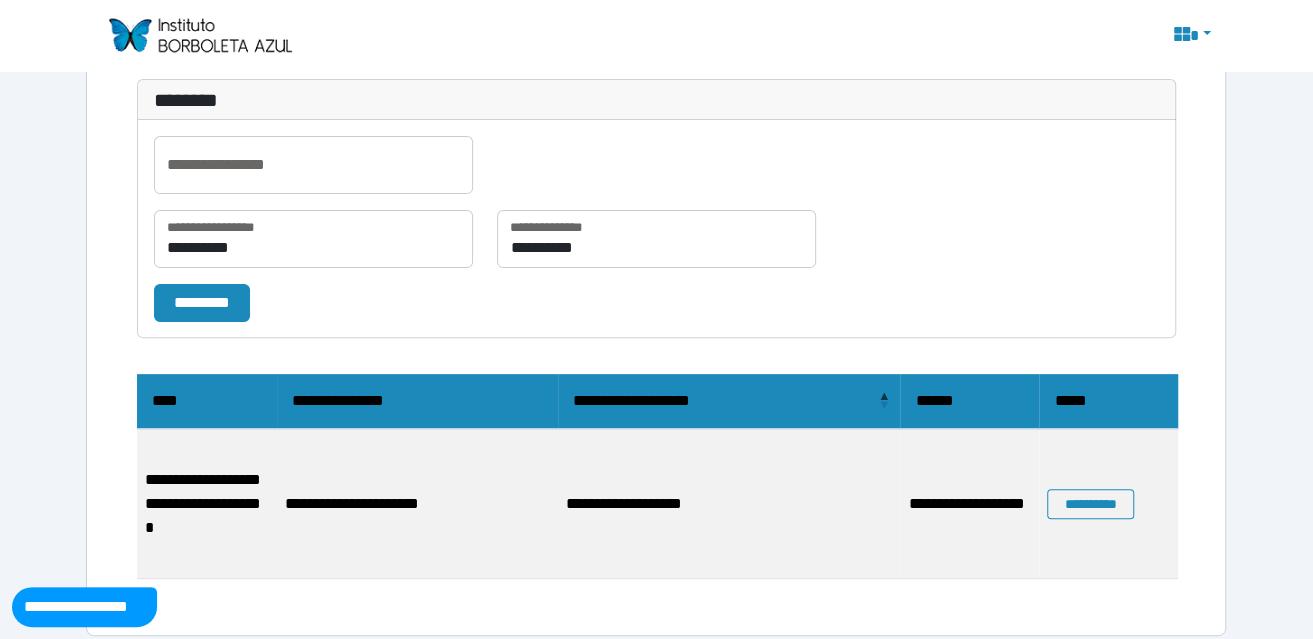 scroll, scrollTop: 224, scrollLeft: 0, axis: vertical 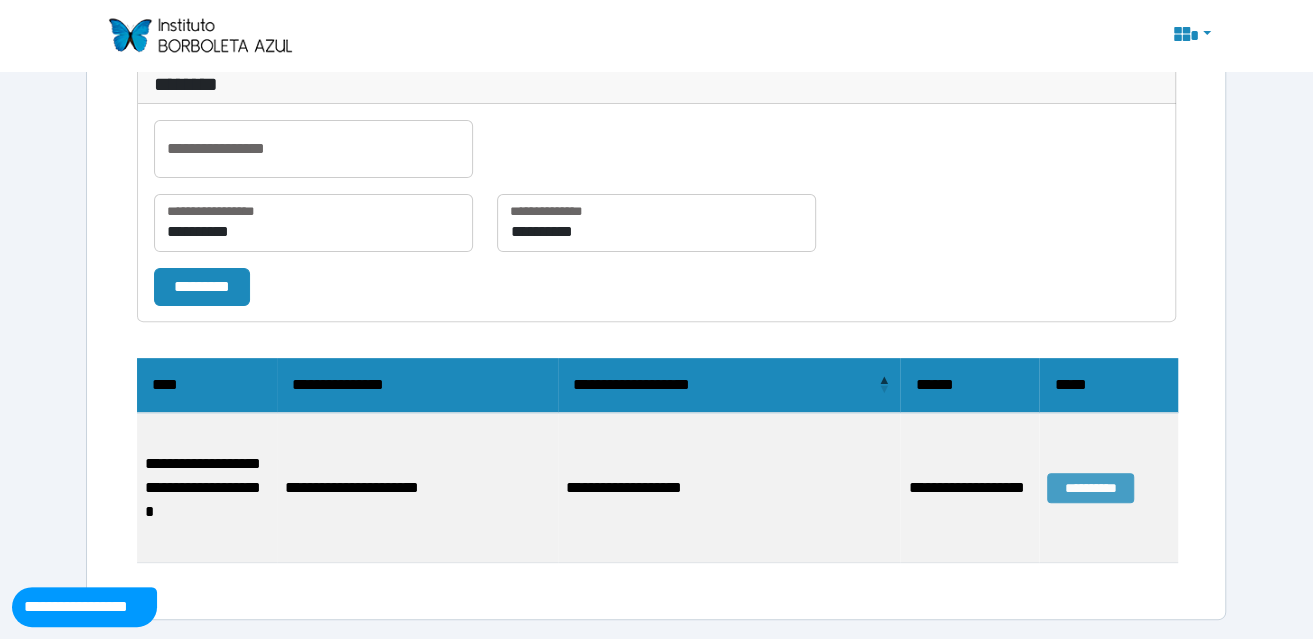 click on "**********" at bounding box center (1090, 488) 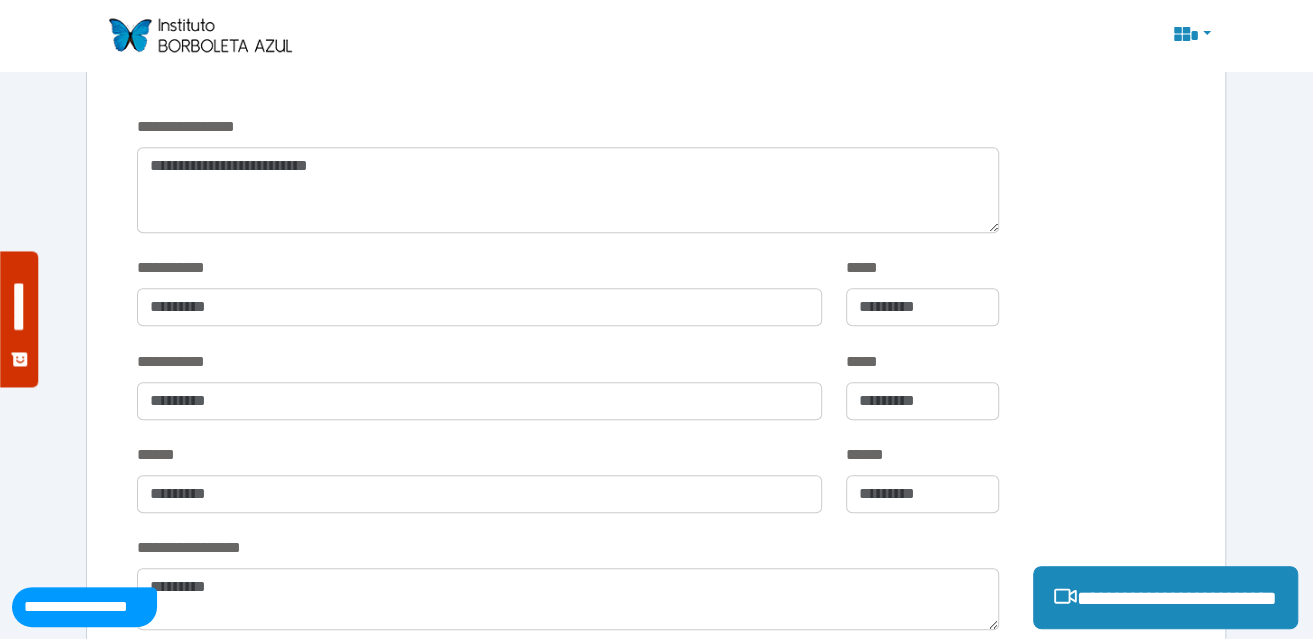 scroll, scrollTop: 500, scrollLeft: 0, axis: vertical 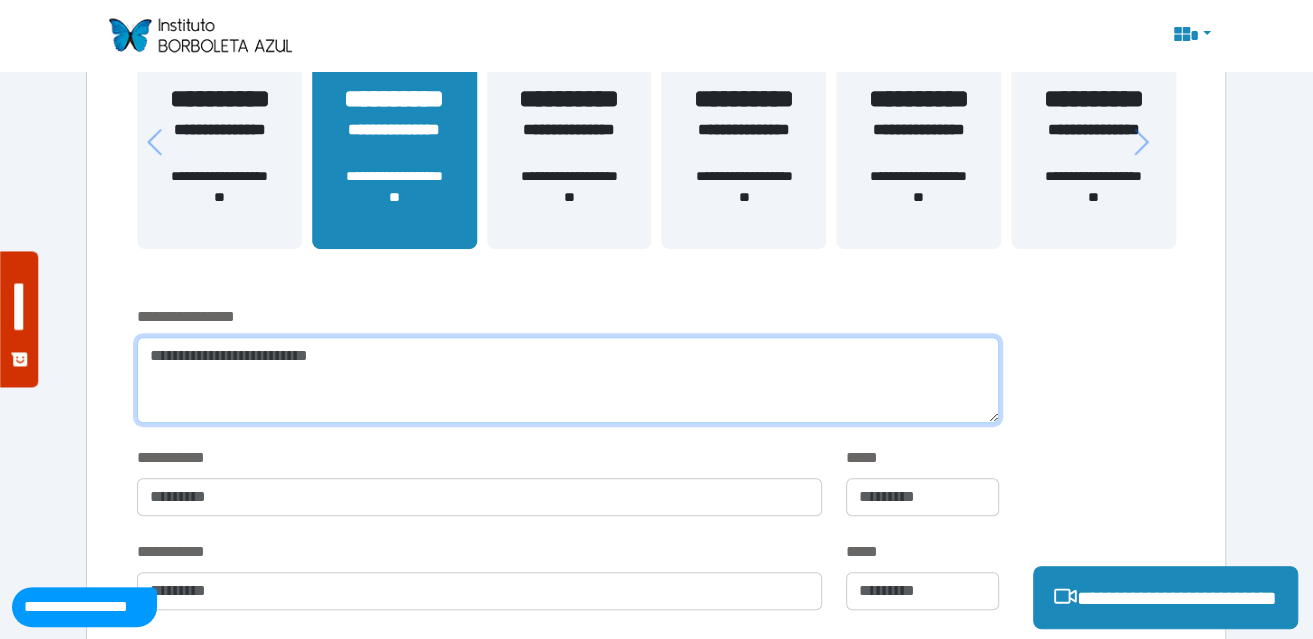 click at bounding box center [568, 380] 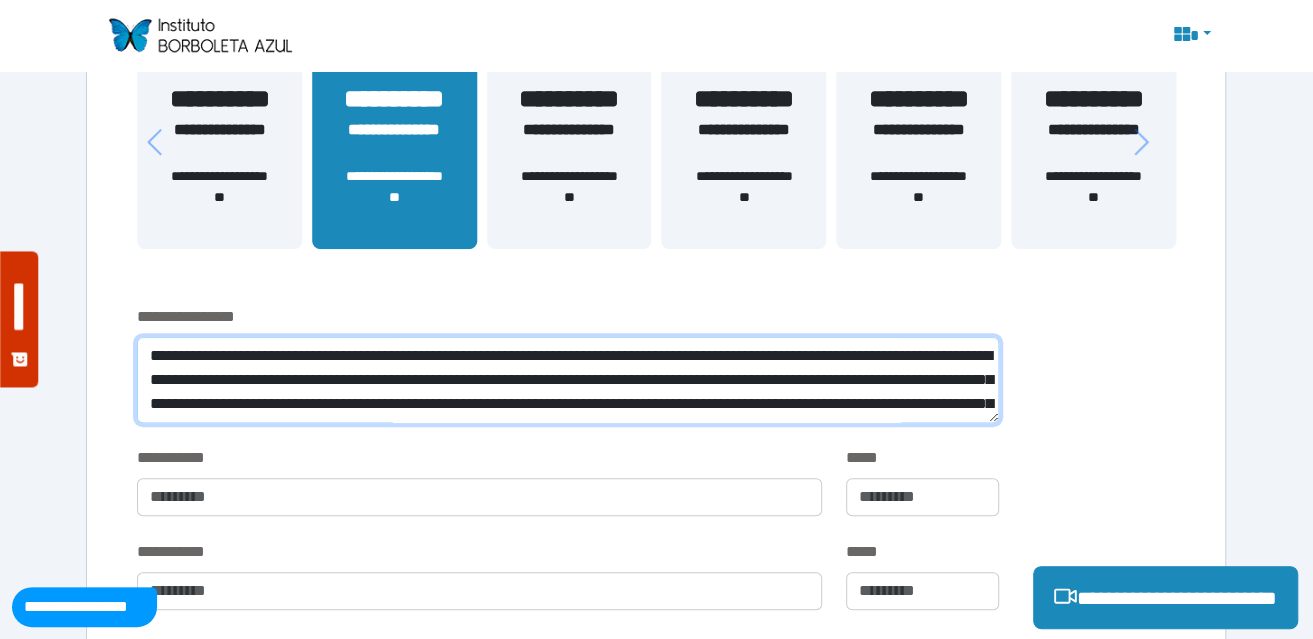scroll, scrollTop: 0, scrollLeft: 0, axis: both 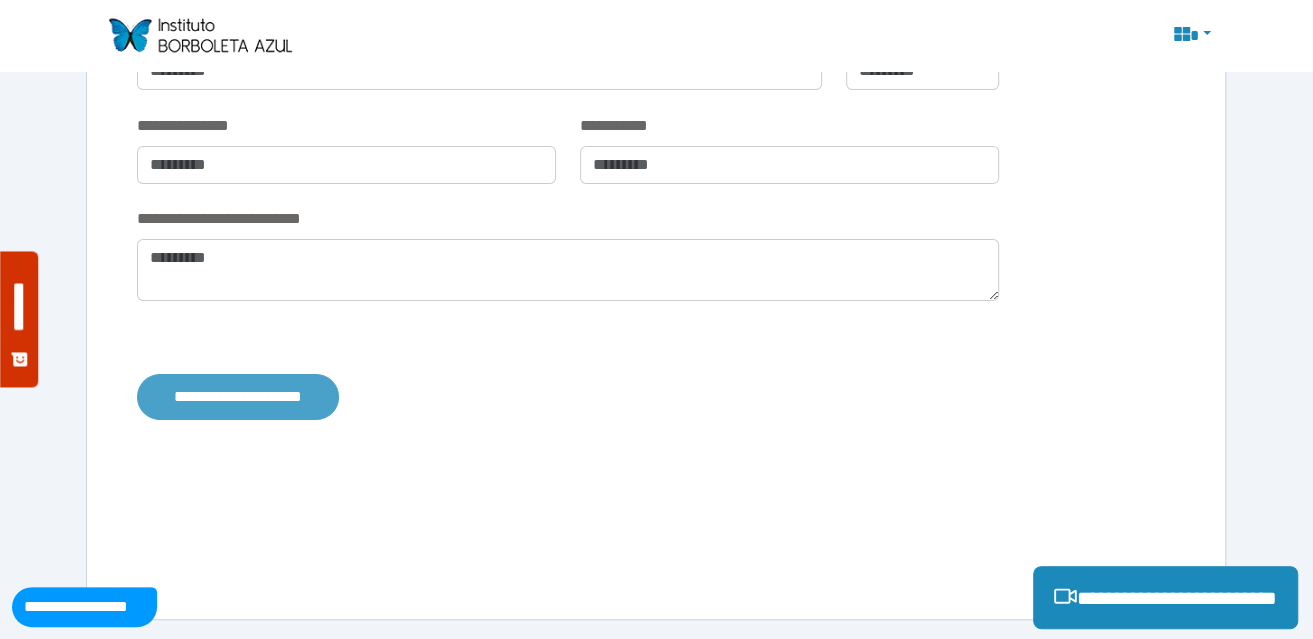 type on "**********" 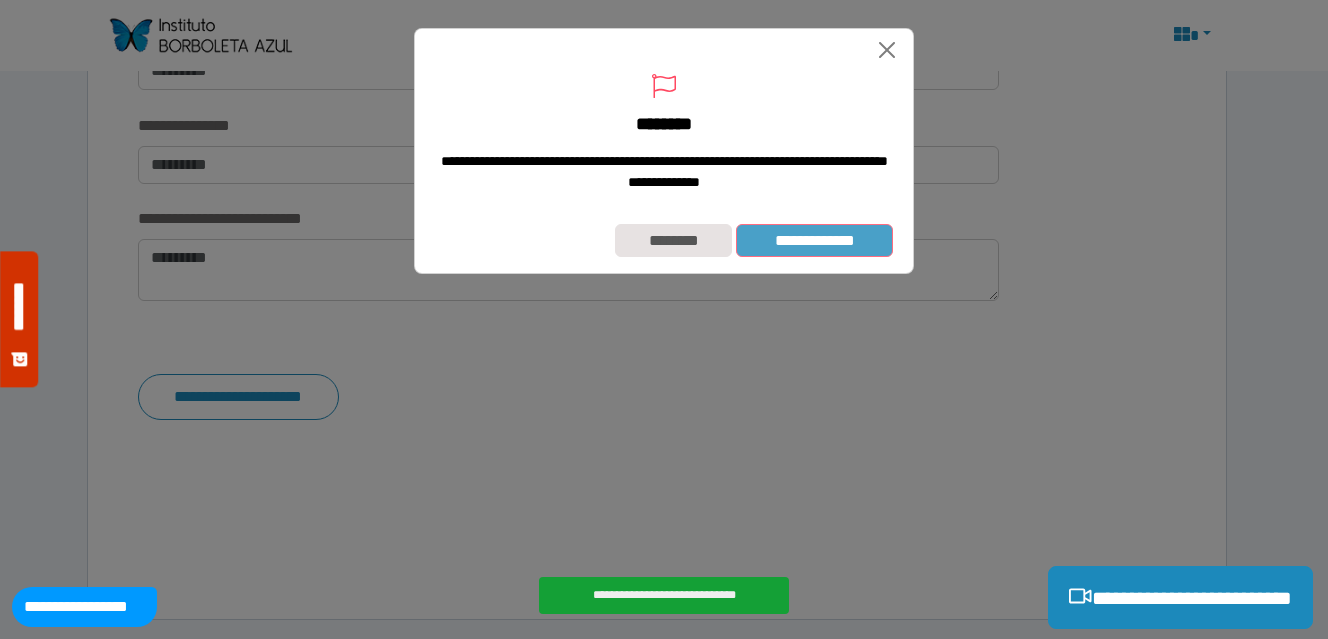 click on "**********" at bounding box center (814, 240) 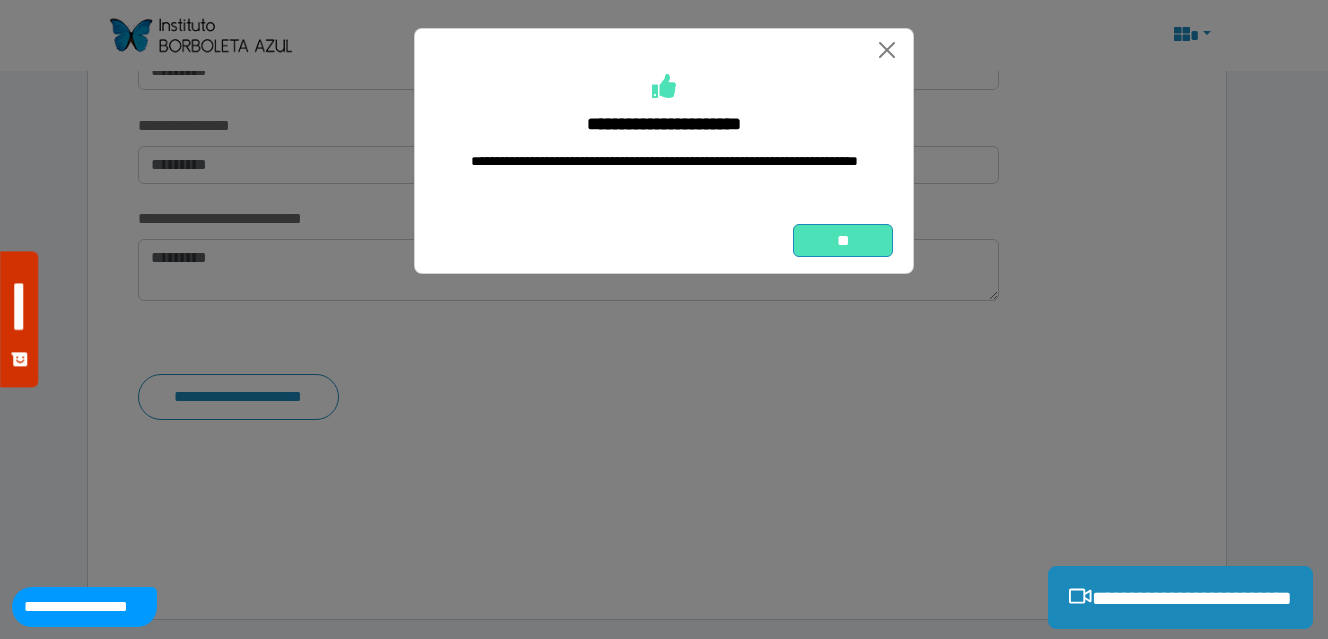 click on "**" at bounding box center [843, 240] 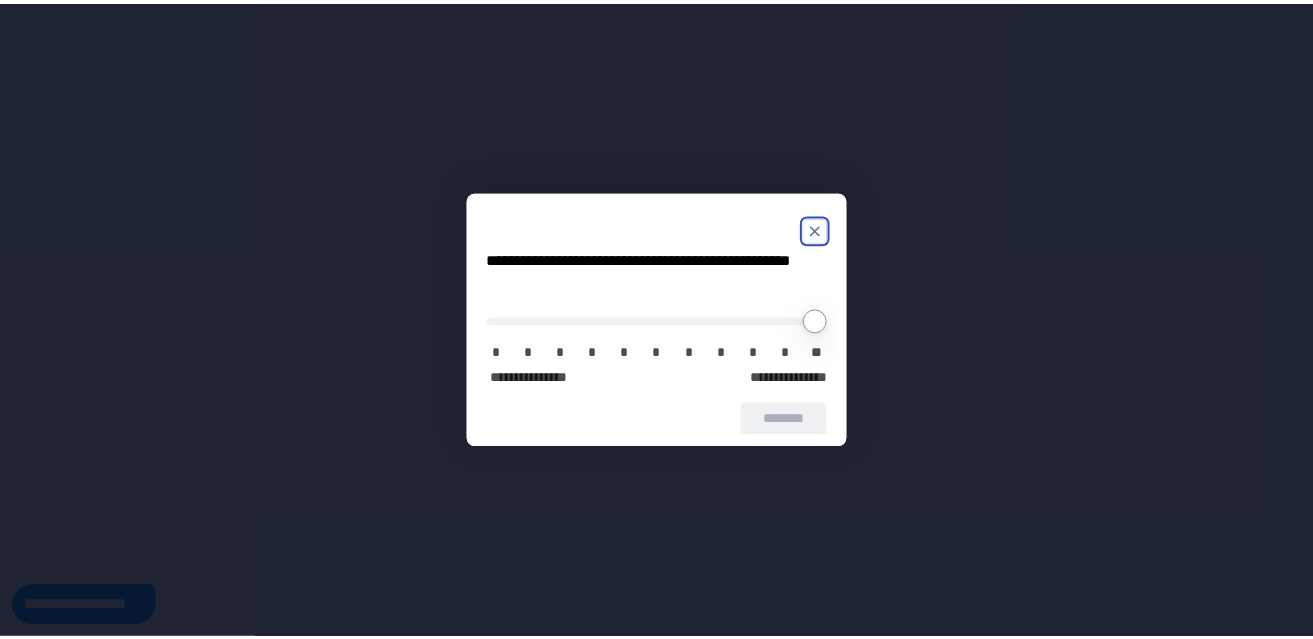 scroll, scrollTop: 0, scrollLeft: 0, axis: both 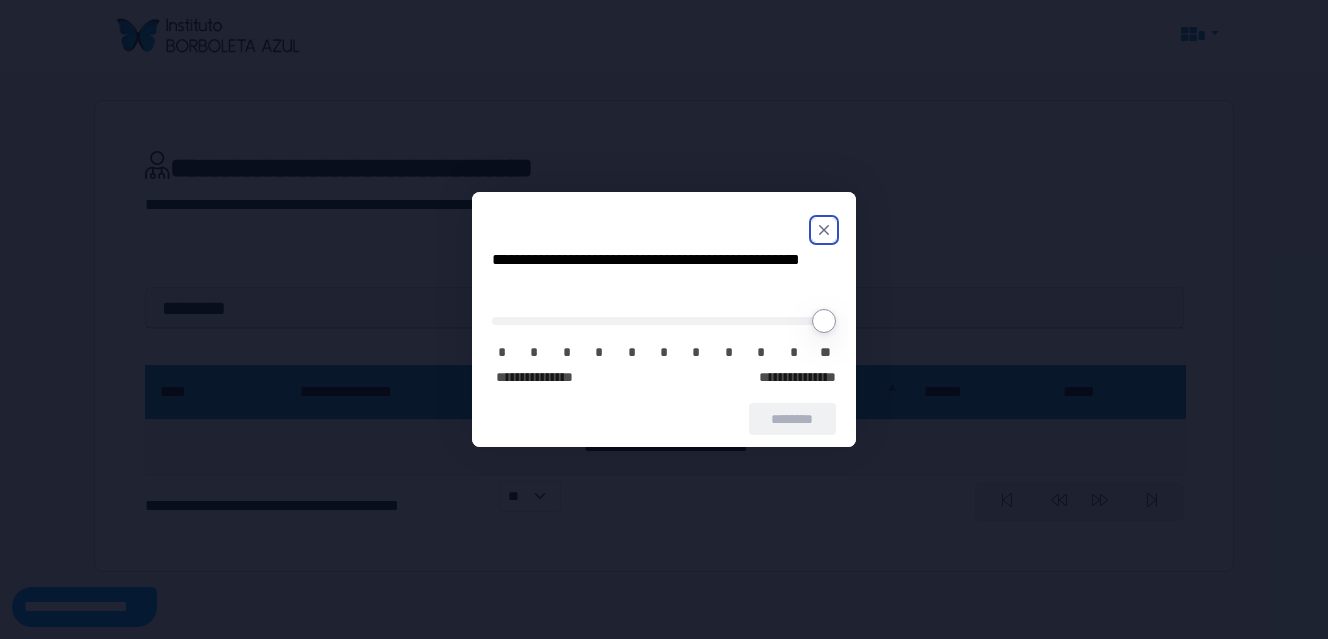 click 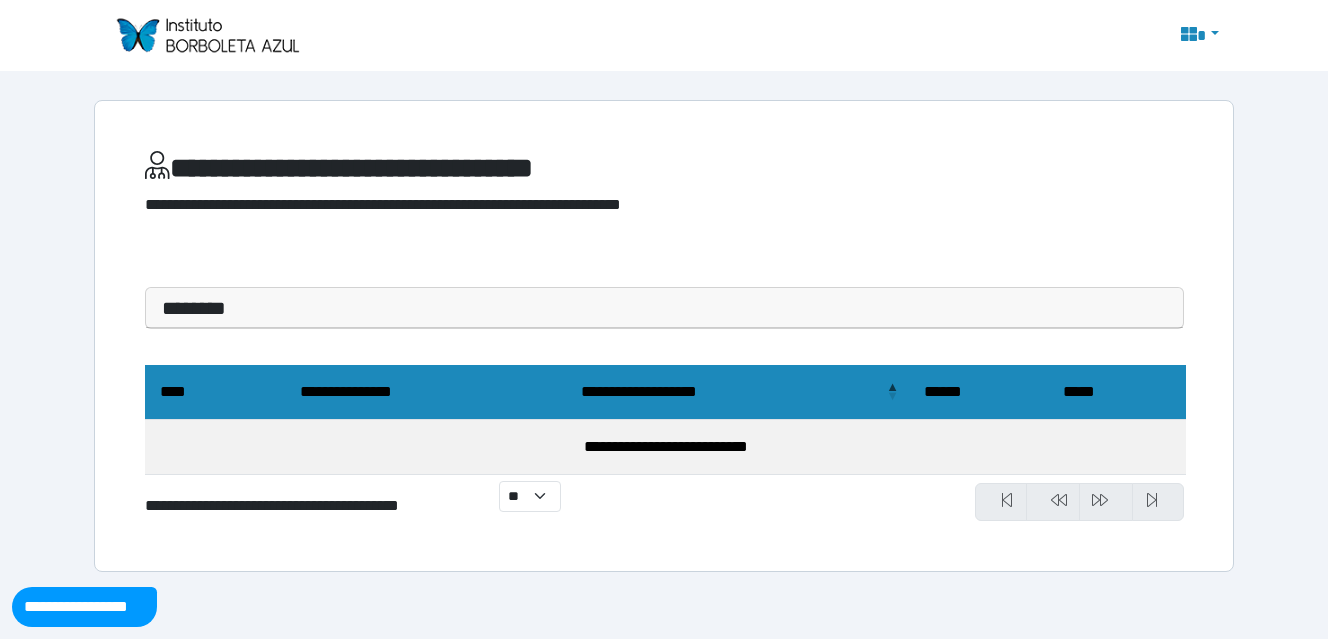 click on "**********" at bounding box center [664, 336] 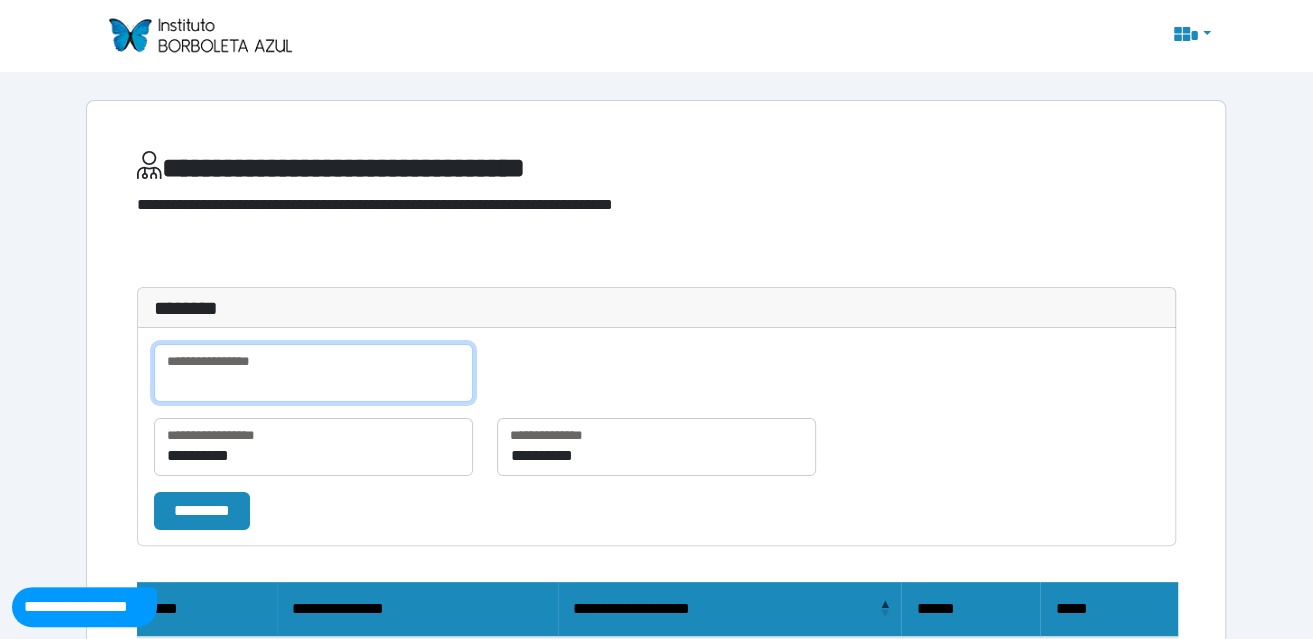 click at bounding box center (313, 373) 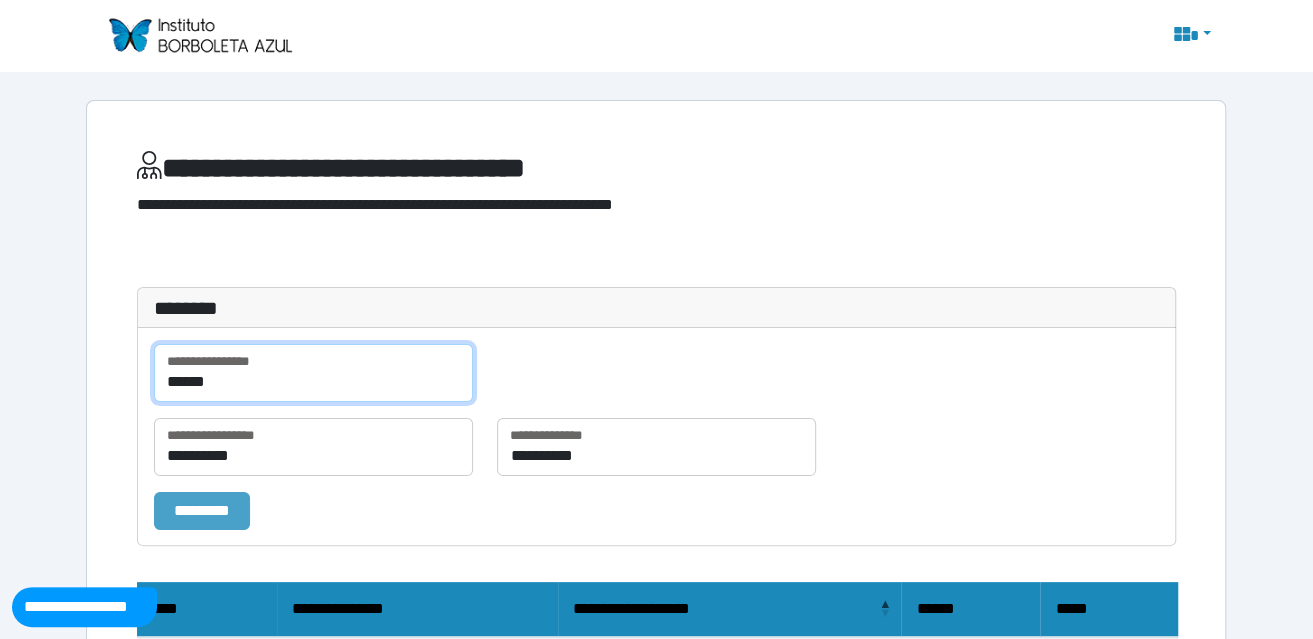 type on "******" 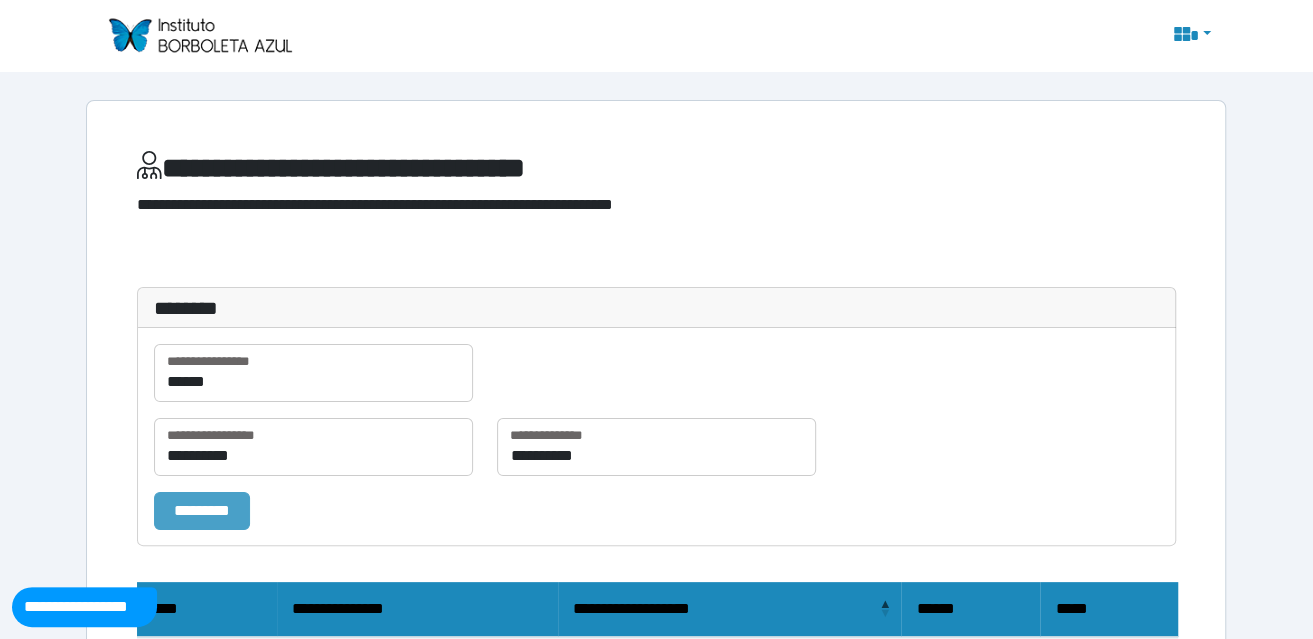click on "*********" at bounding box center (202, 510) 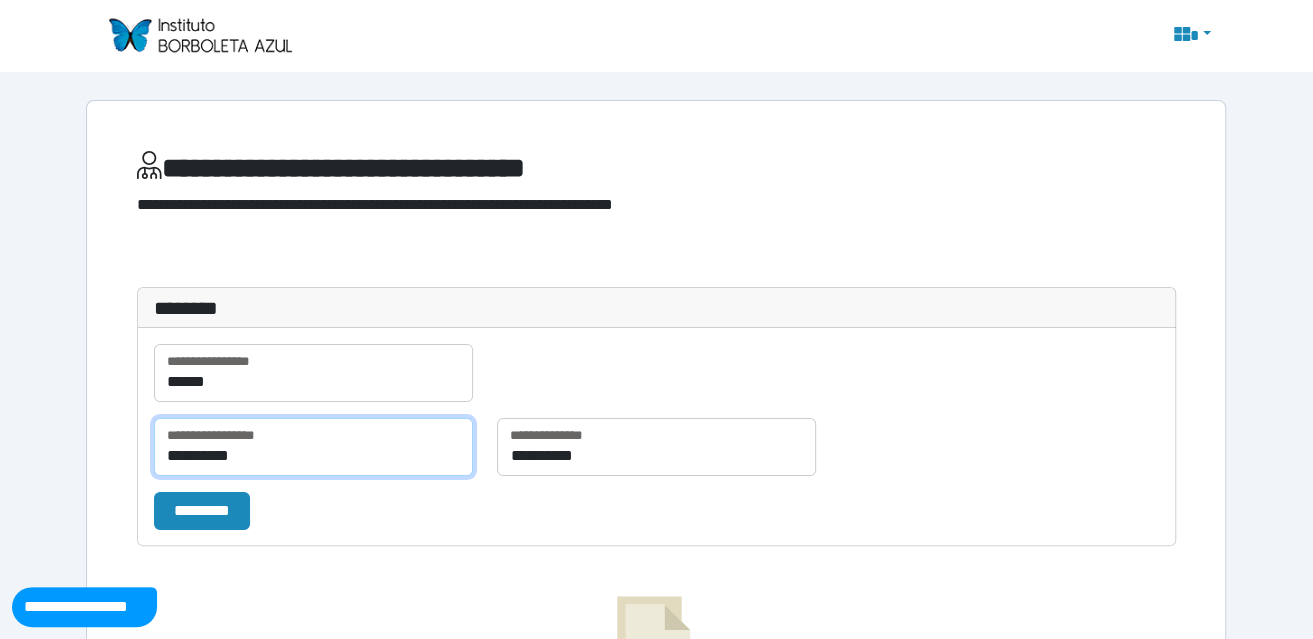 click on "**********" at bounding box center (313, 447) 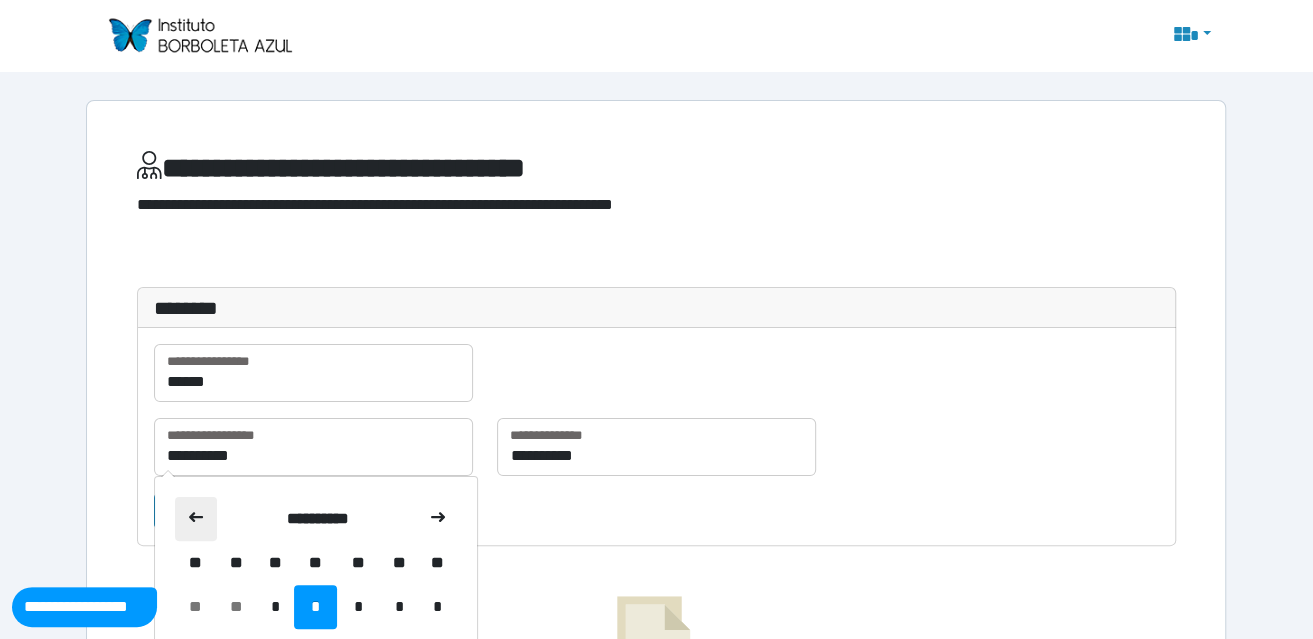 click at bounding box center (196, 519) 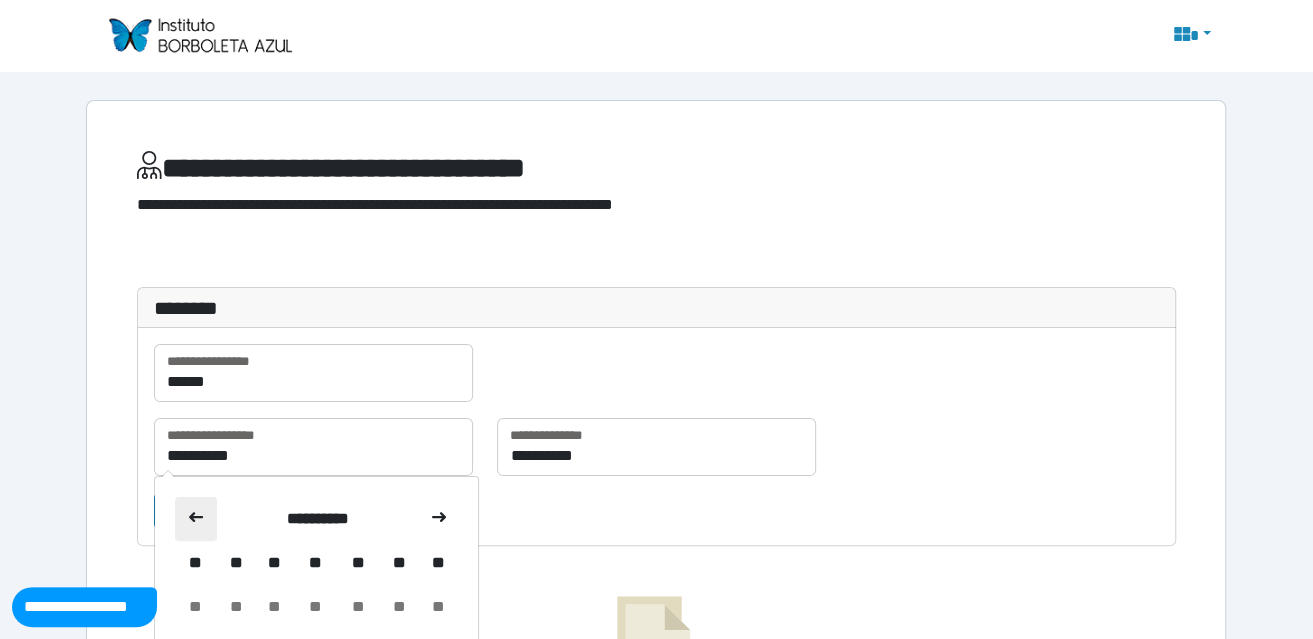 click 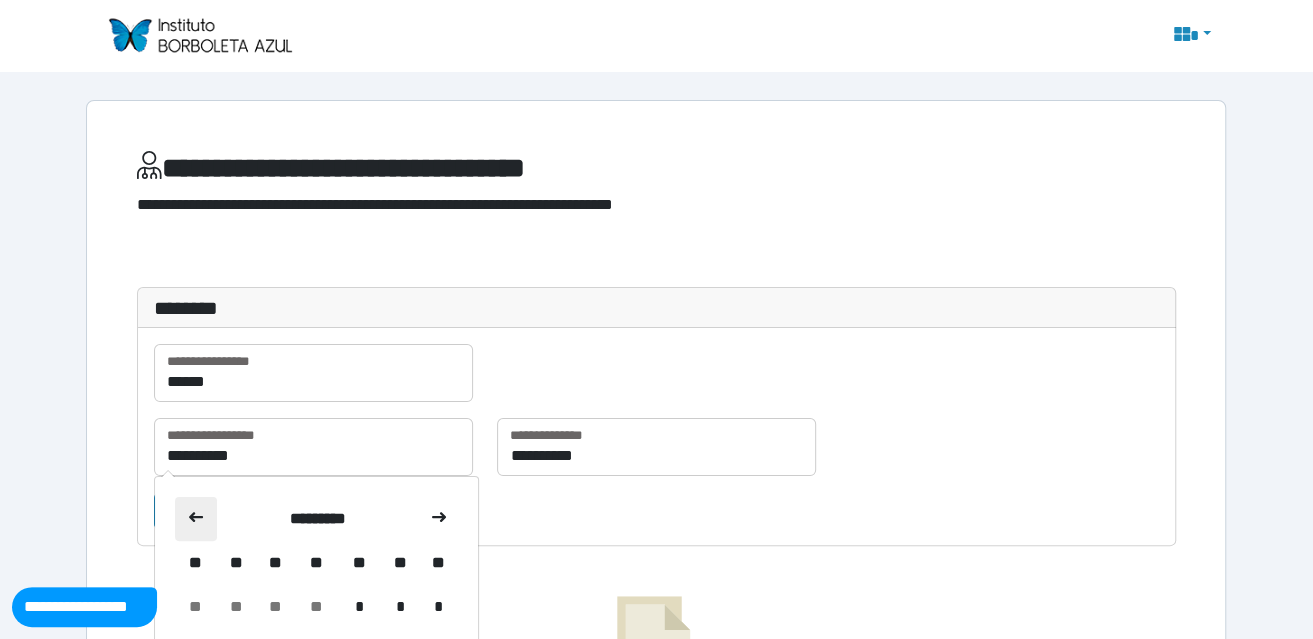 click 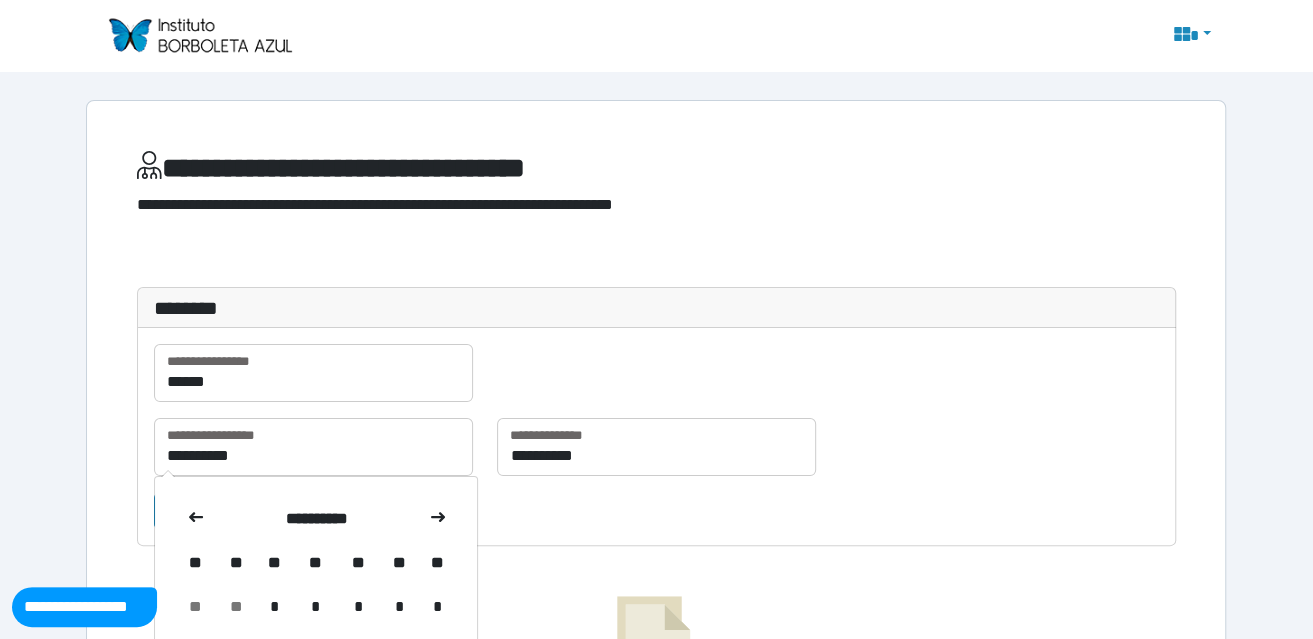 click on "*" at bounding box center [274, 607] 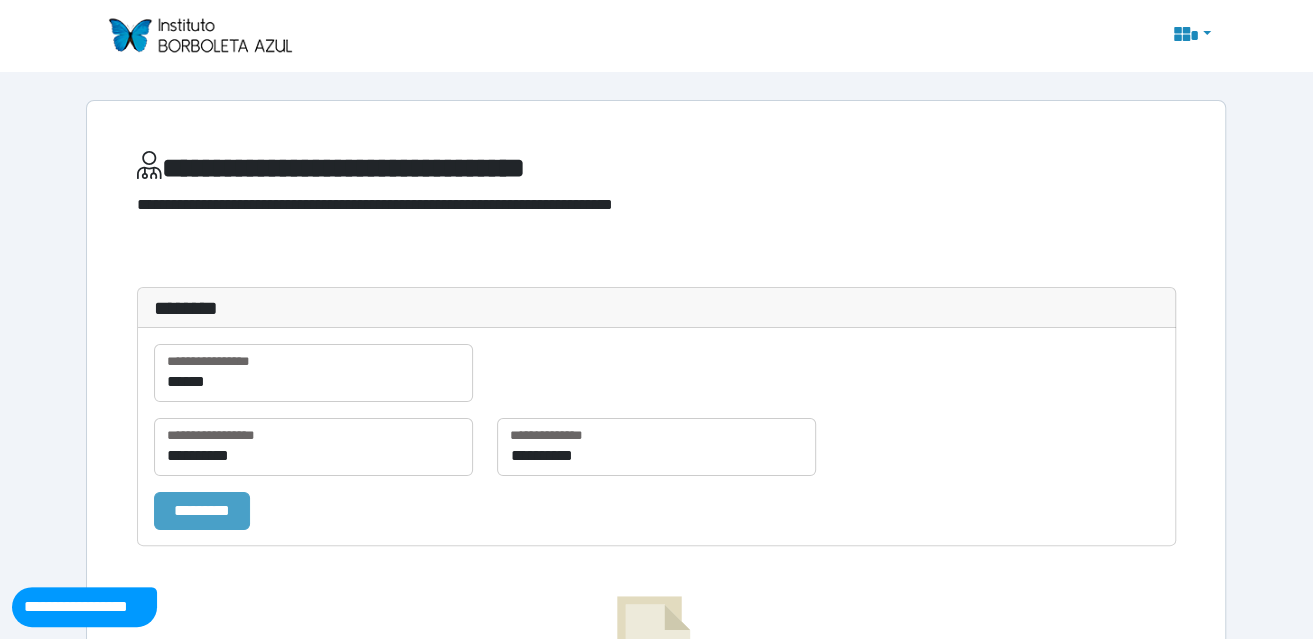 click on "*********" at bounding box center (202, 510) 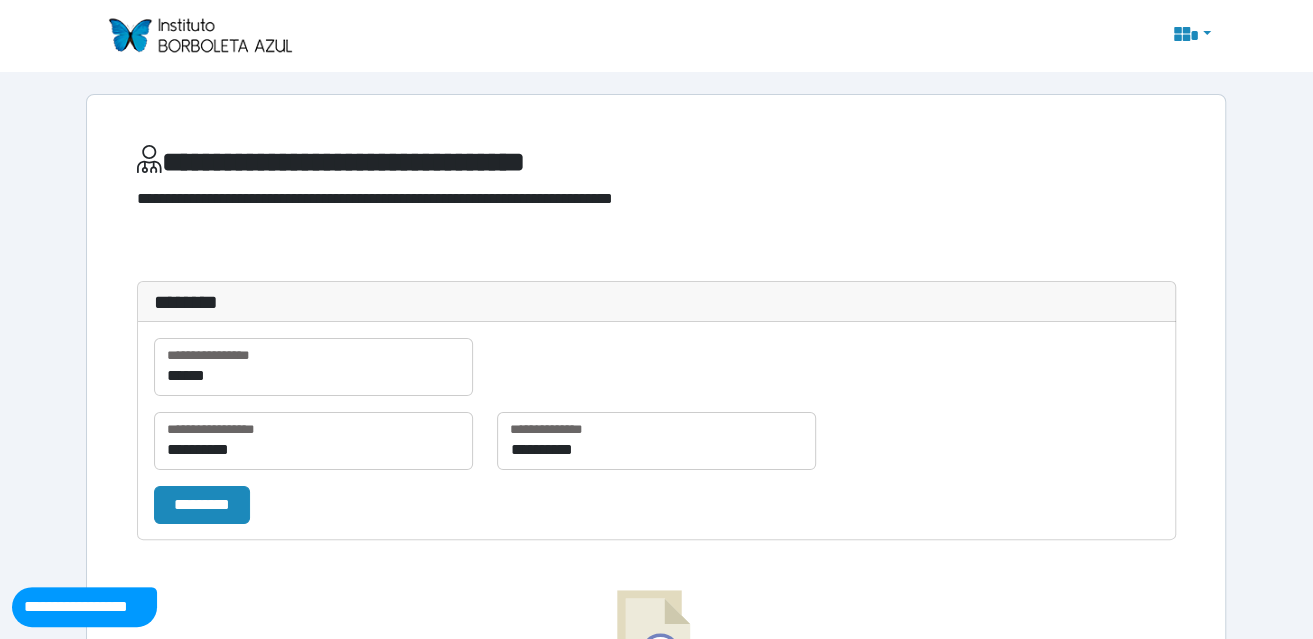 scroll, scrollTop: 0, scrollLeft: 0, axis: both 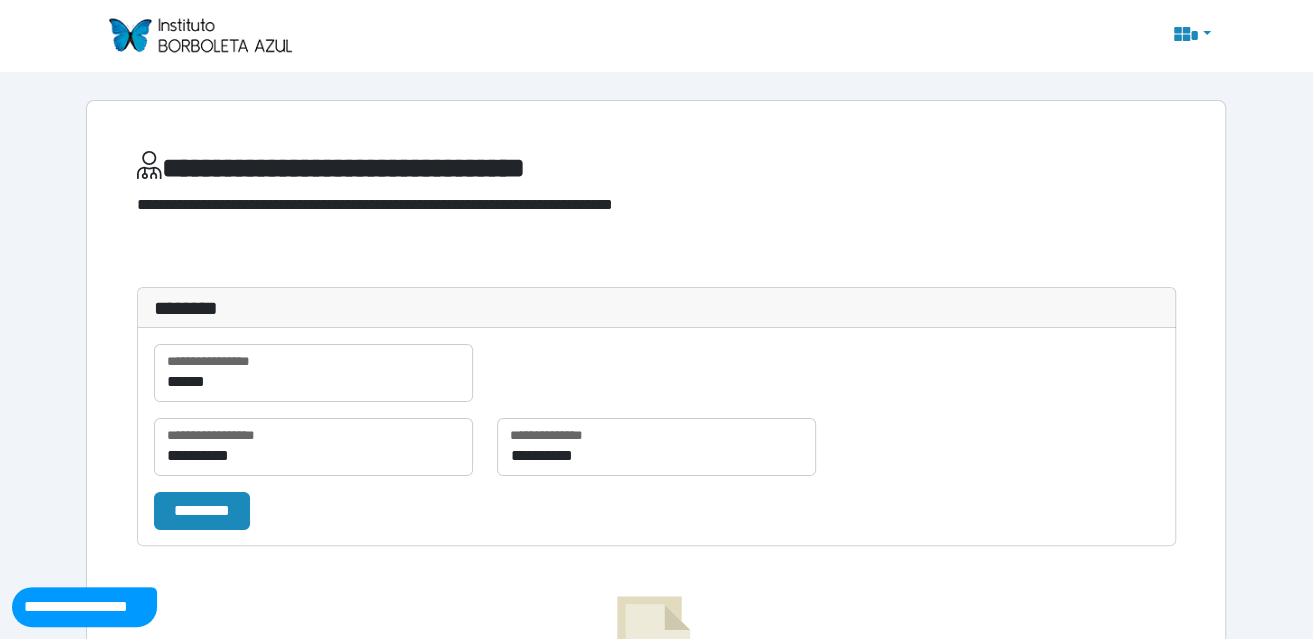 click at bounding box center (199, 35) 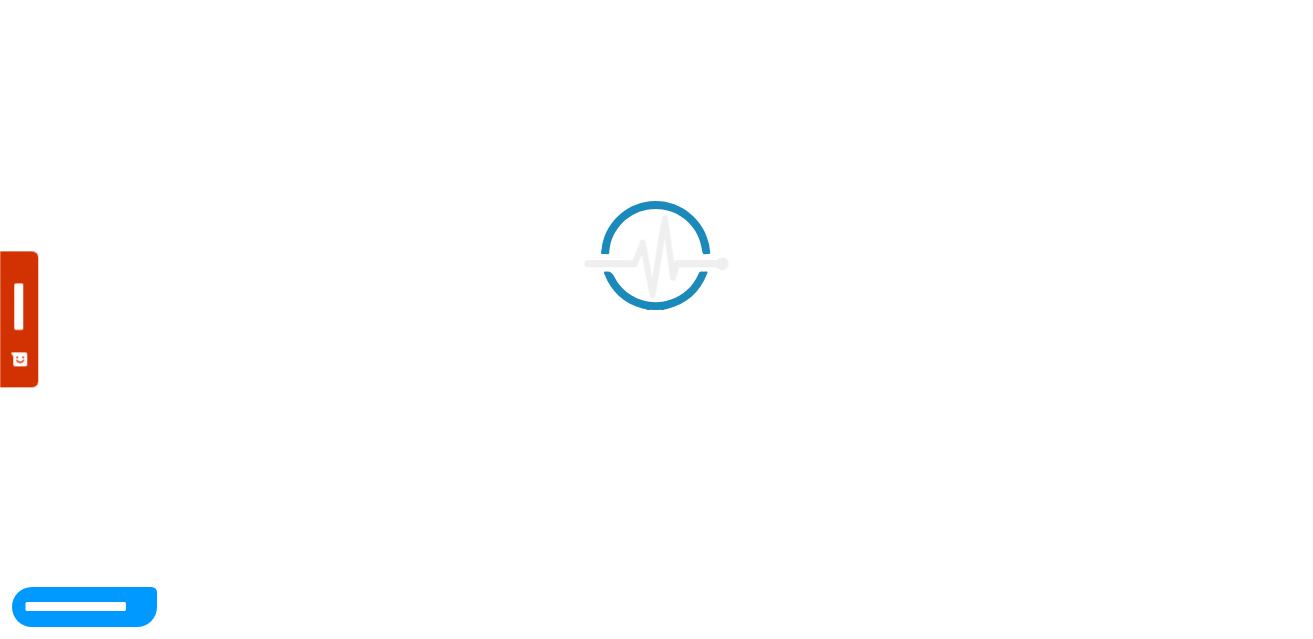 scroll, scrollTop: 0, scrollLeft: 0, axis: both 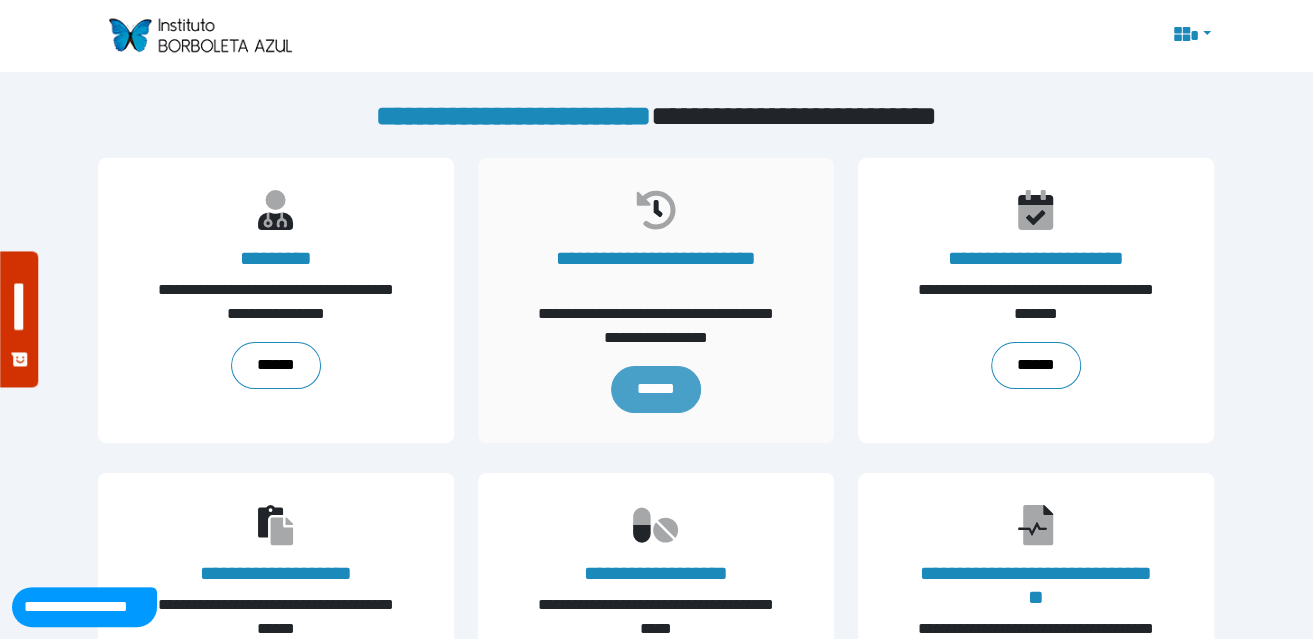 click on "******" at bounding box center [656, 390] 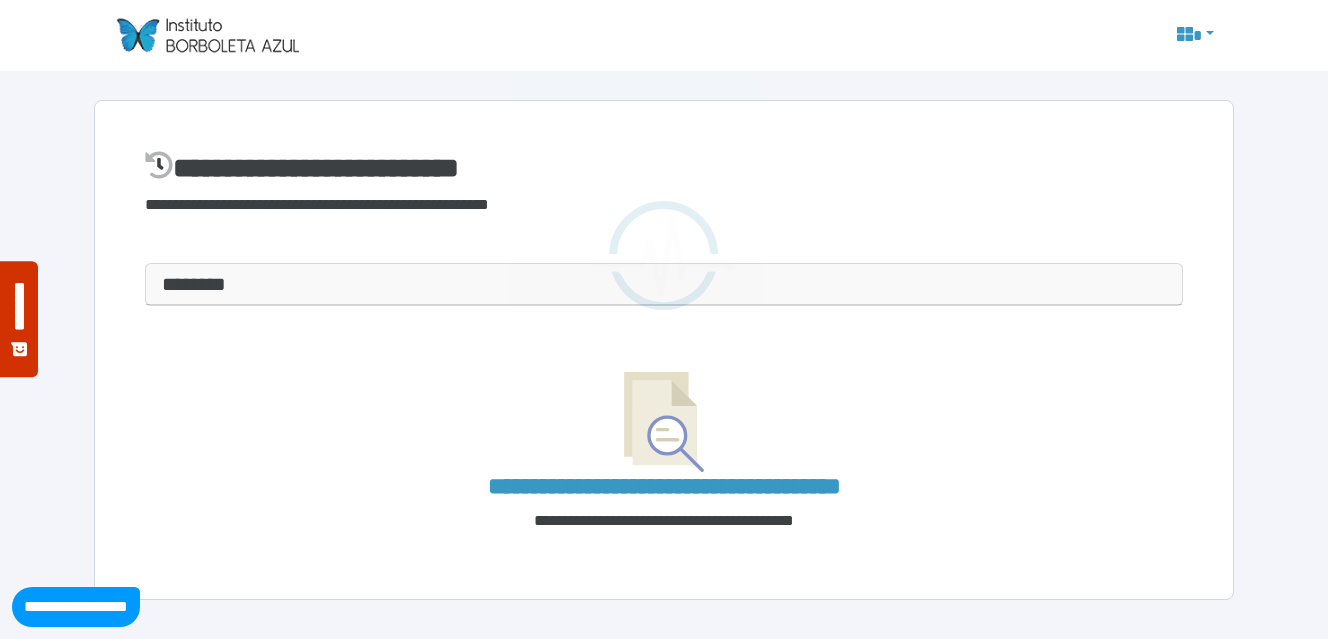 select on "**" 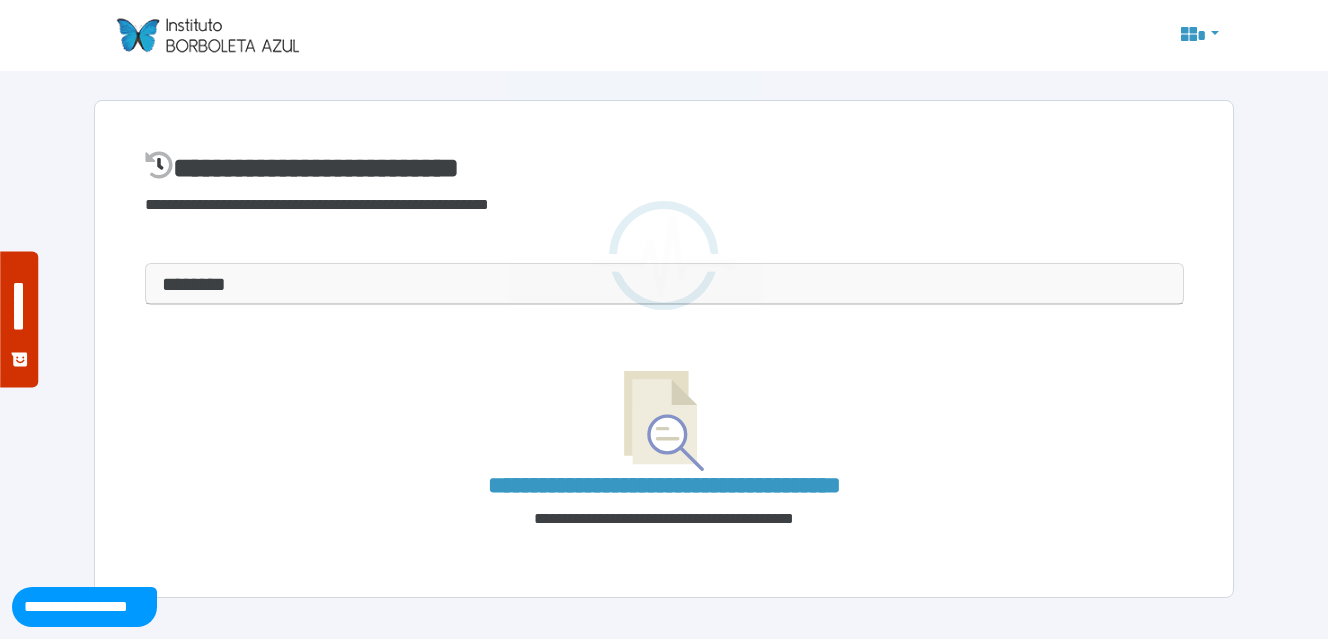 scroll, scrollTop: 0, scrollLeft: 0, axis: both 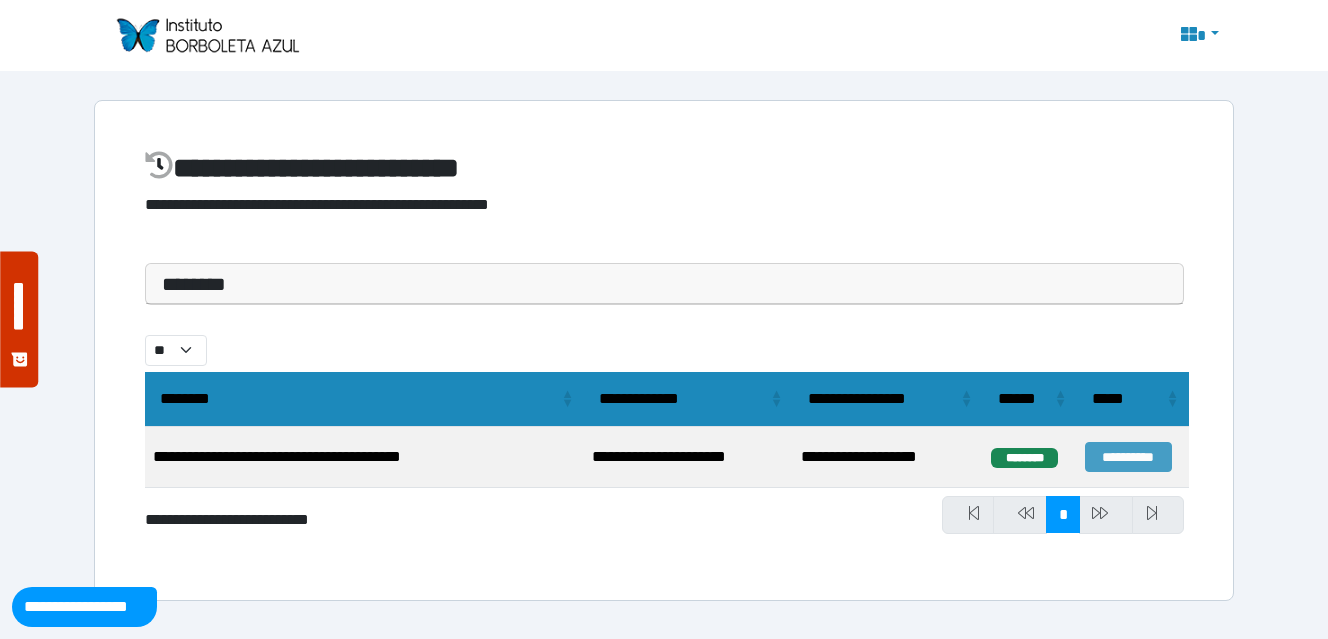 click on "**********" at bounding box center (1128, 457) 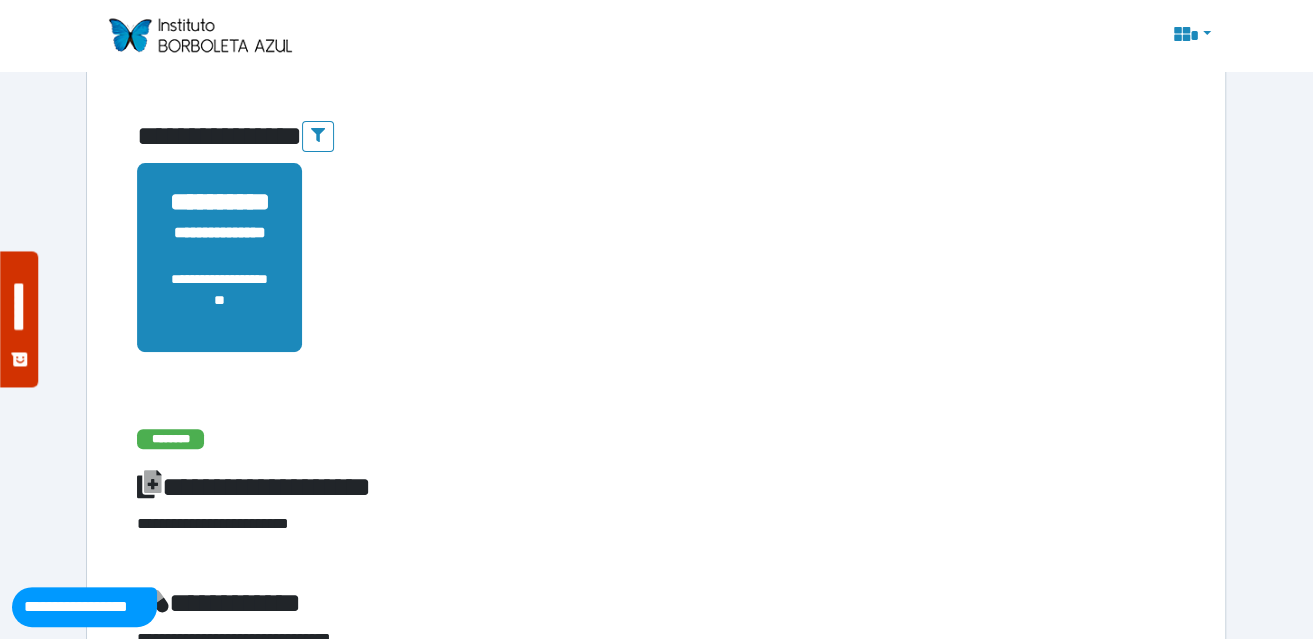 scroll, scrollTop: 200, scrollLeft: 0, axis: vertical 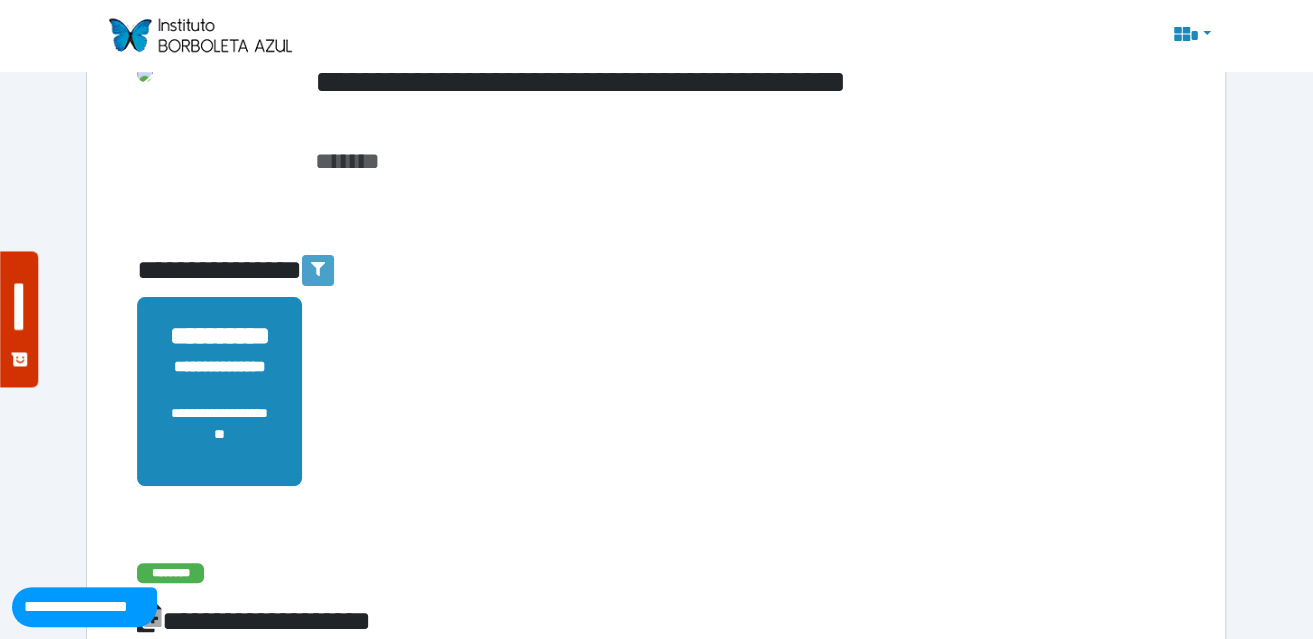 click 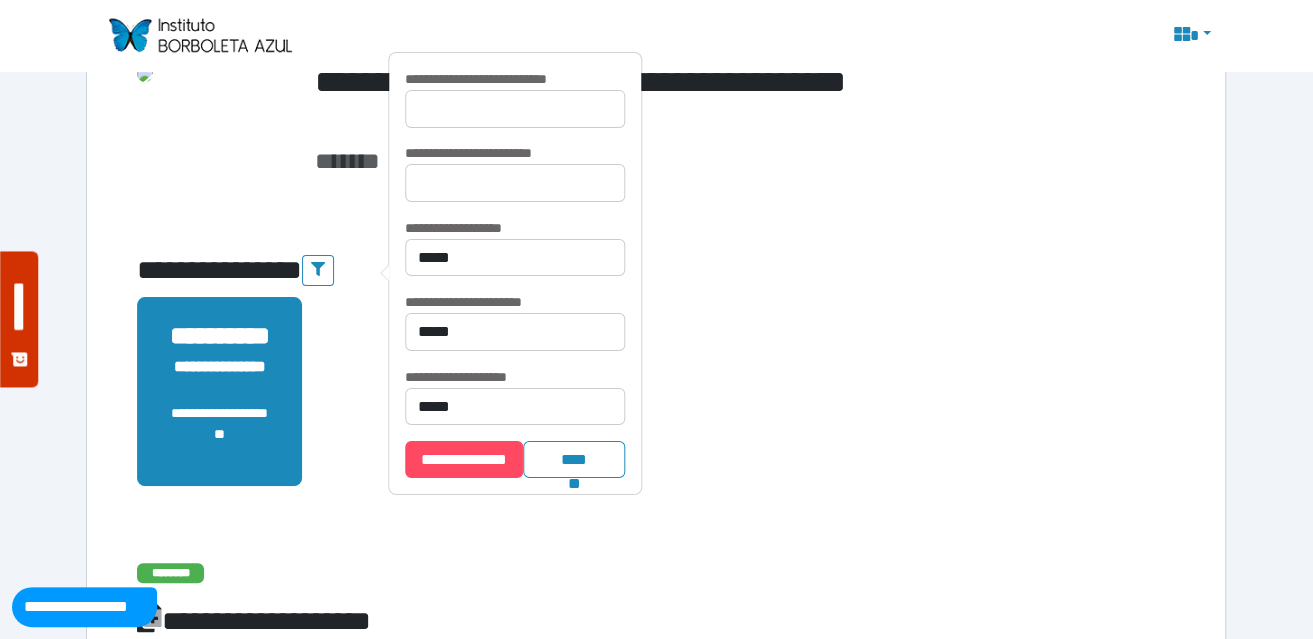 click on "**********" at bounding box center (656, 1888) 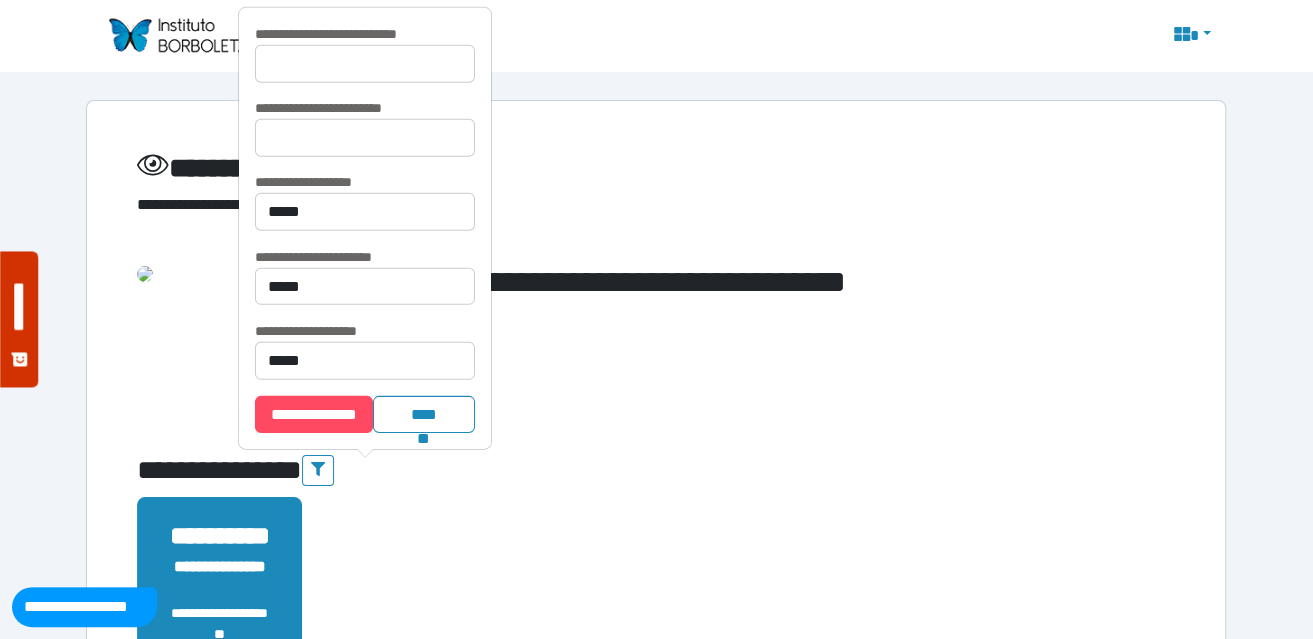 click on "**********" at bounding box center (656, 2088) 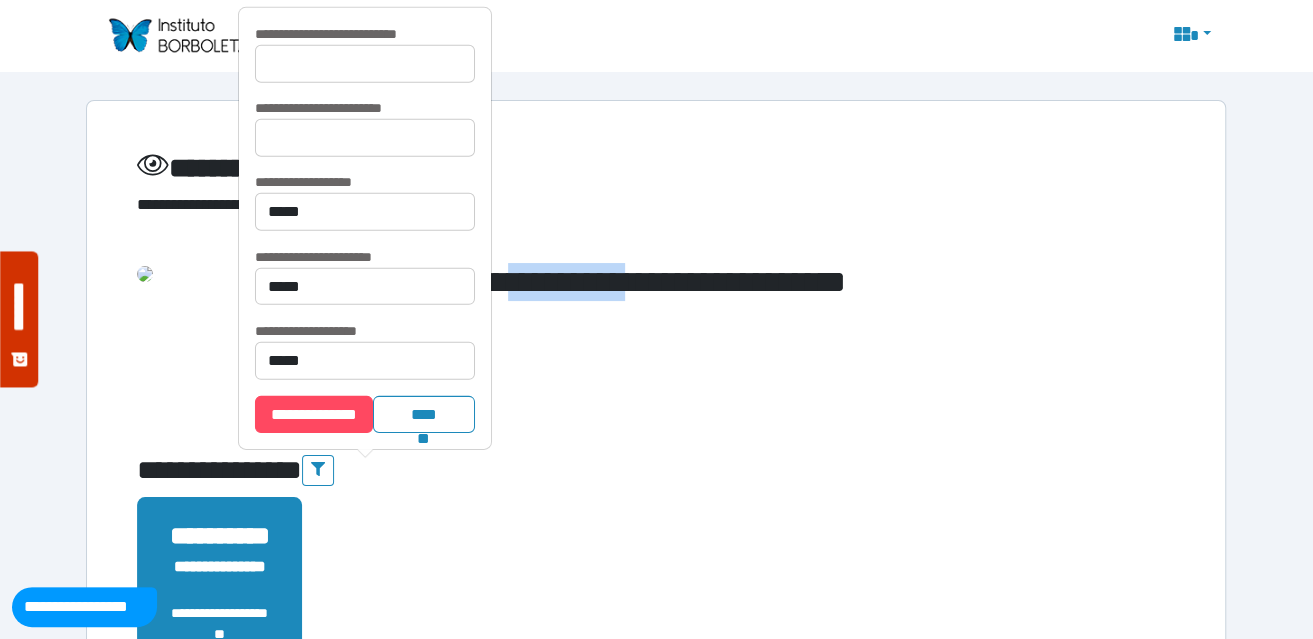 click on "**********" at bounding box center [656, 301] 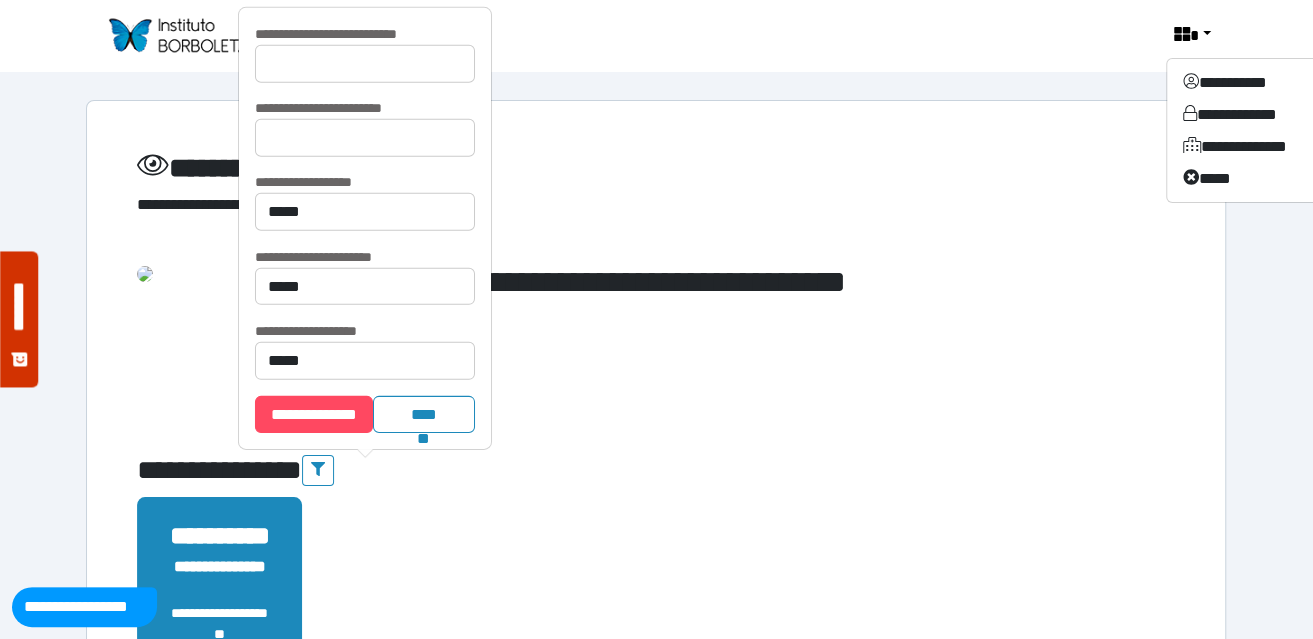 click on "**********" at bounding box center (656, 2088) 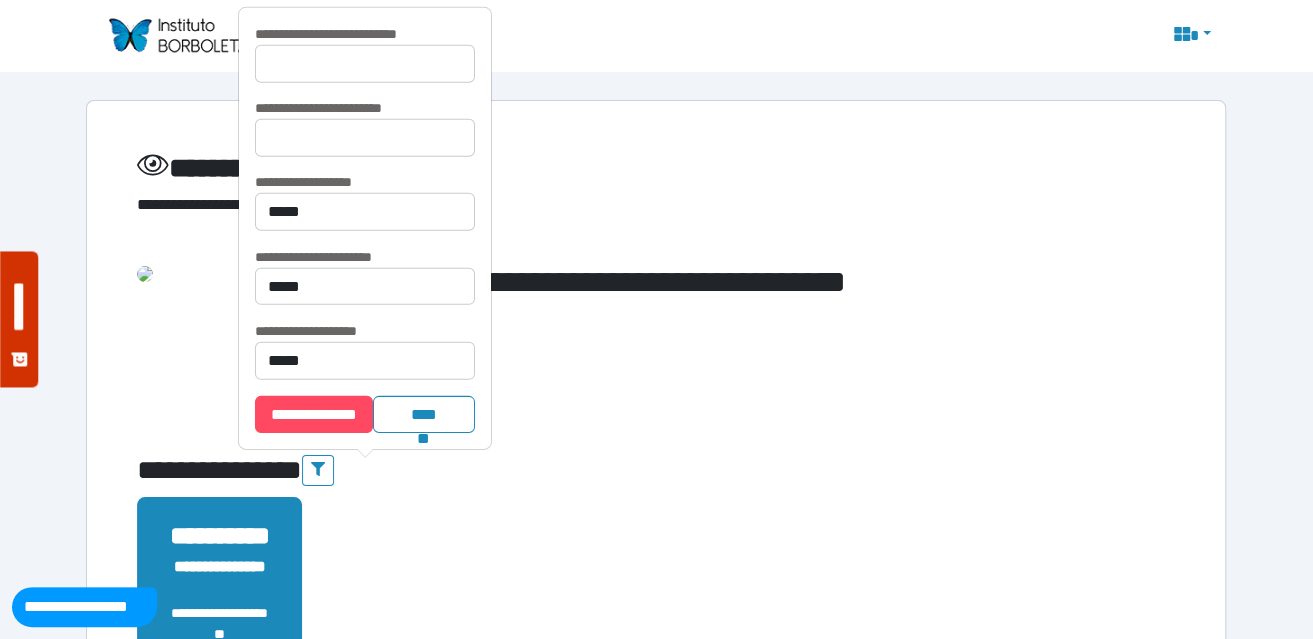 click at bounding box center [199, 35] 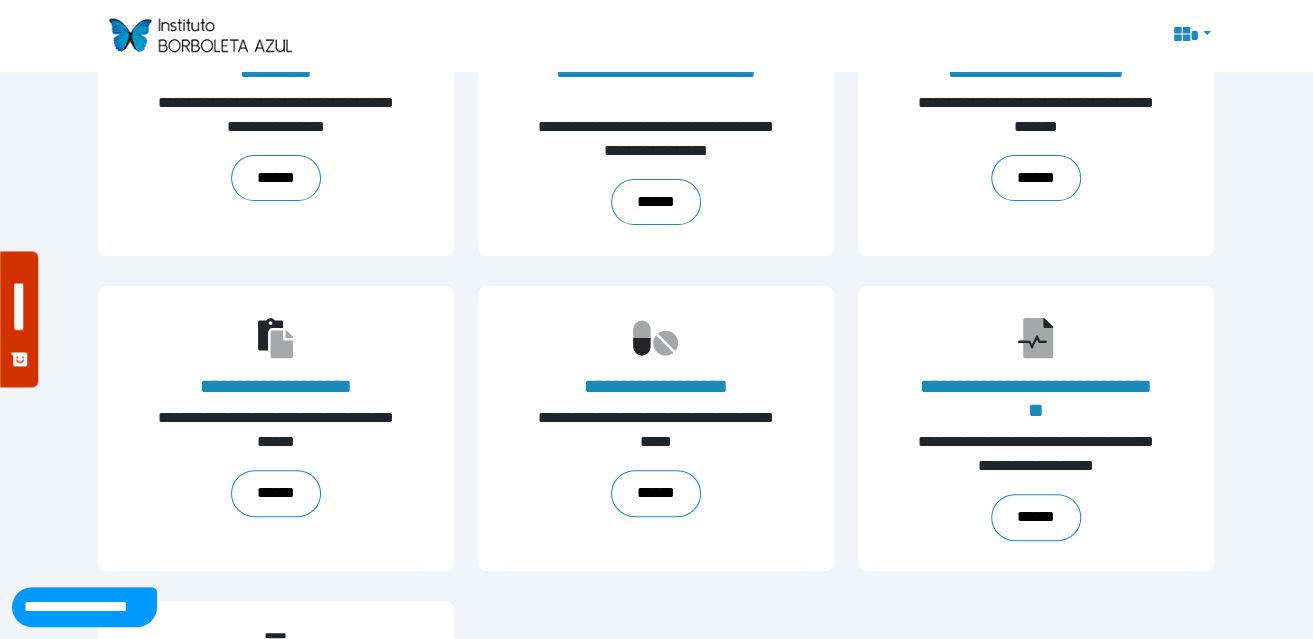 scroll, scrollTop: 0, scrollLeft: 0, axis: both 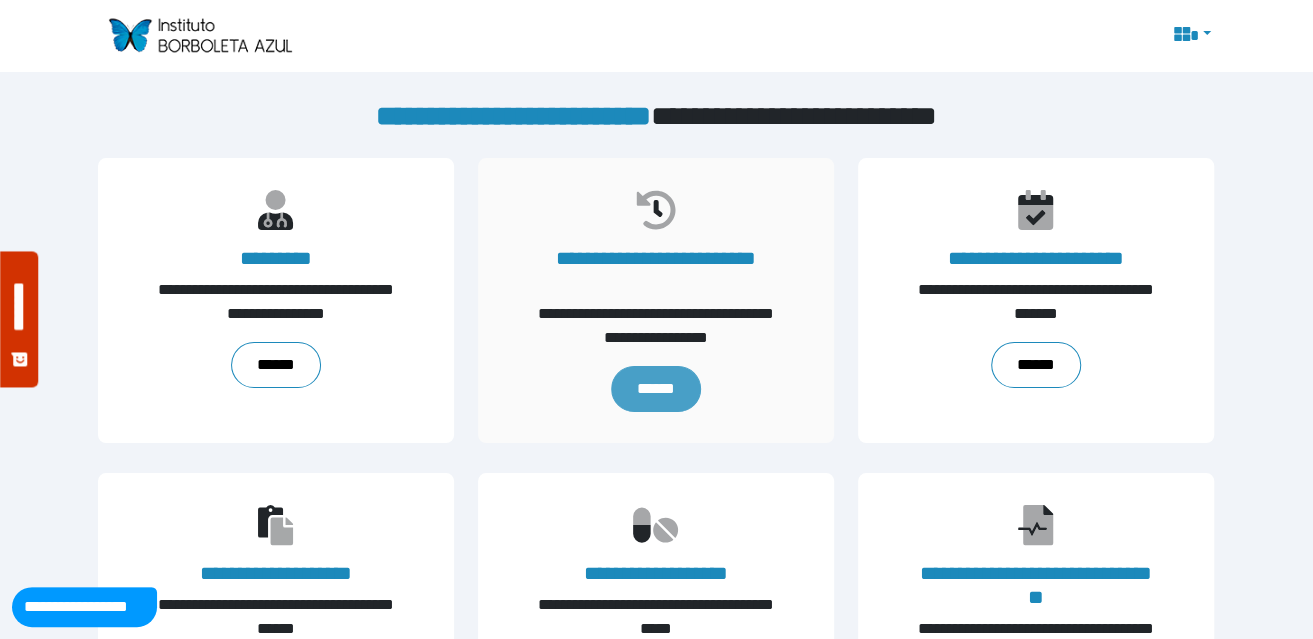 click on "******" at bounding box center [656, 389] 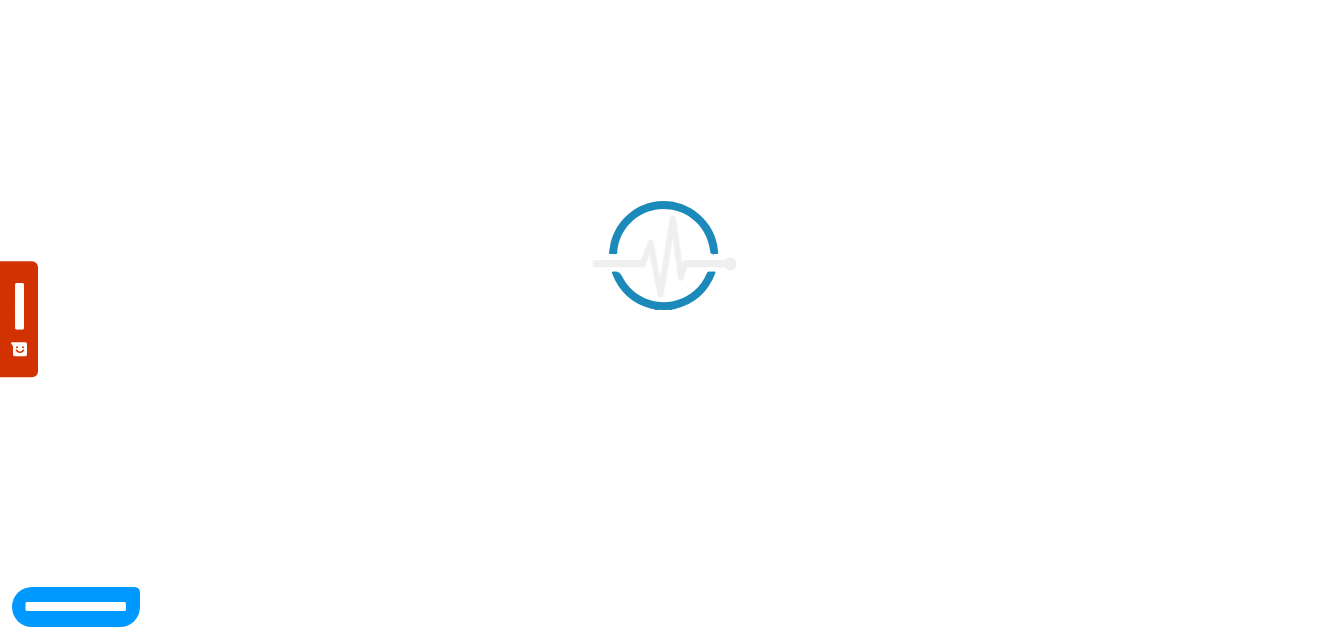 select on "**" 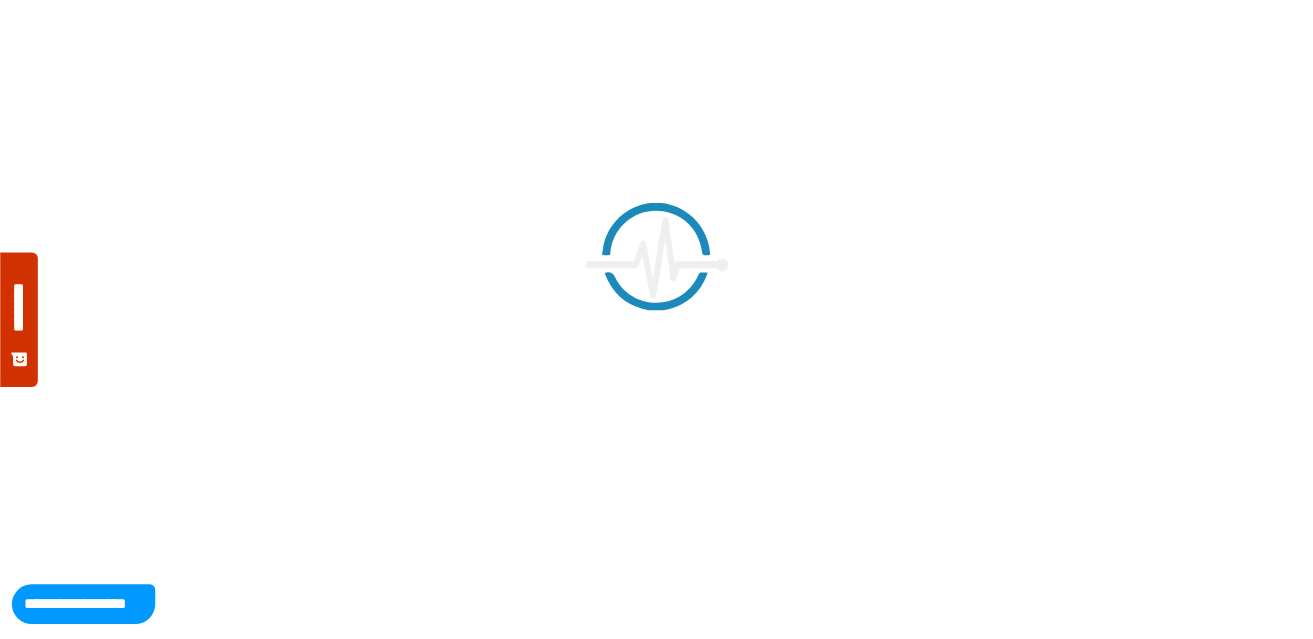 scroll, scrollTop: 0, scrollLeft: 0, axis: both 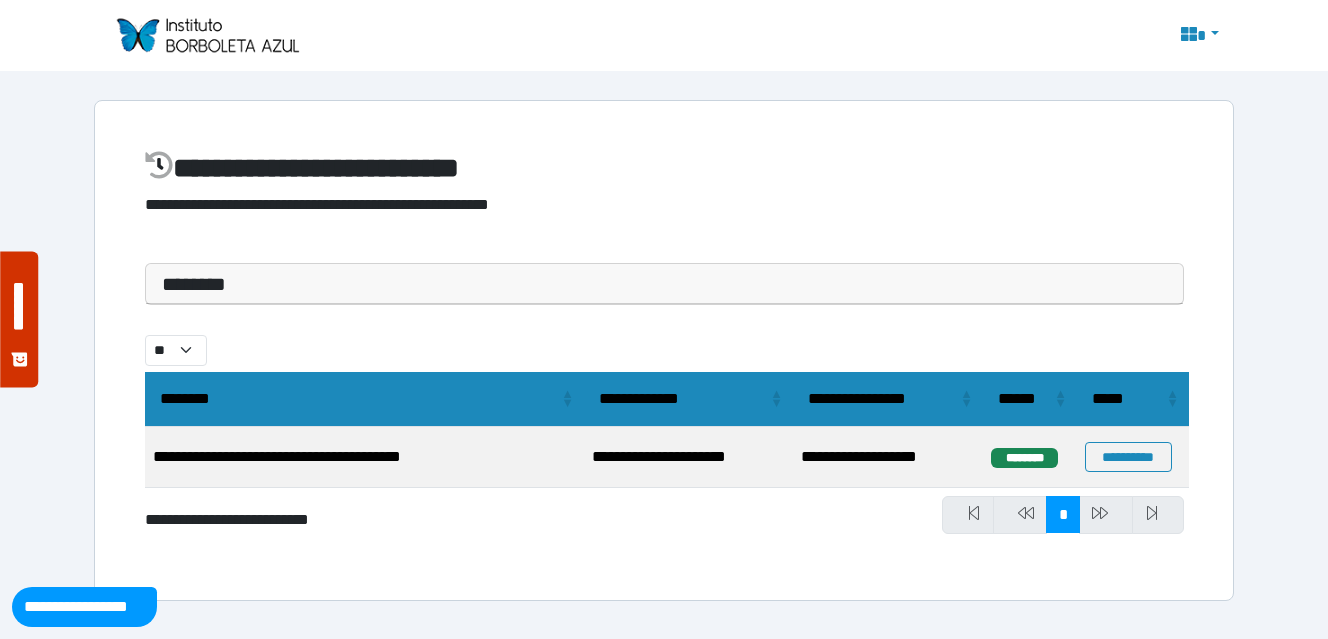 click on "********" at bounding box center [664, 284] 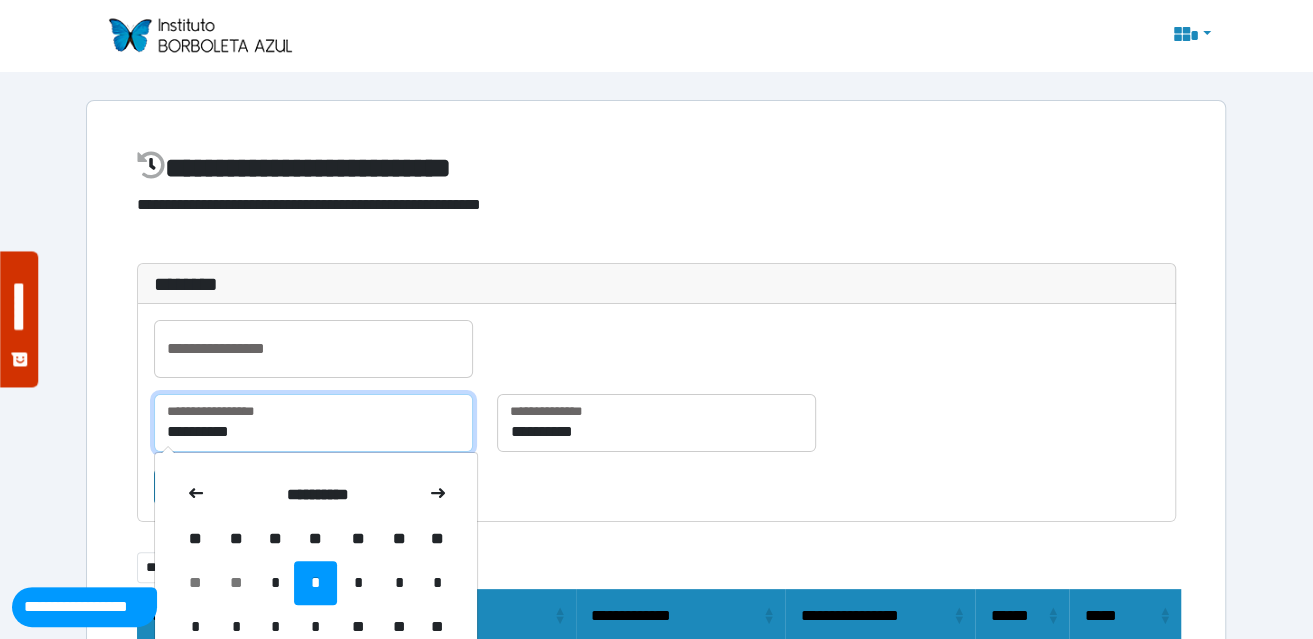 click on "**********" at bounding box center [313, 423] 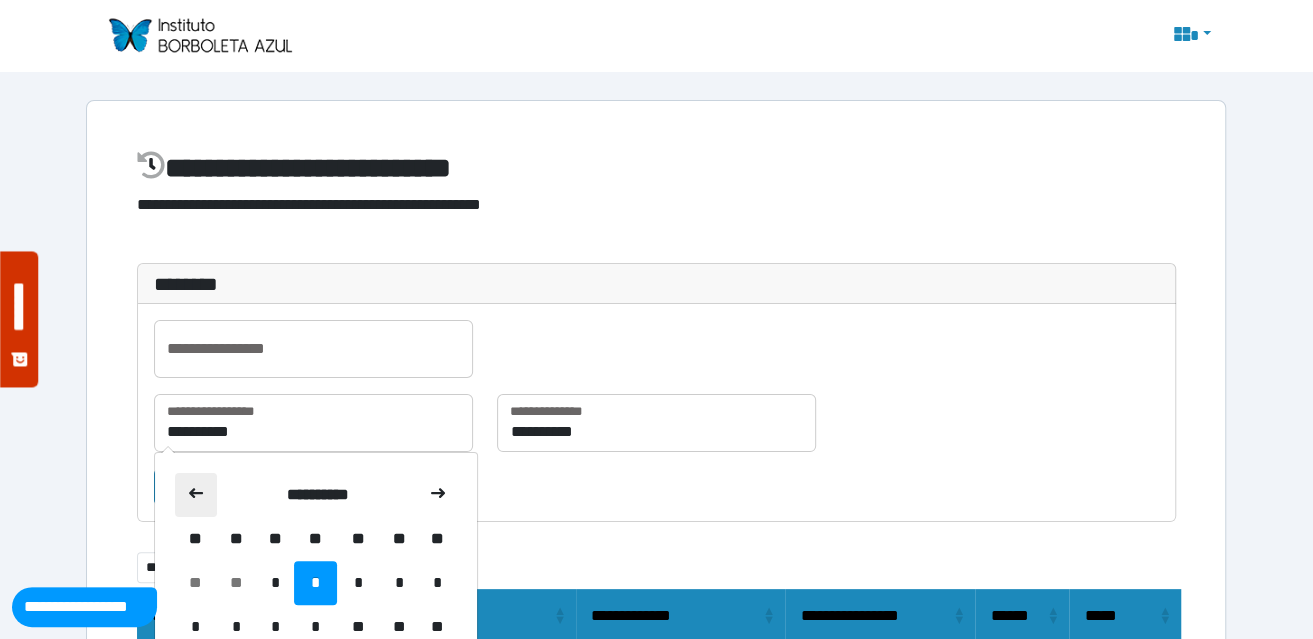 click 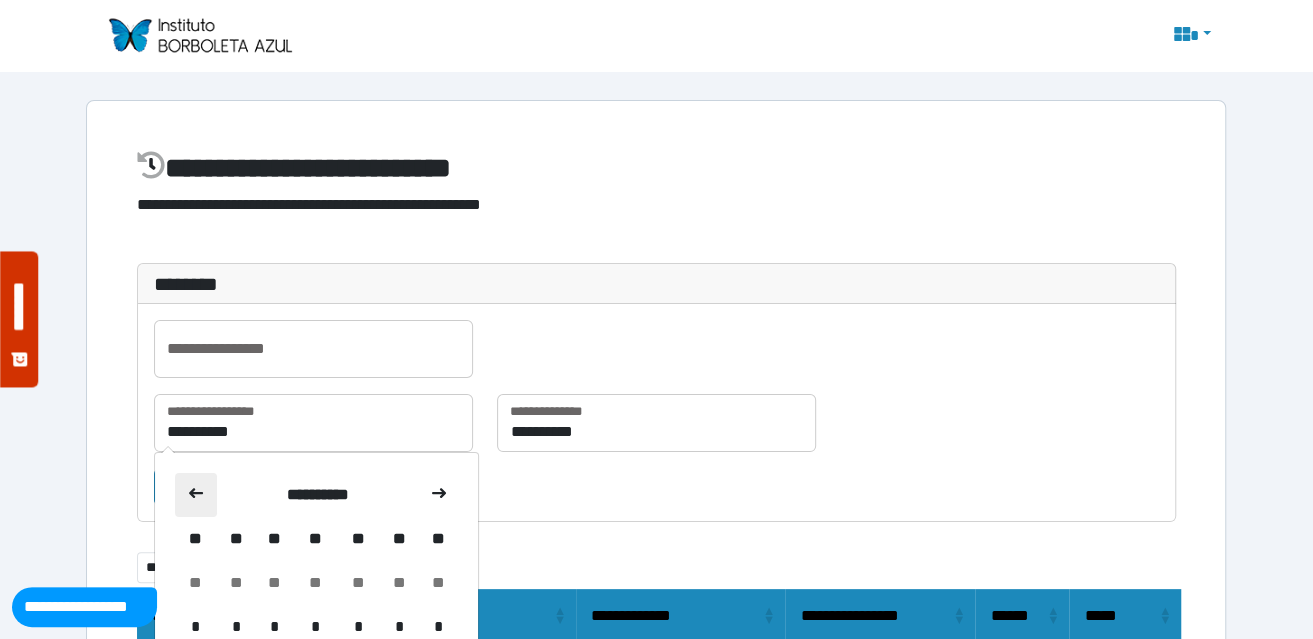 click 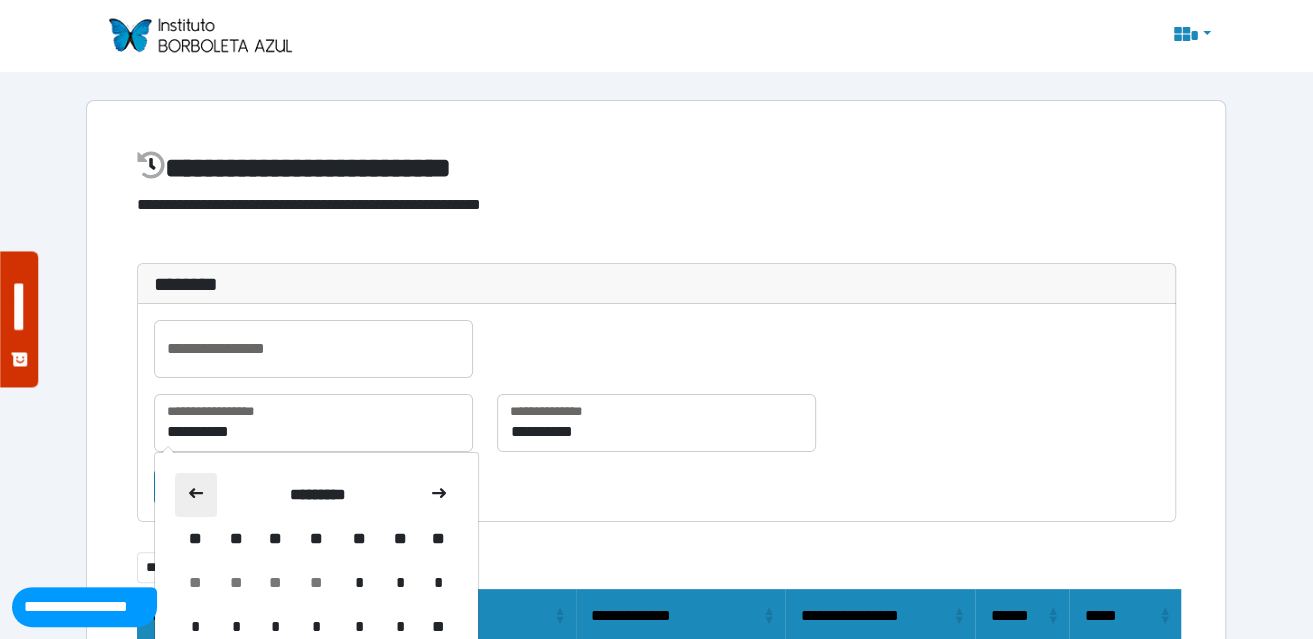 click 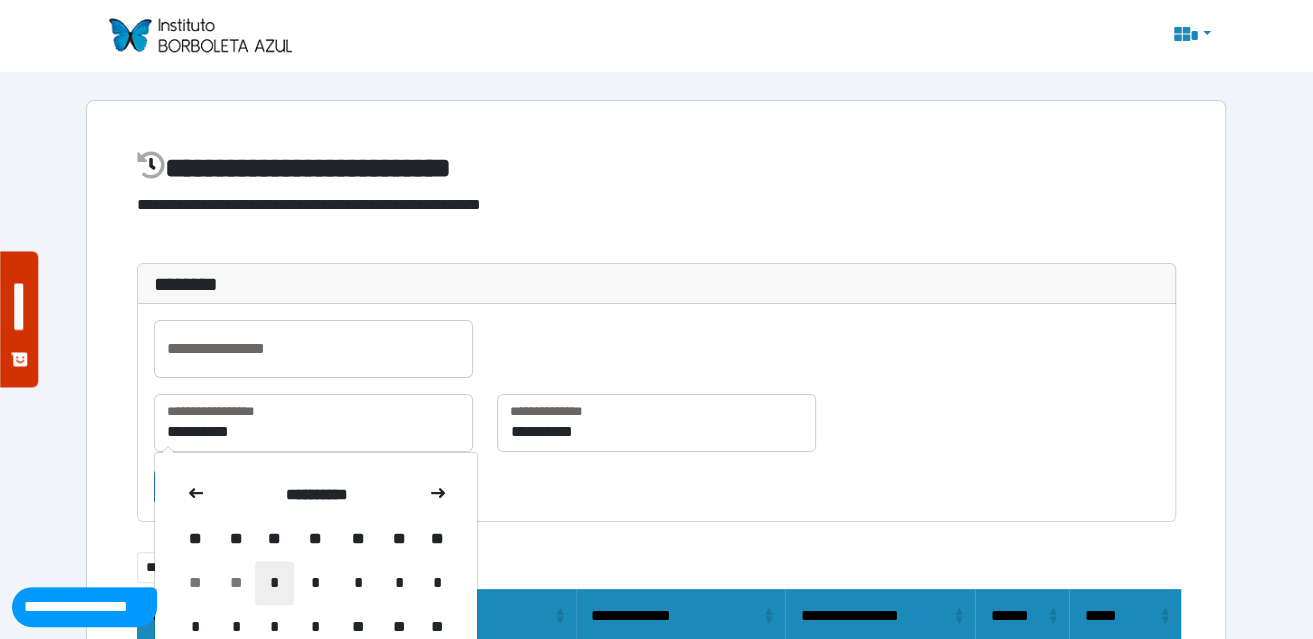 click on "*" at bounding box center [274, 583] 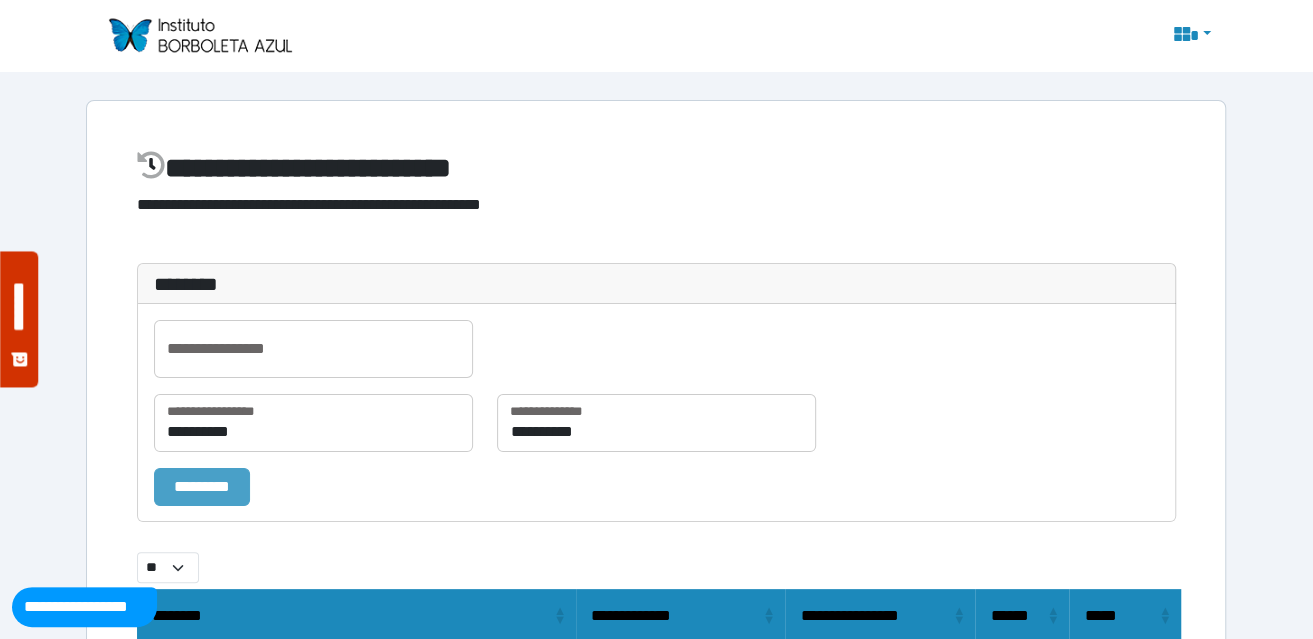 click on "*********" at bounding box center [202, 486] 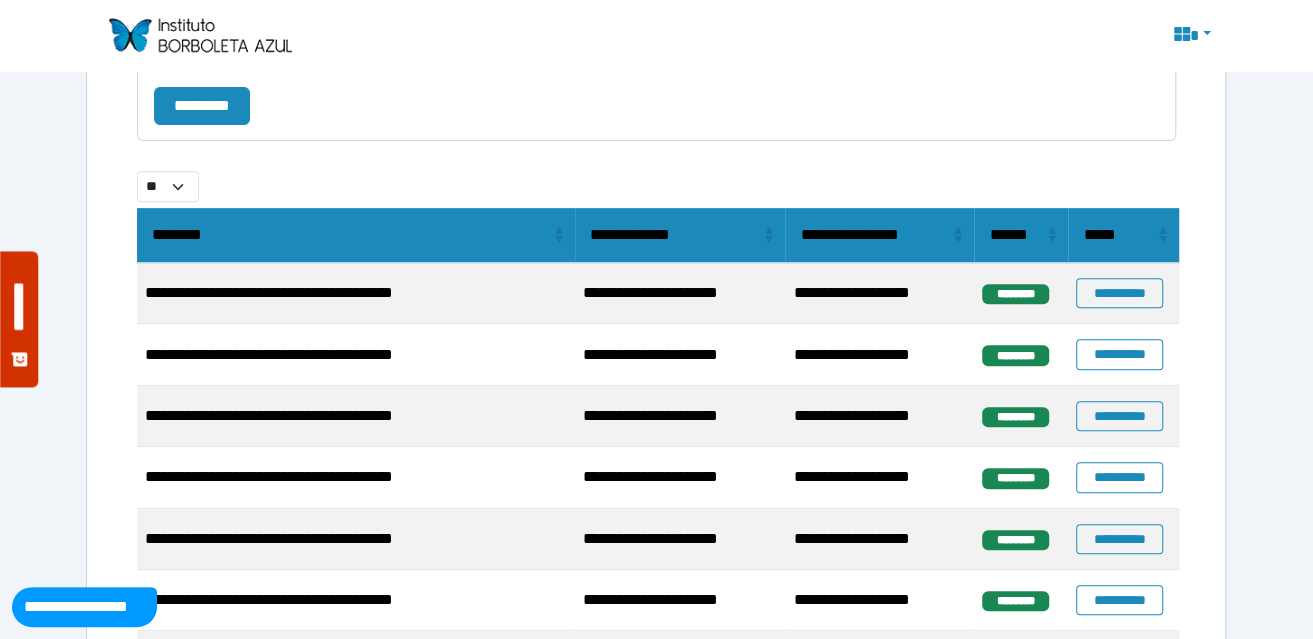 scroll, scrollTop: 400, scrollLeft: 0, axis: vertical 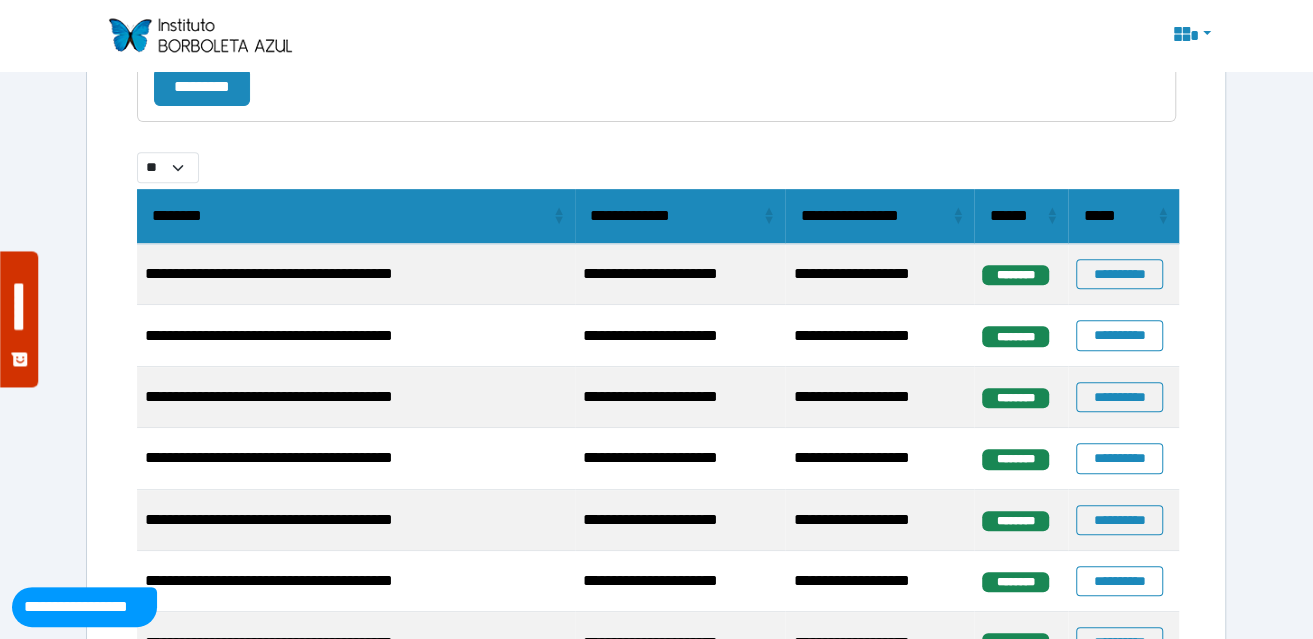 drag, startPoint x: 1130, startPoint y: 278, endPoint x: 1140, endPoint y: 244, distance: 35.44009 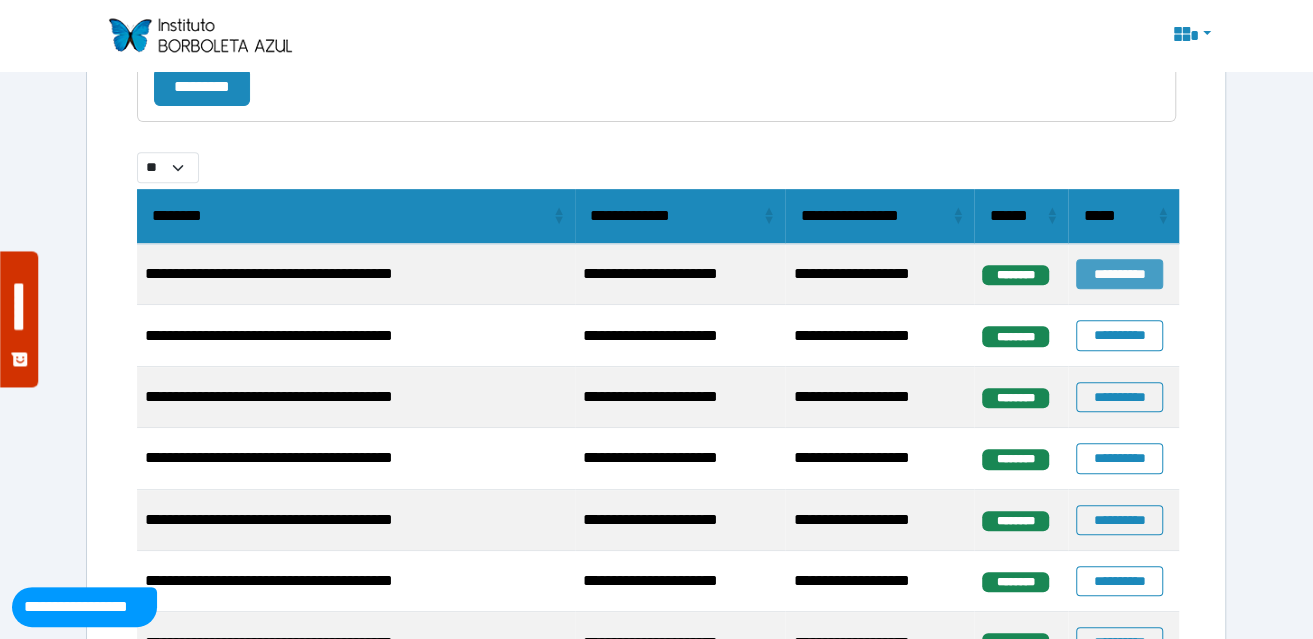 click on "**********" at bounding box center (1119, 274) 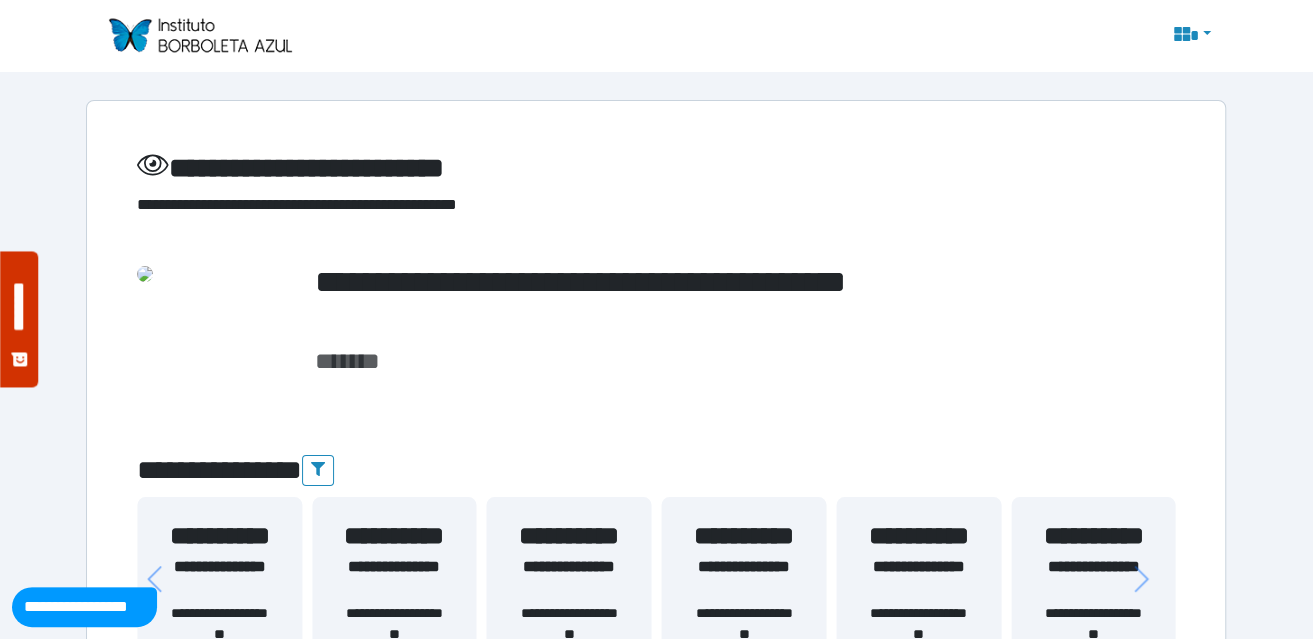scroll, scrollTop: 400, scrollLeft: 0, axis: vertical 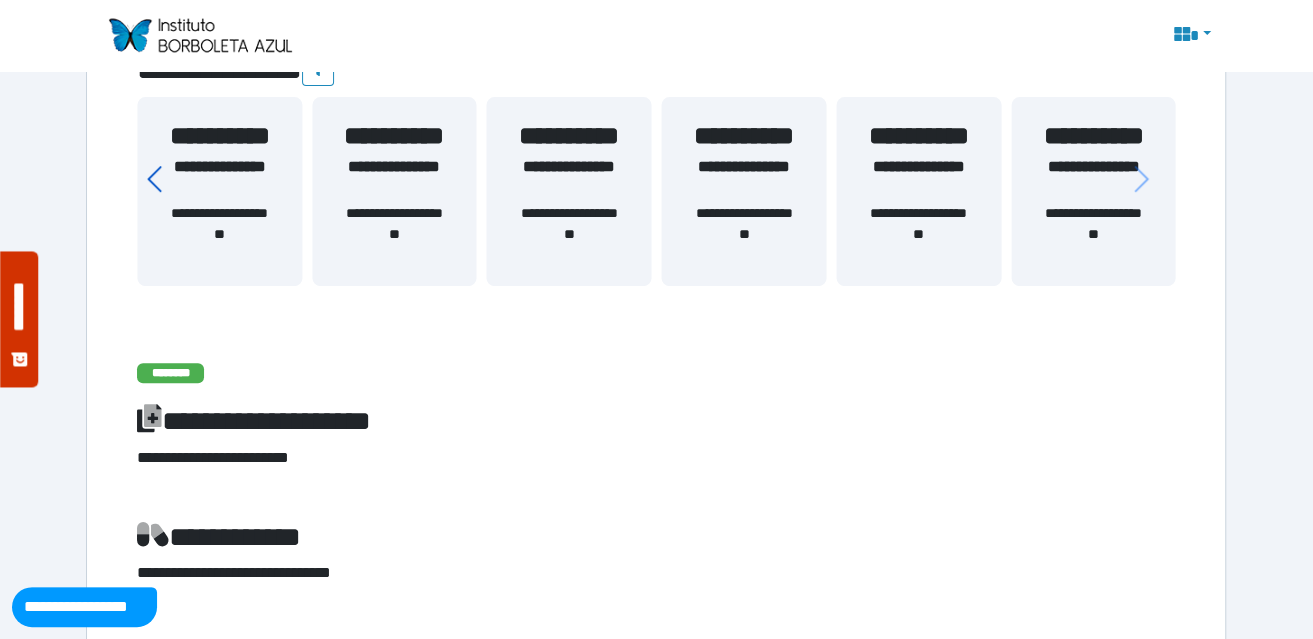 click 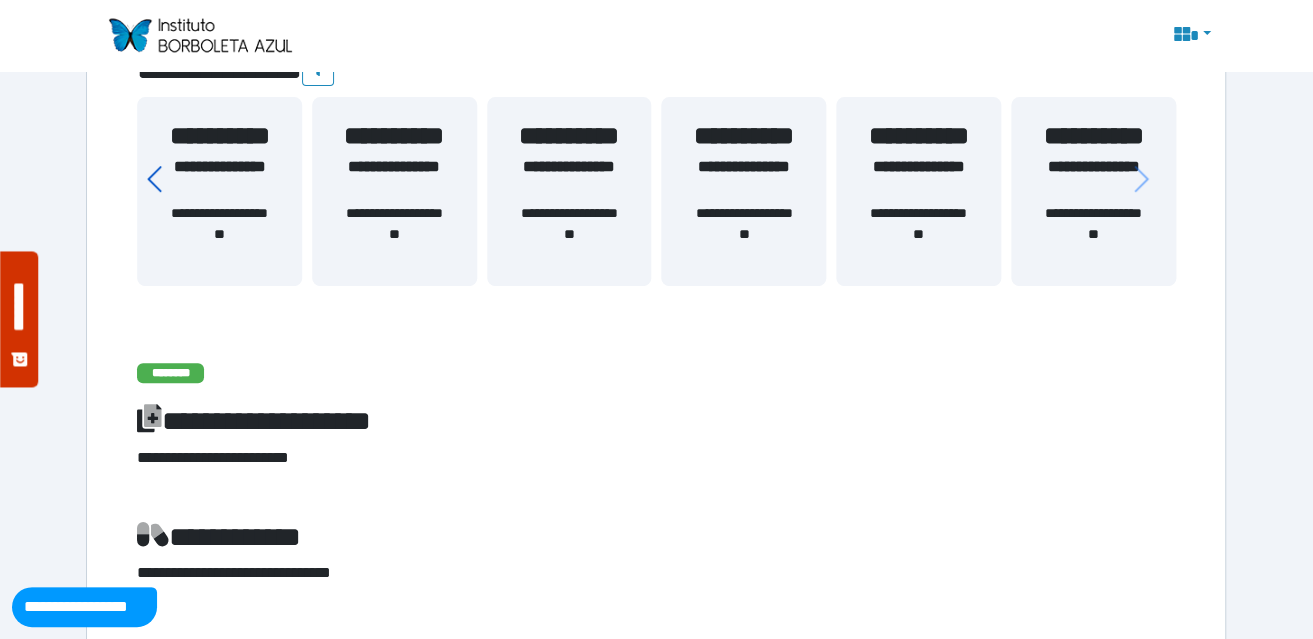 click 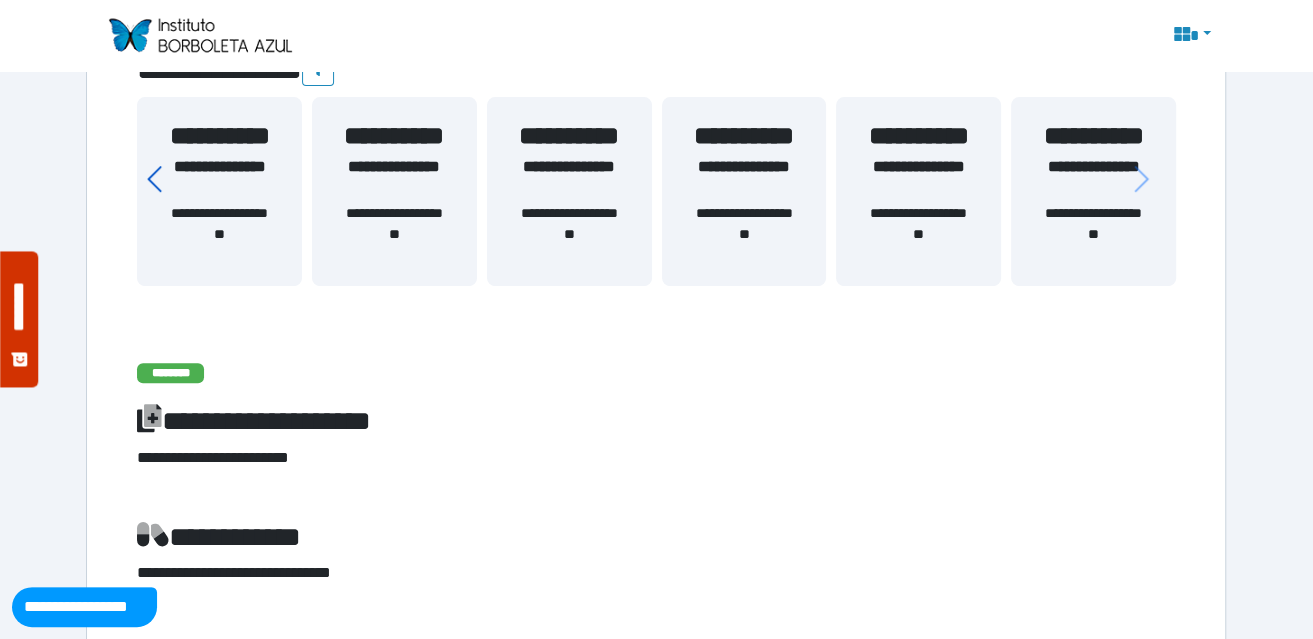 click 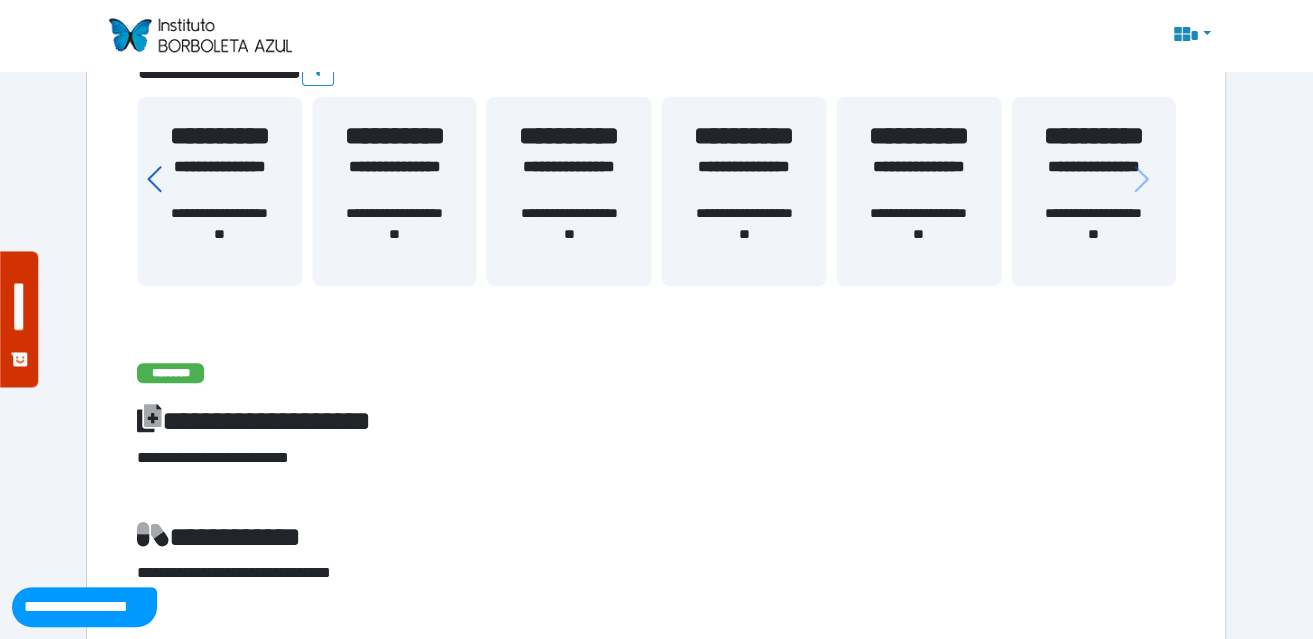 click 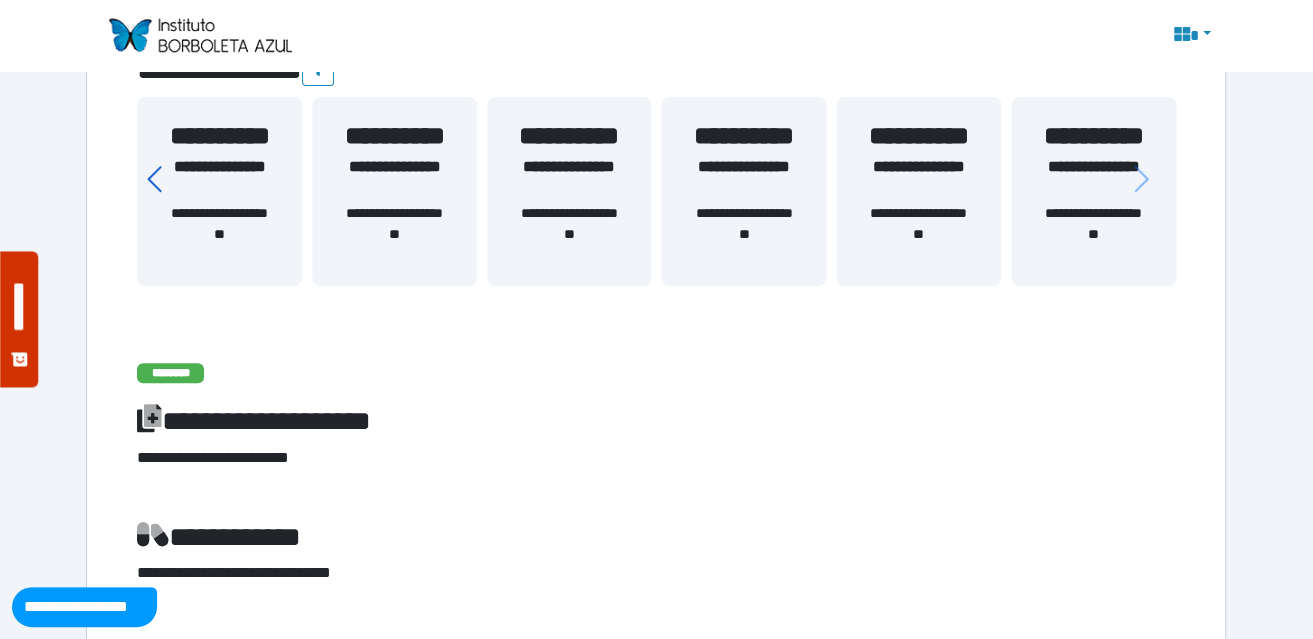 click 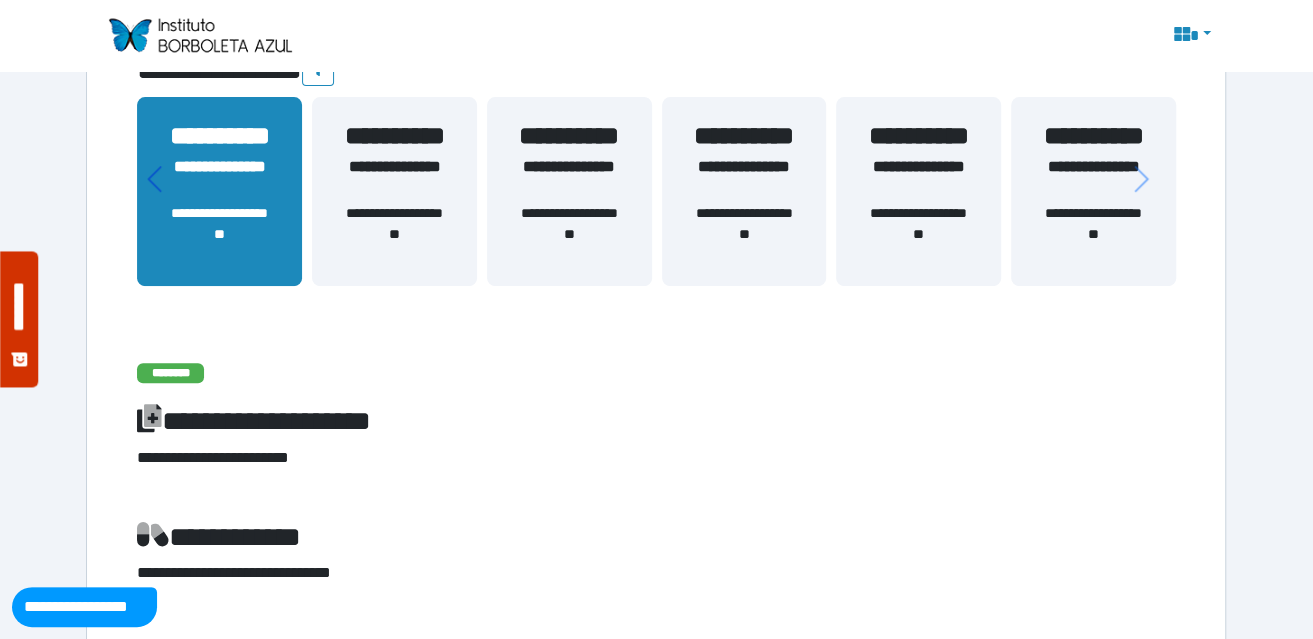 click 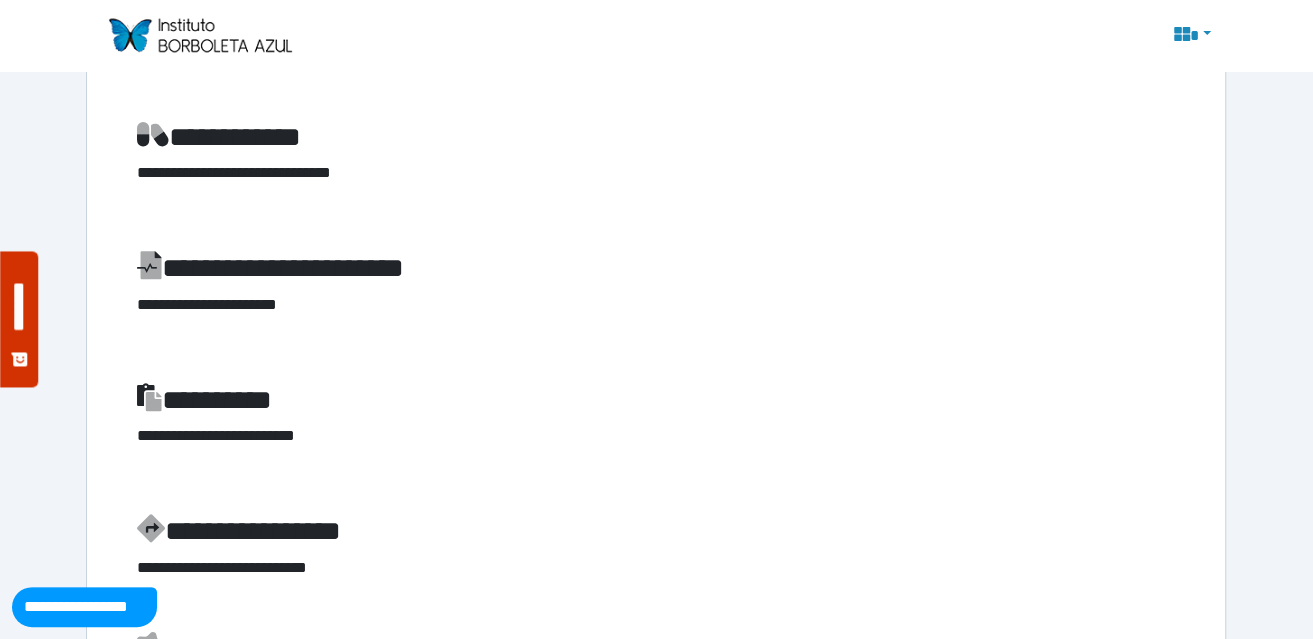 scroll, scrollTop: 400, scrollLeft: 0, axis: vertical 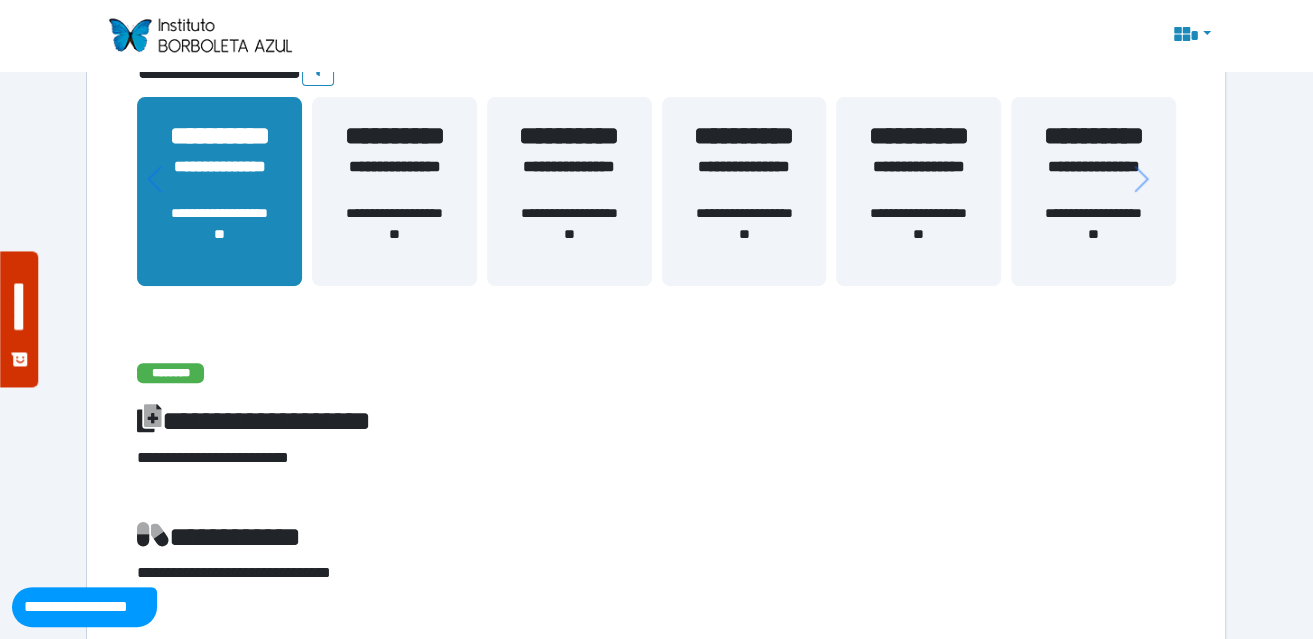 click on "**********" at bounding box center (394, 179) 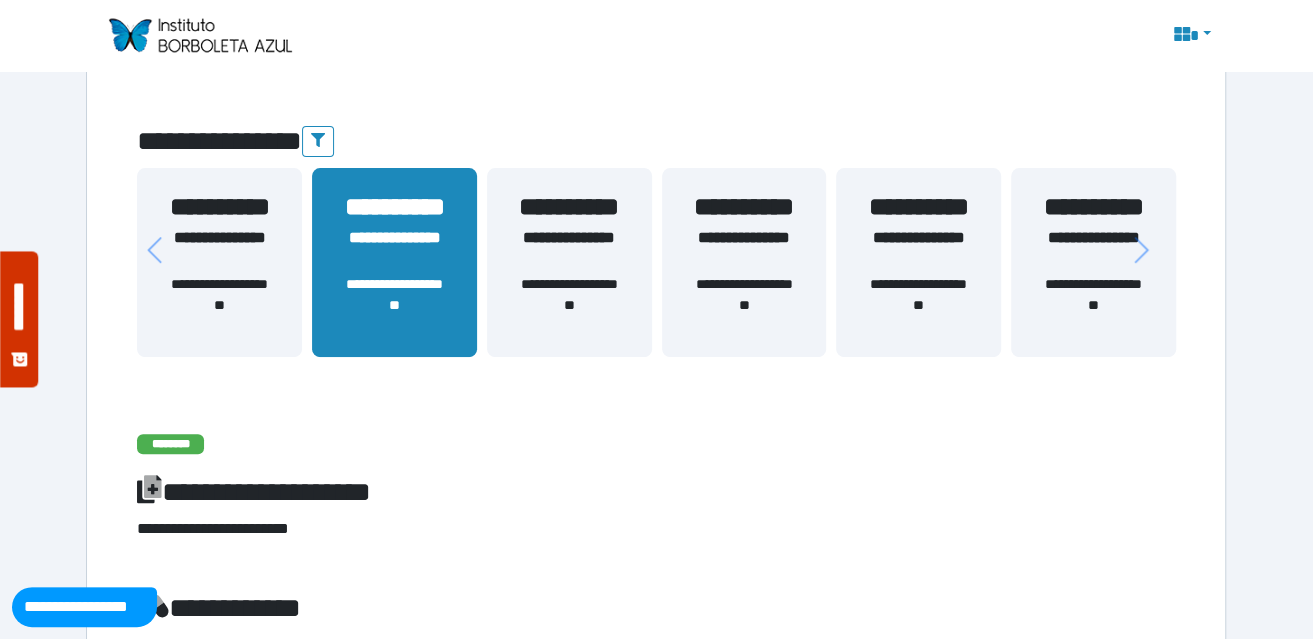 scroll, scrollTop: 299, scrollLeft: 0, axis: vertical 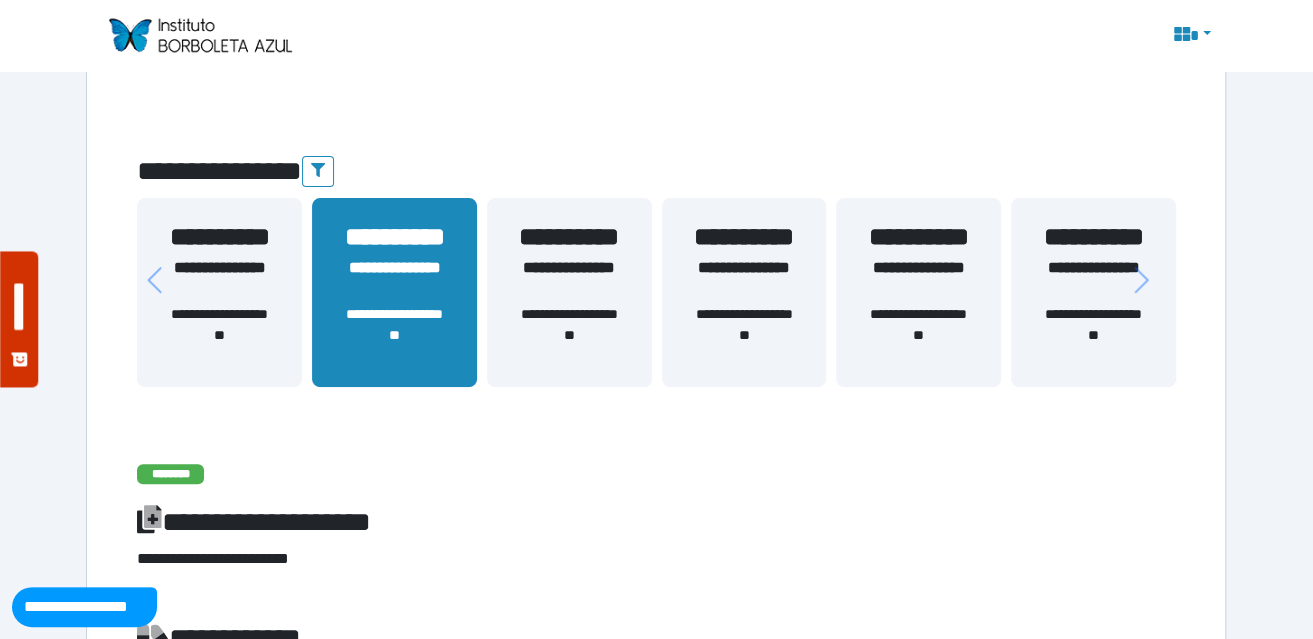 click on "**********" at bounding box center (569, 280) 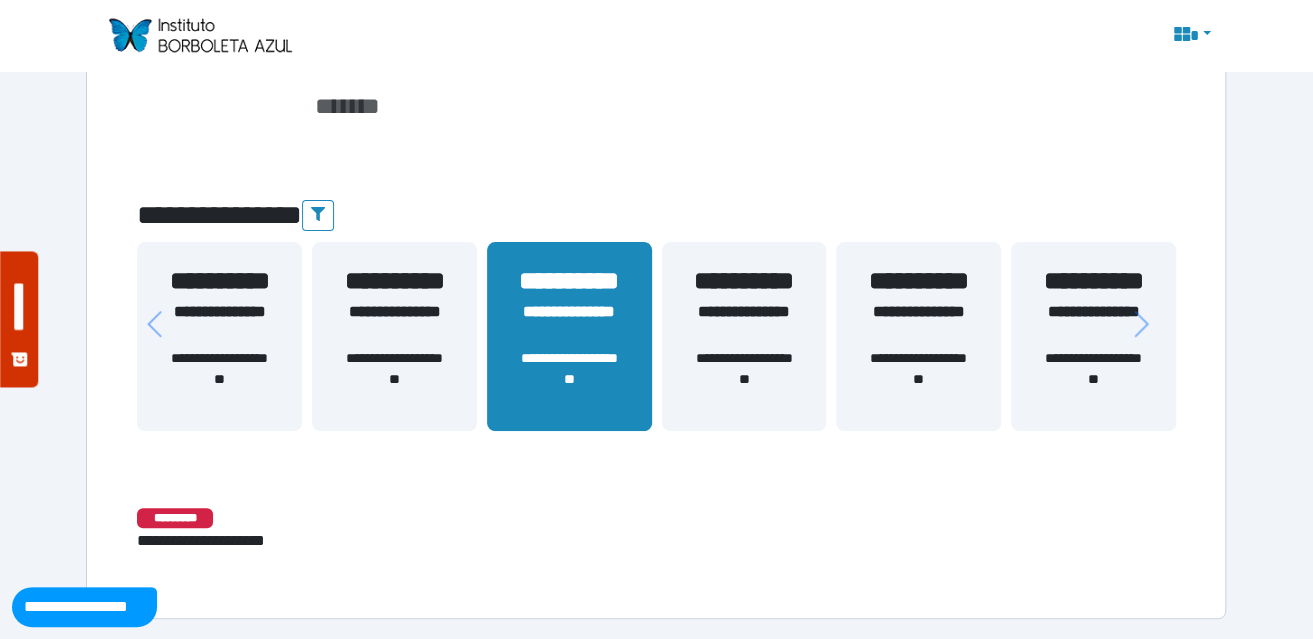 scroll, scrollTop: 255, scrollLeft: 0, axis: vertical 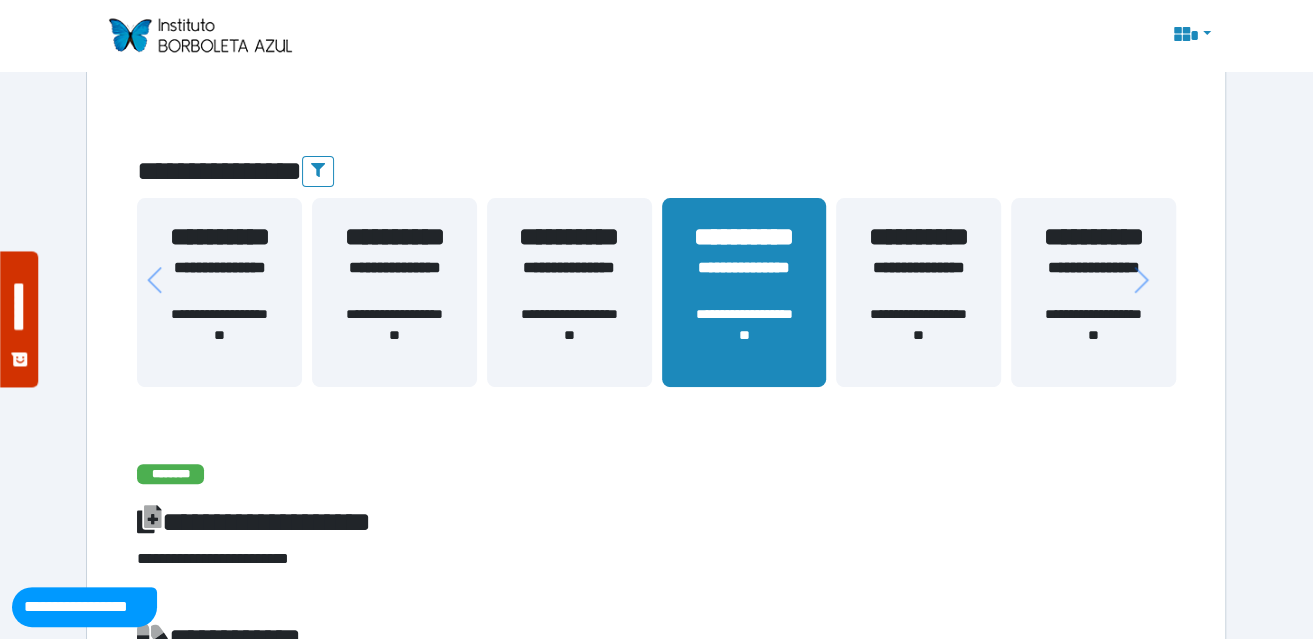 click on "**********" at bounding box center (918, 237) 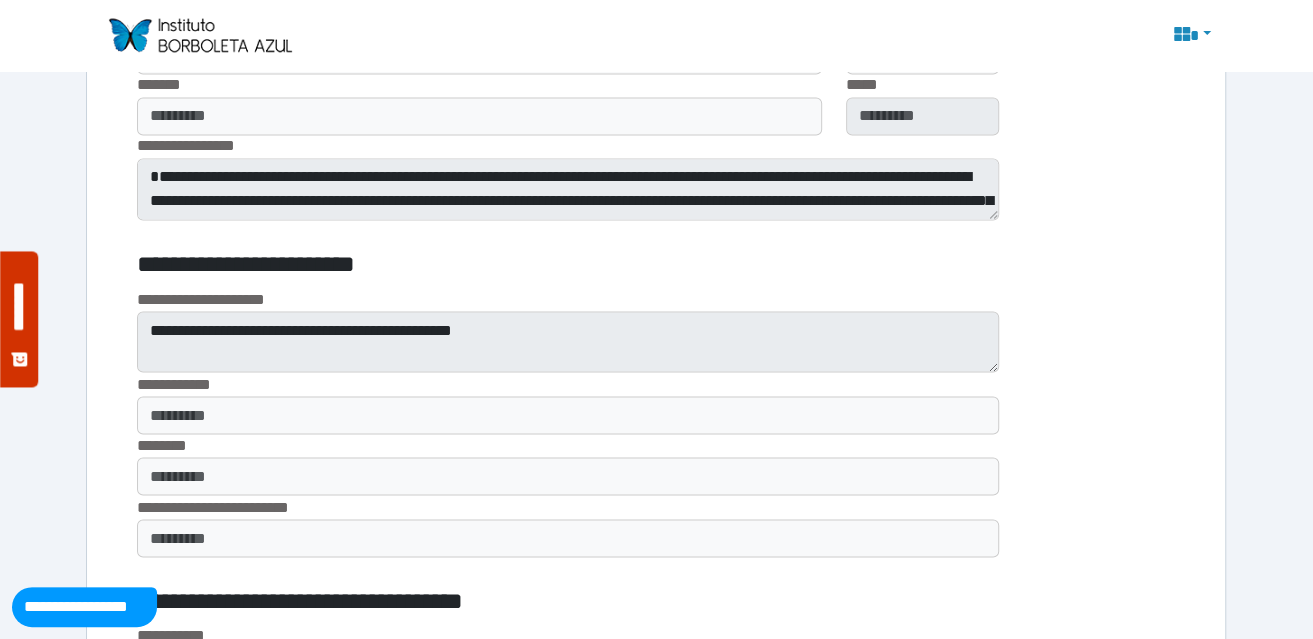 scroll, scrollTop: 1799, scrollLeft: 0, axis: vertical 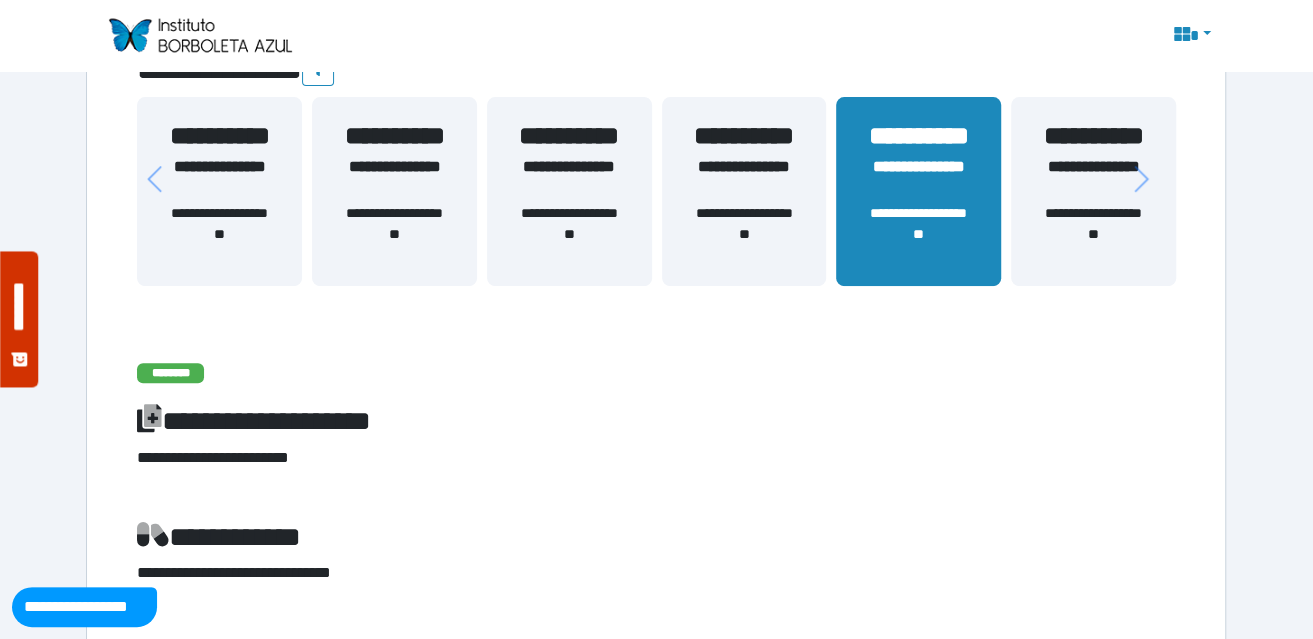 click on "**********" at bounding box center [1093, 179] 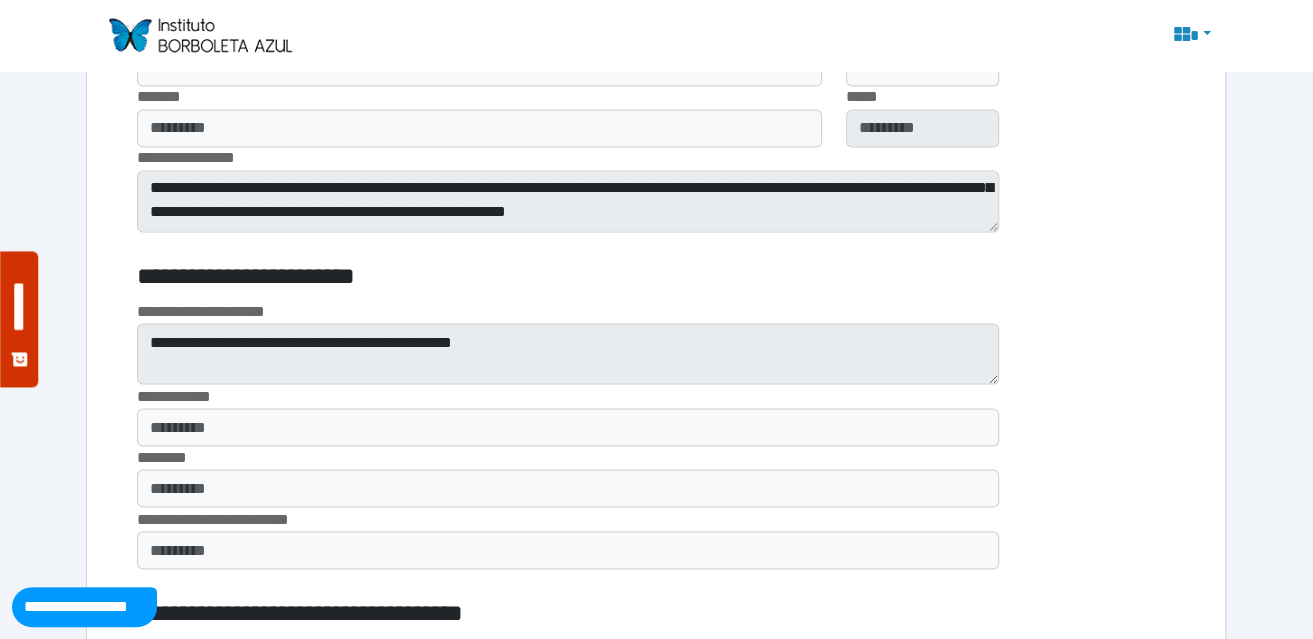 scroll, scrollTop: 1899, scrollLeft: 0, axis: vertical 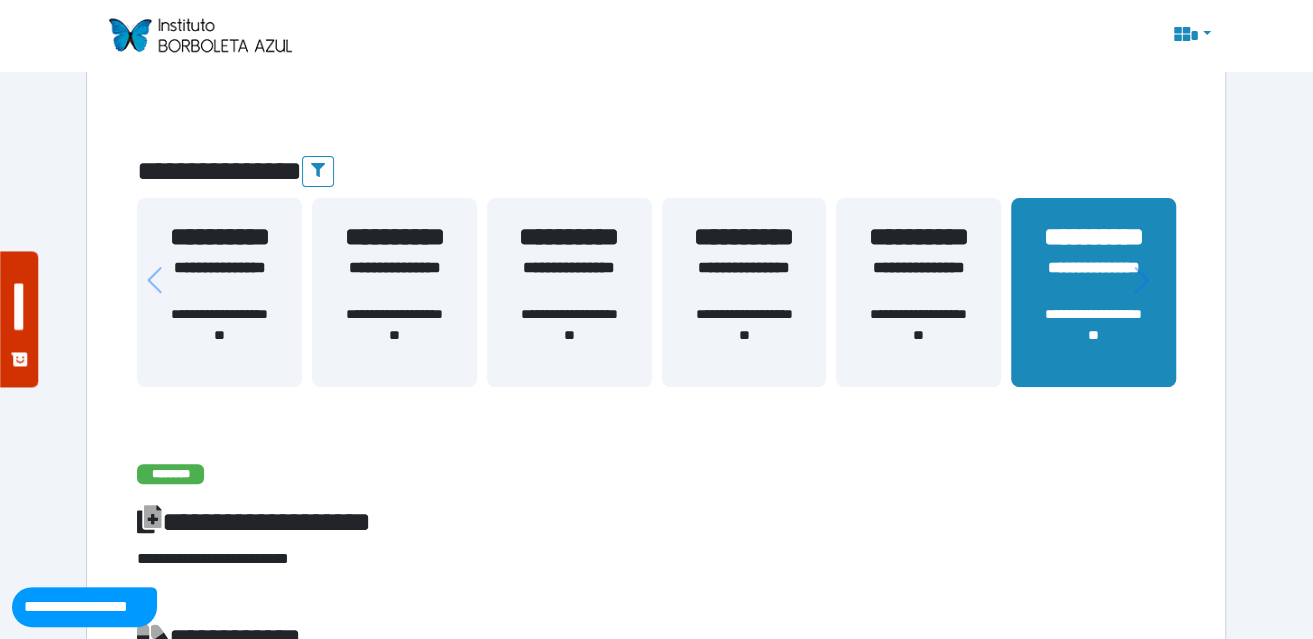 click on "**********" at bounding box center [918, 237] 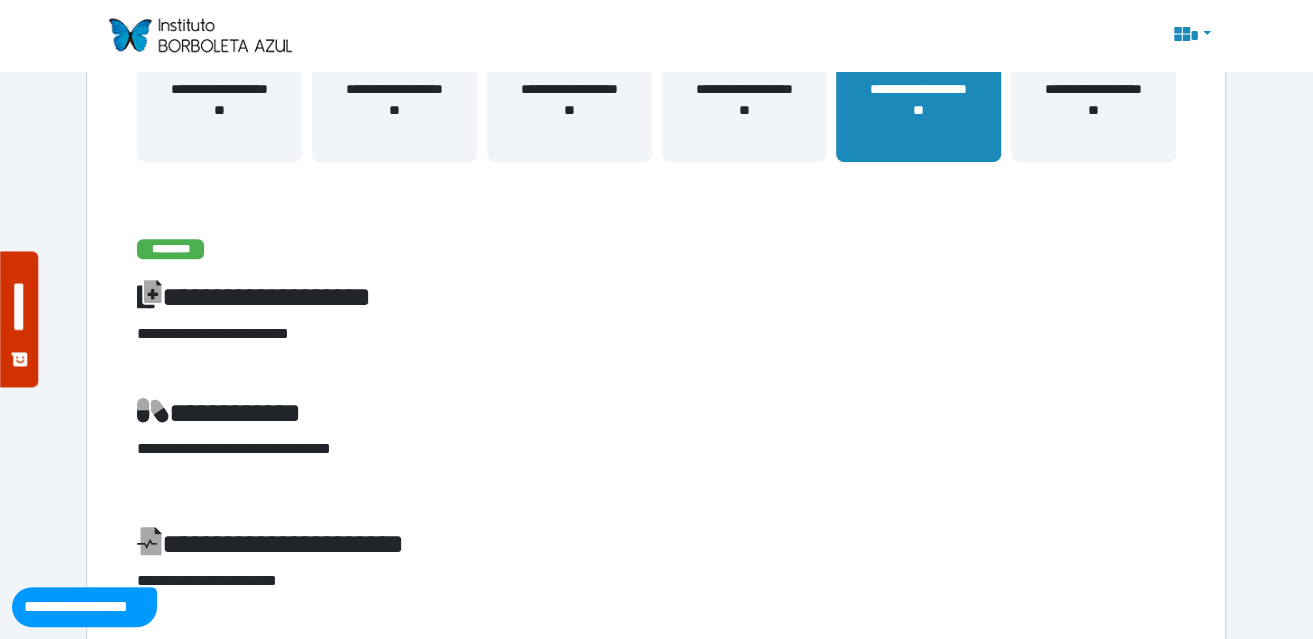 scroll, scrollTop: 200, scrollLeft: 0, axis: vertical 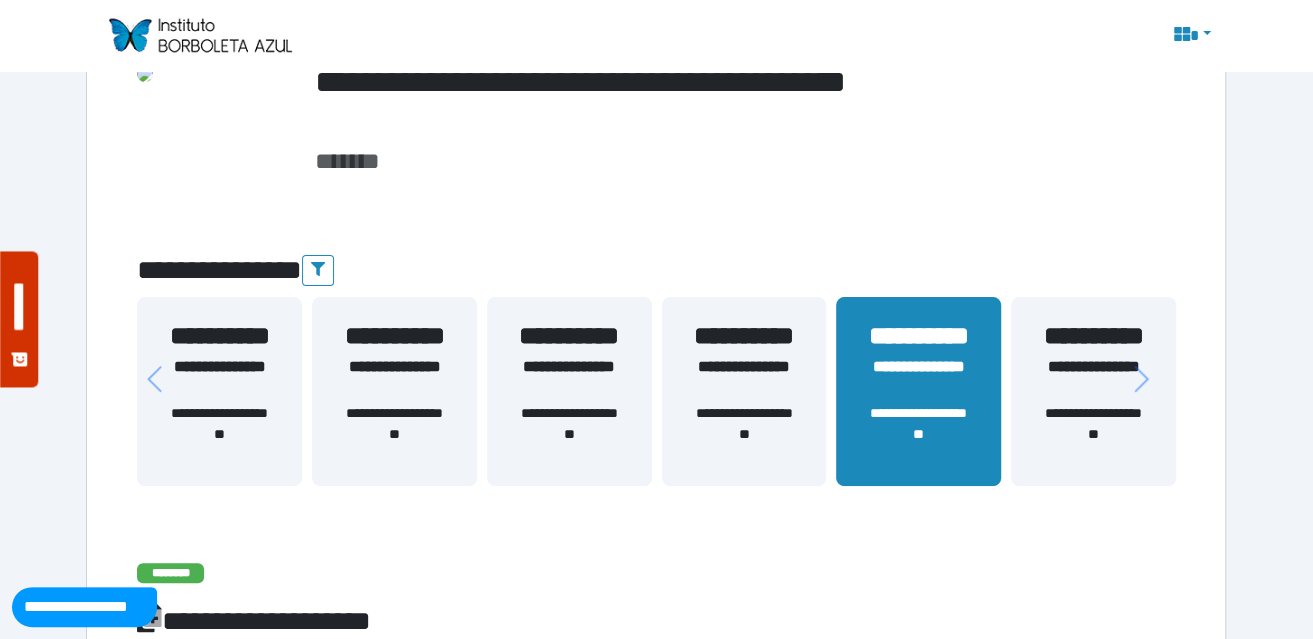 click on "**********" at bounding box center (1093, 379) 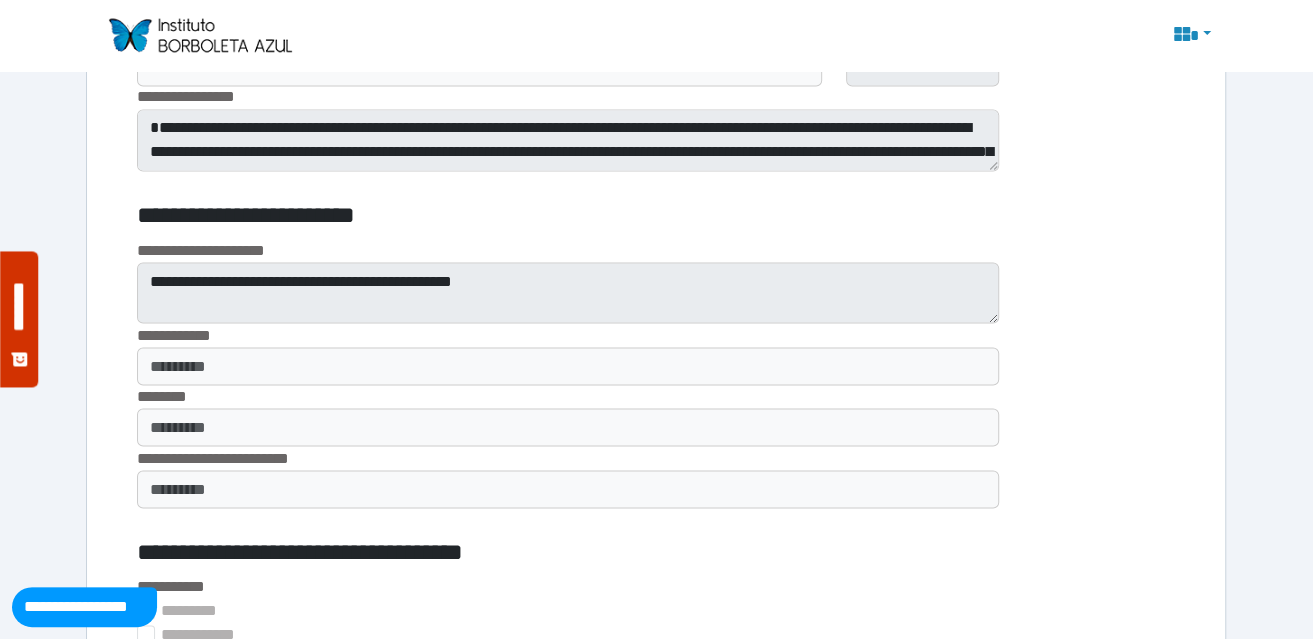 scroll, scrollTop: 1800, scrollLeft: 0, axis: vertical 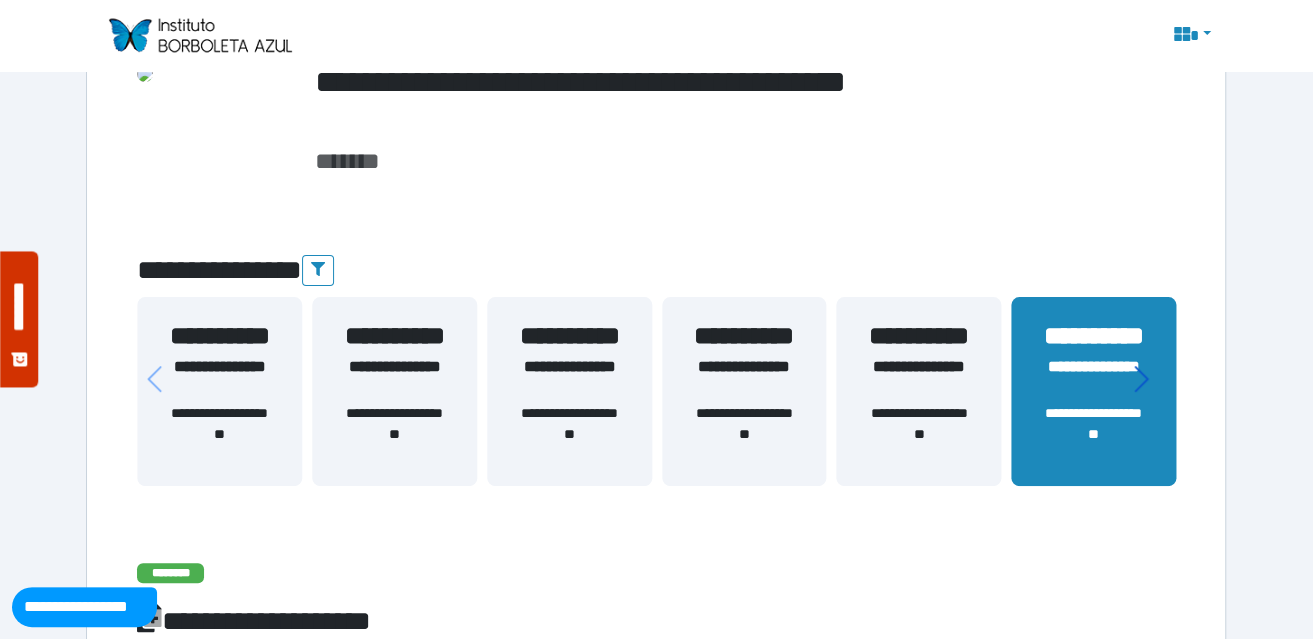 click 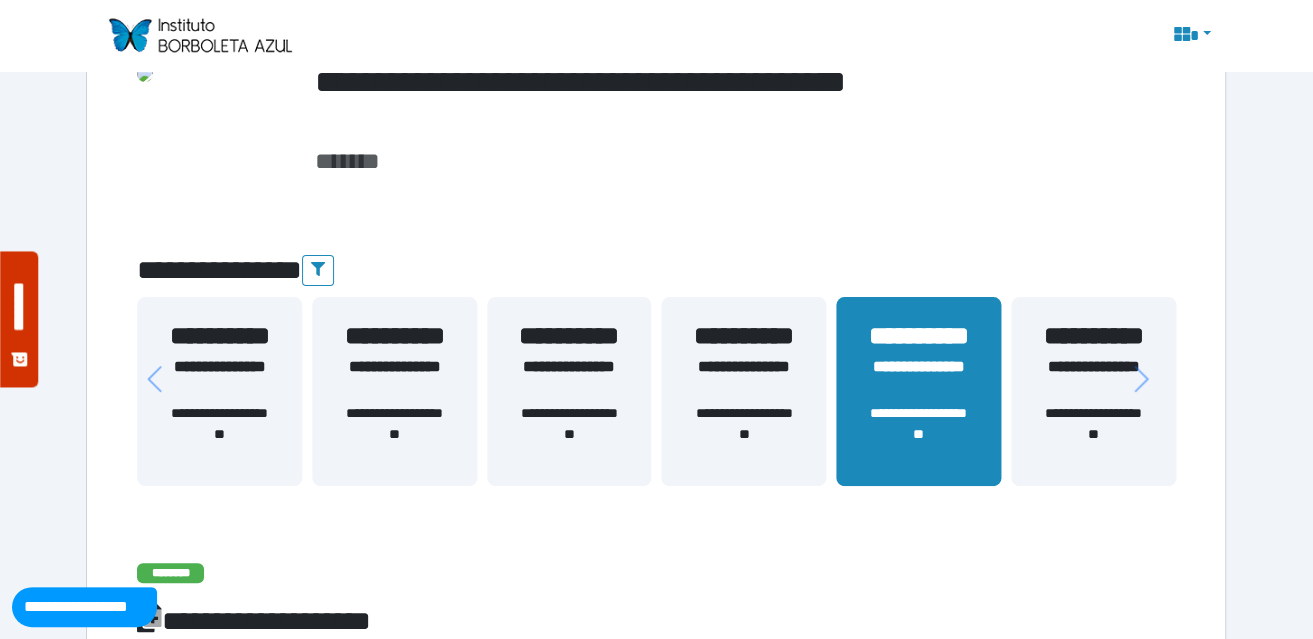 click on "**********" at bounding box center (1093, 391) 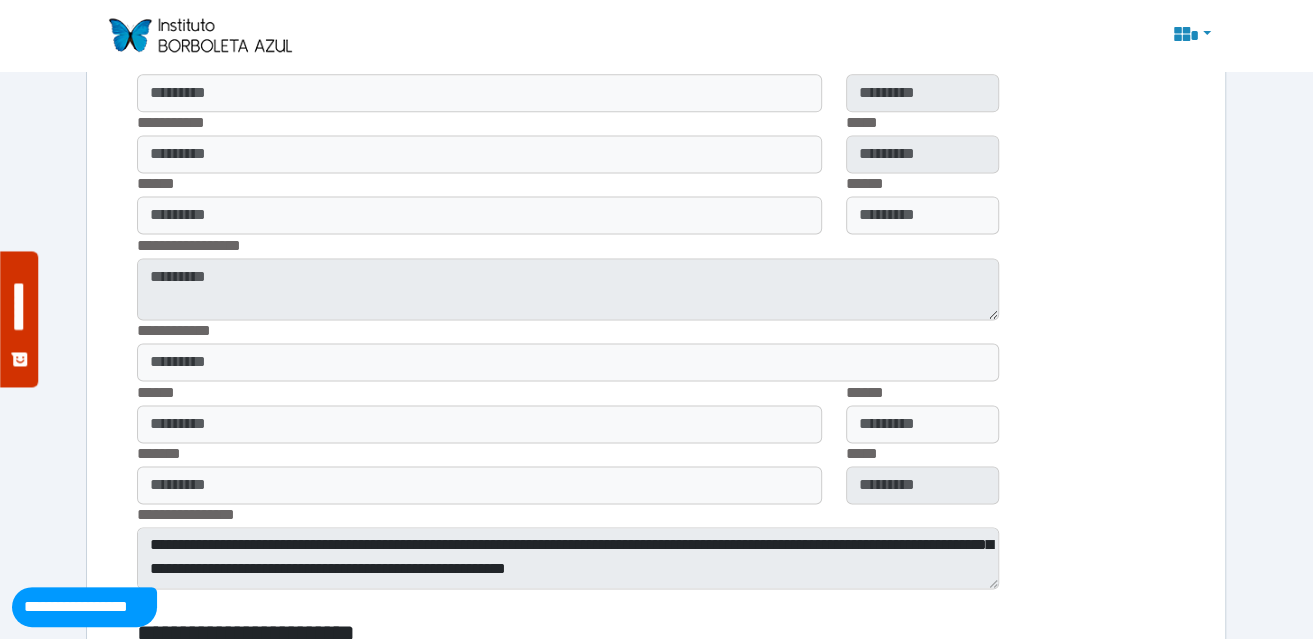 scroll, scrollTop: 1700, scrollLeft: 0, axis: vertical 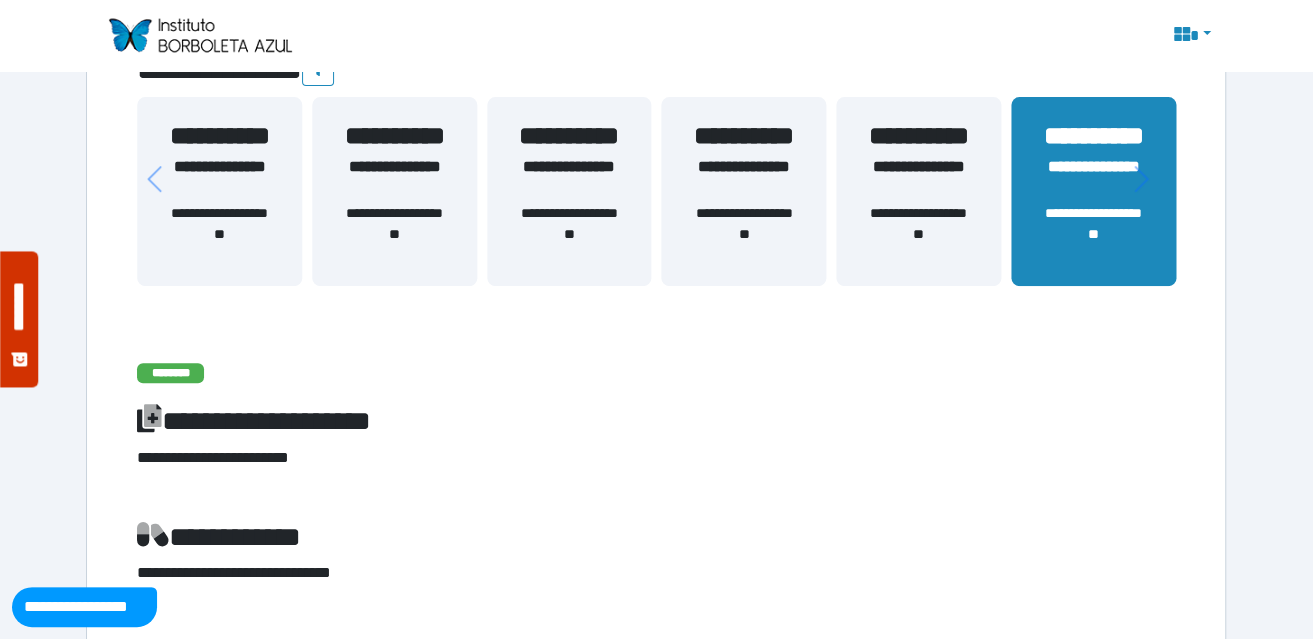 click on "**********" at bounding box center [918, 179] 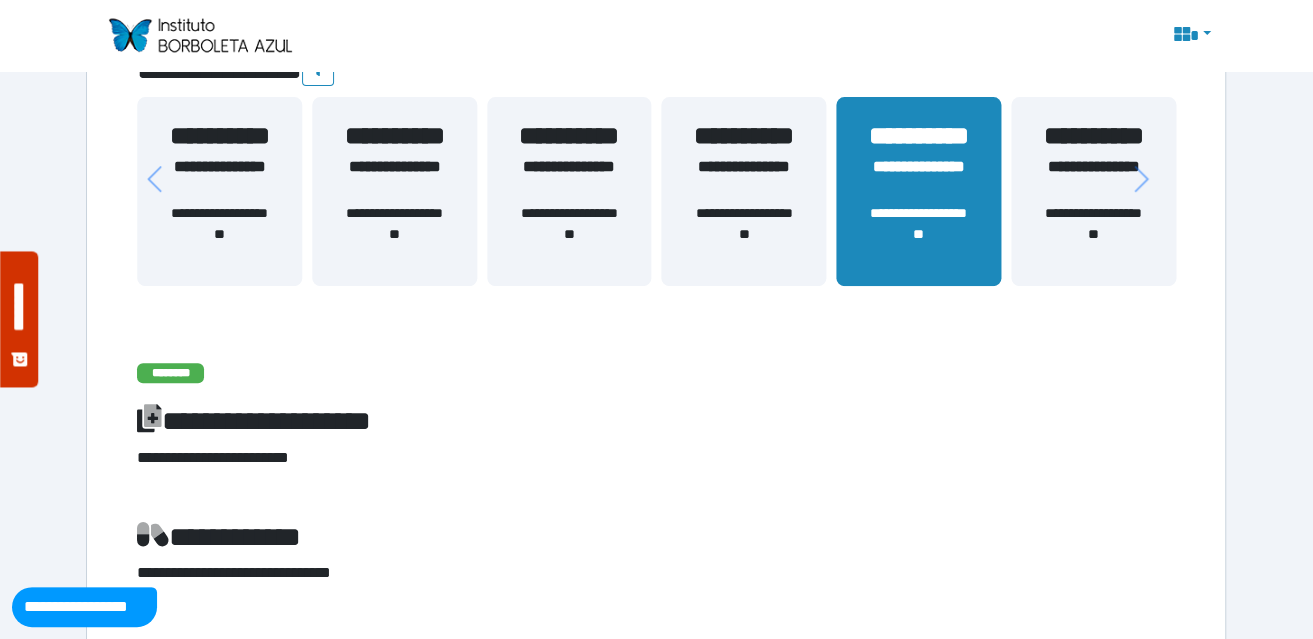 click on "**********" at bounding box center [1093, 179] 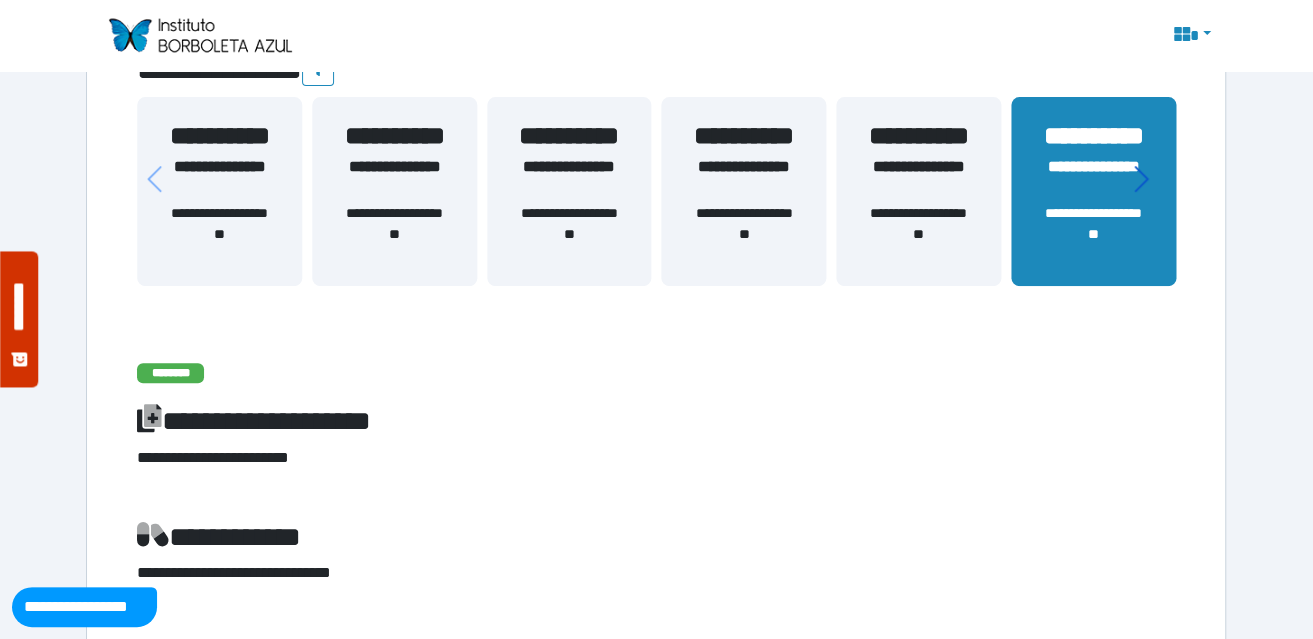 click 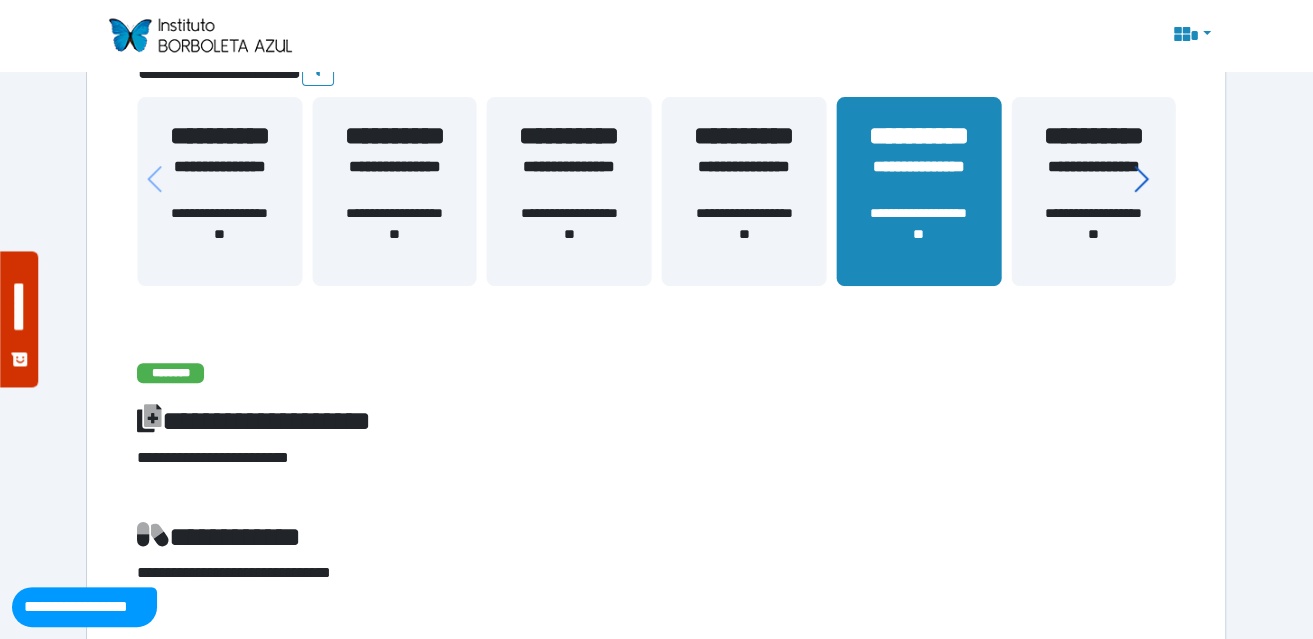 click 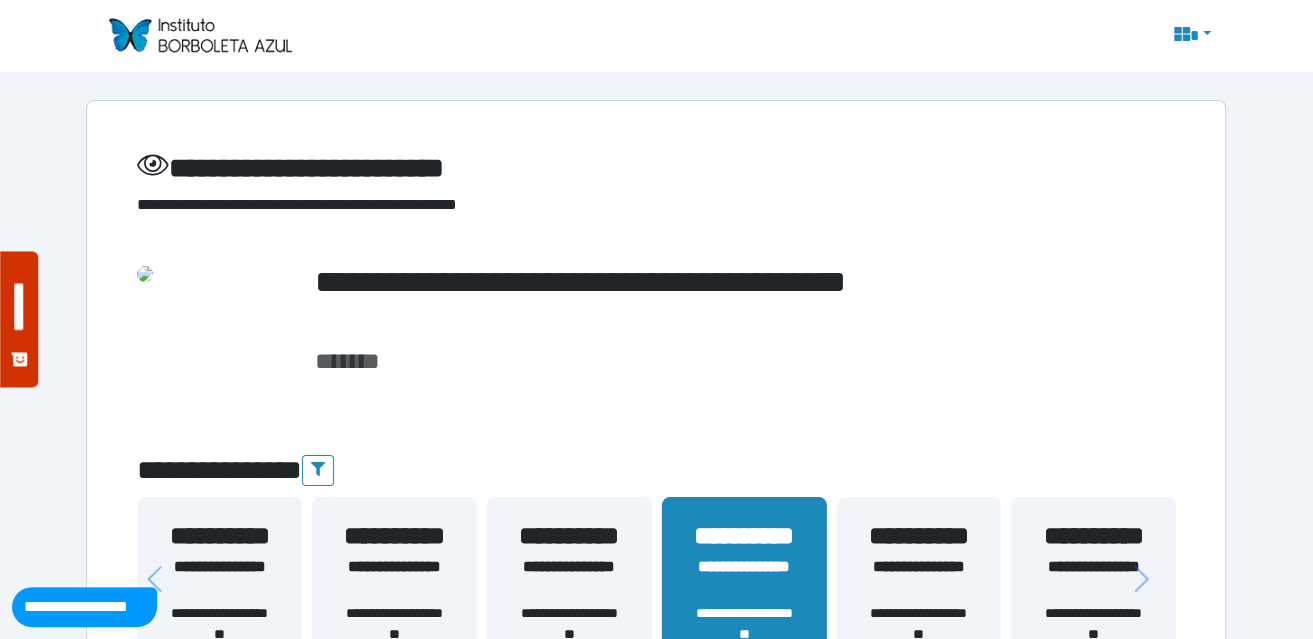 scroll, scrollTop: 0, scrollLeft: 0, axis: both 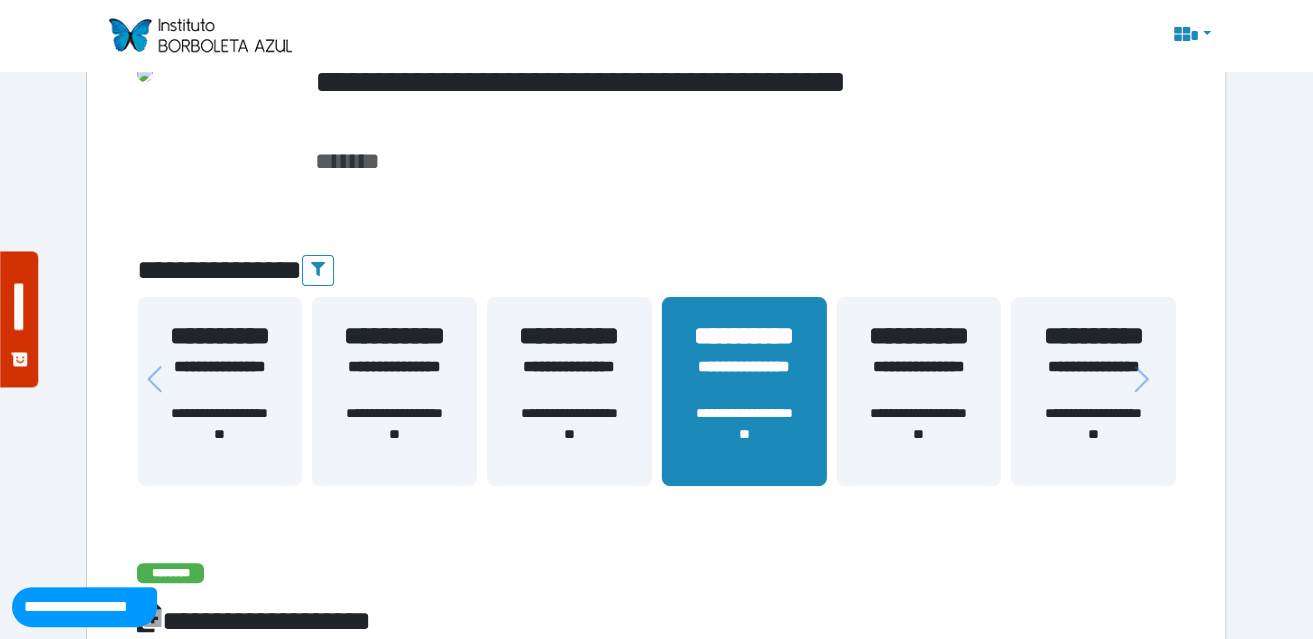 click on "**********" at bounding box center (918, 336) 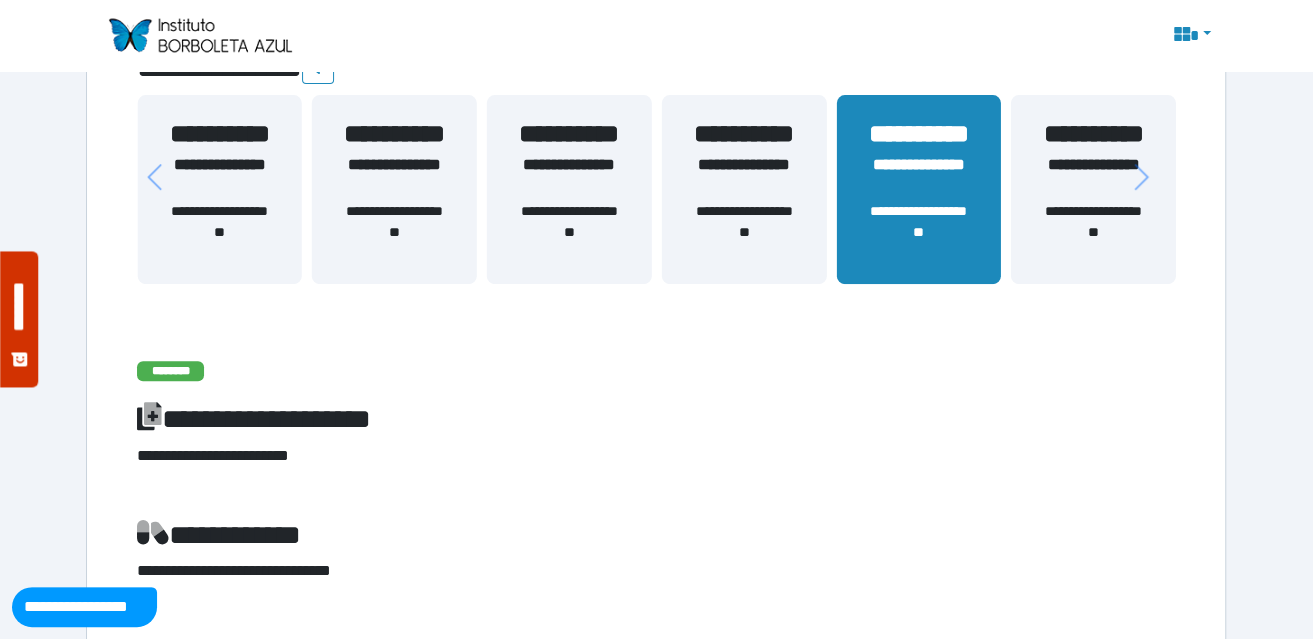 scroll, scrollTop: 400, scrollLeft: 0, axis: vertical 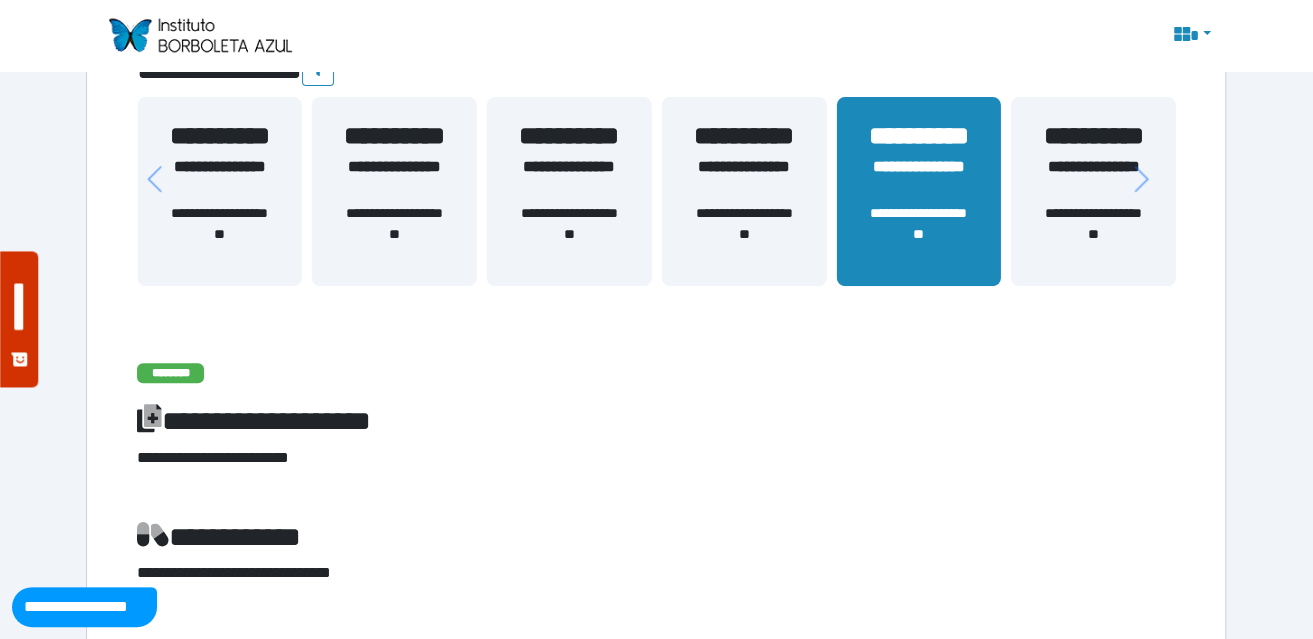 click on "**********" at bounding box center (1093, 234) 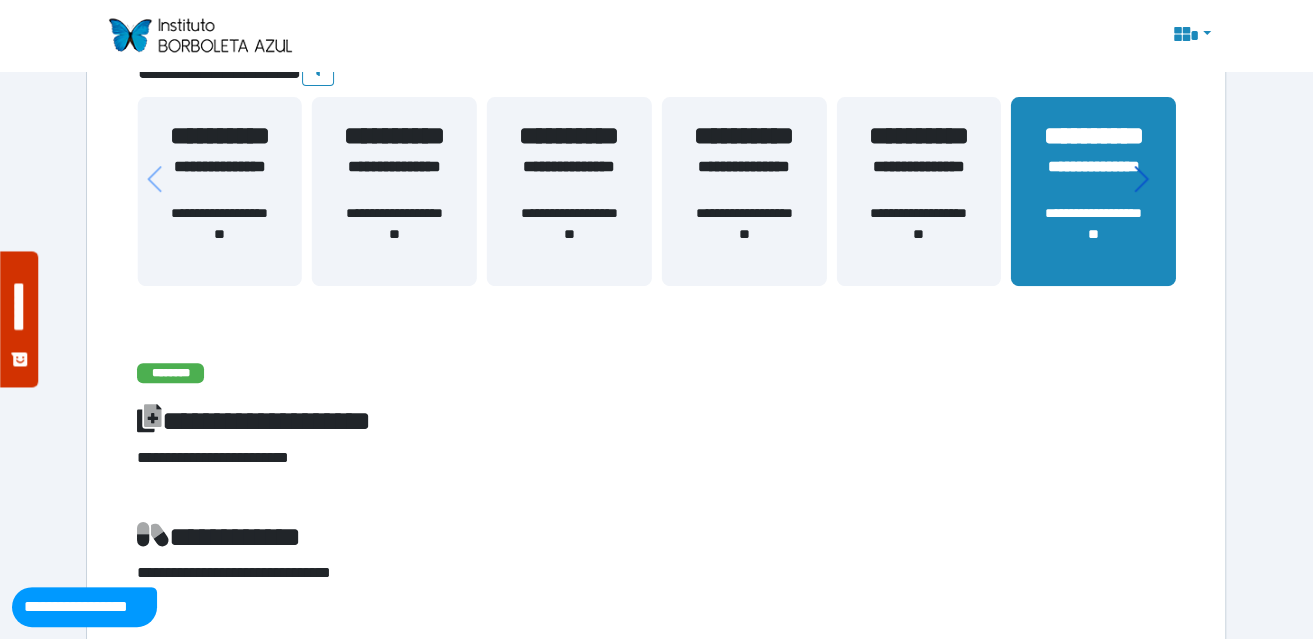 click 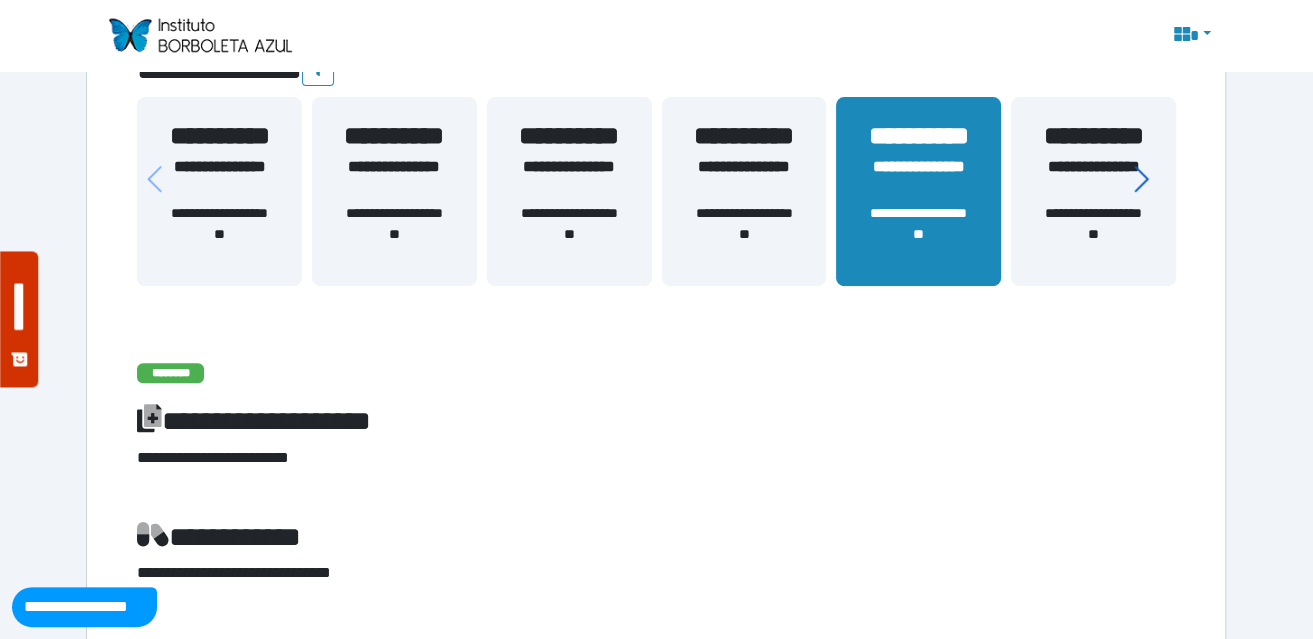 click 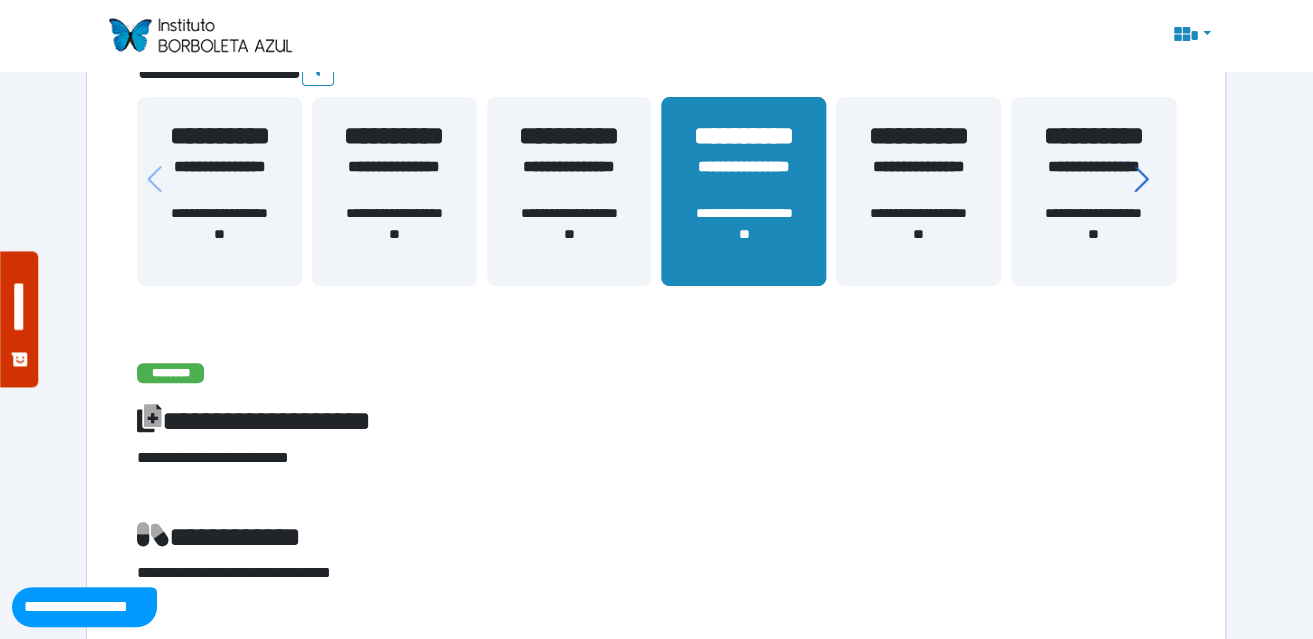 click 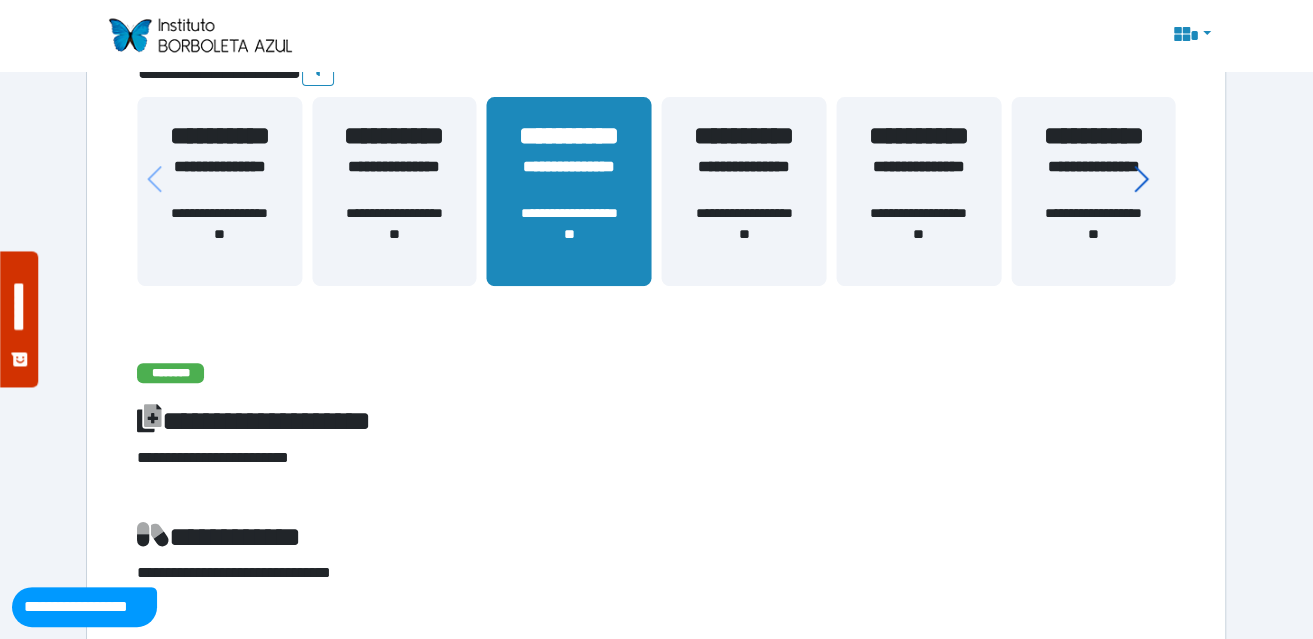 click 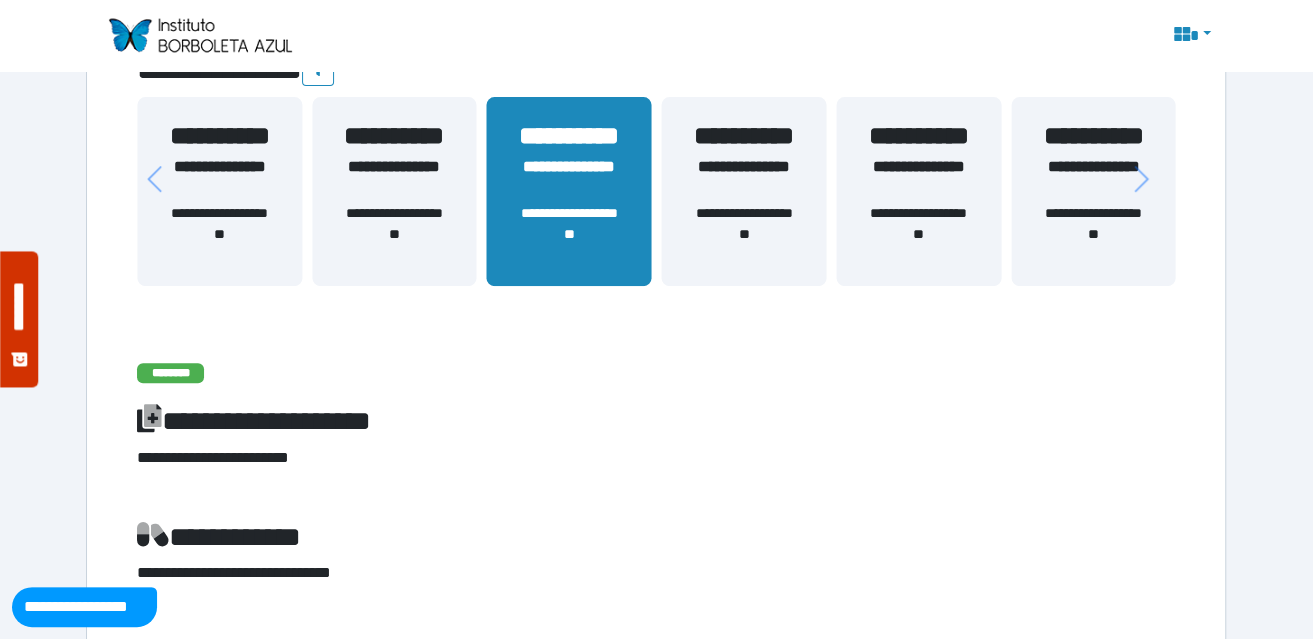 click on "**********" at bounding box center (1093, 179) 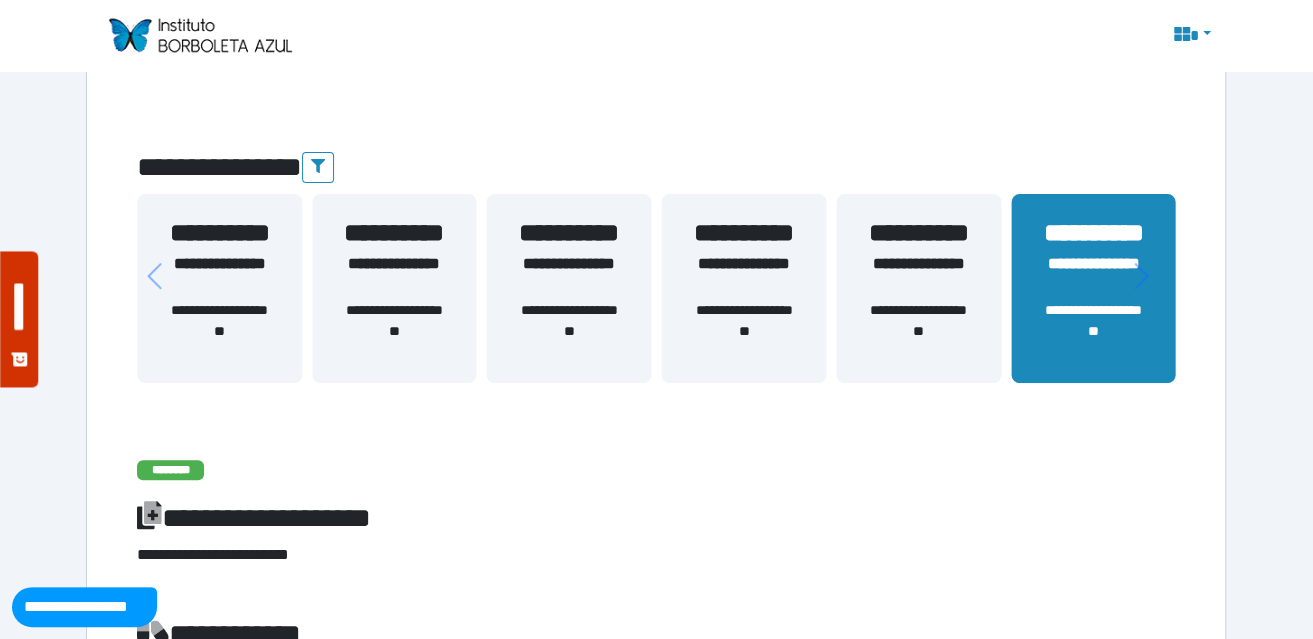 scroll, scrollTop: 500, scrollLeft: 0, axis: vertical 